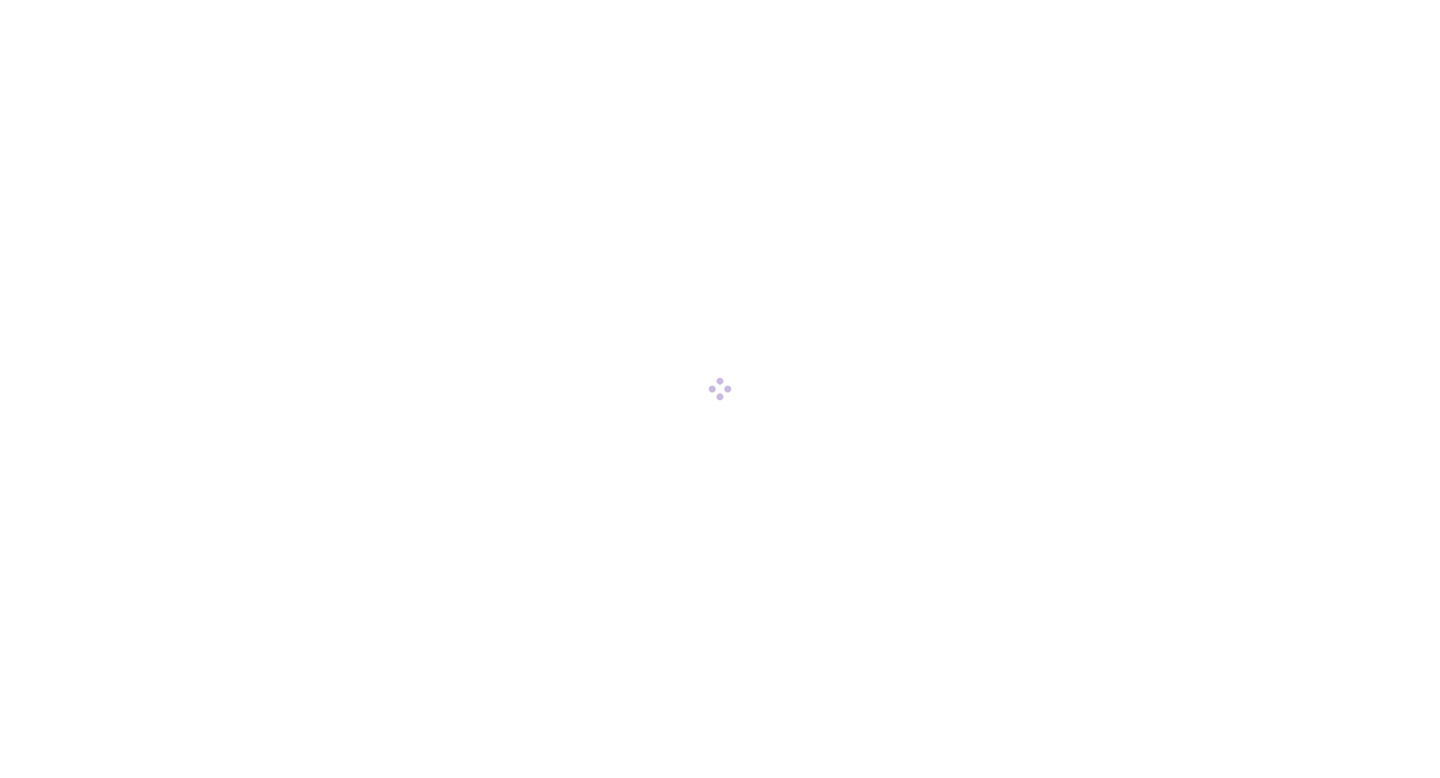 scroll, scrollTop: 0, scrollLeft: 0, axis: both 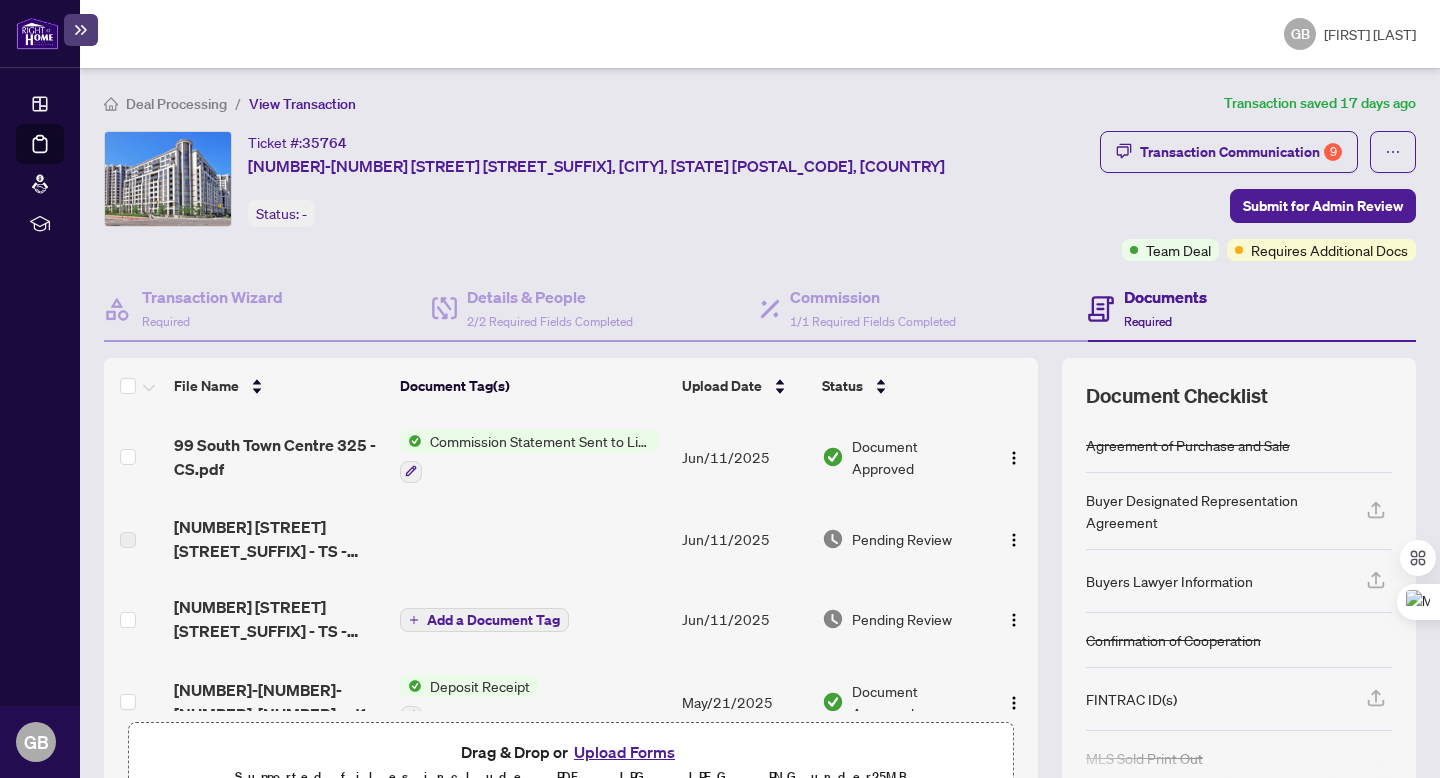 click on "Deal Processing" at bounding box center (63, 158) 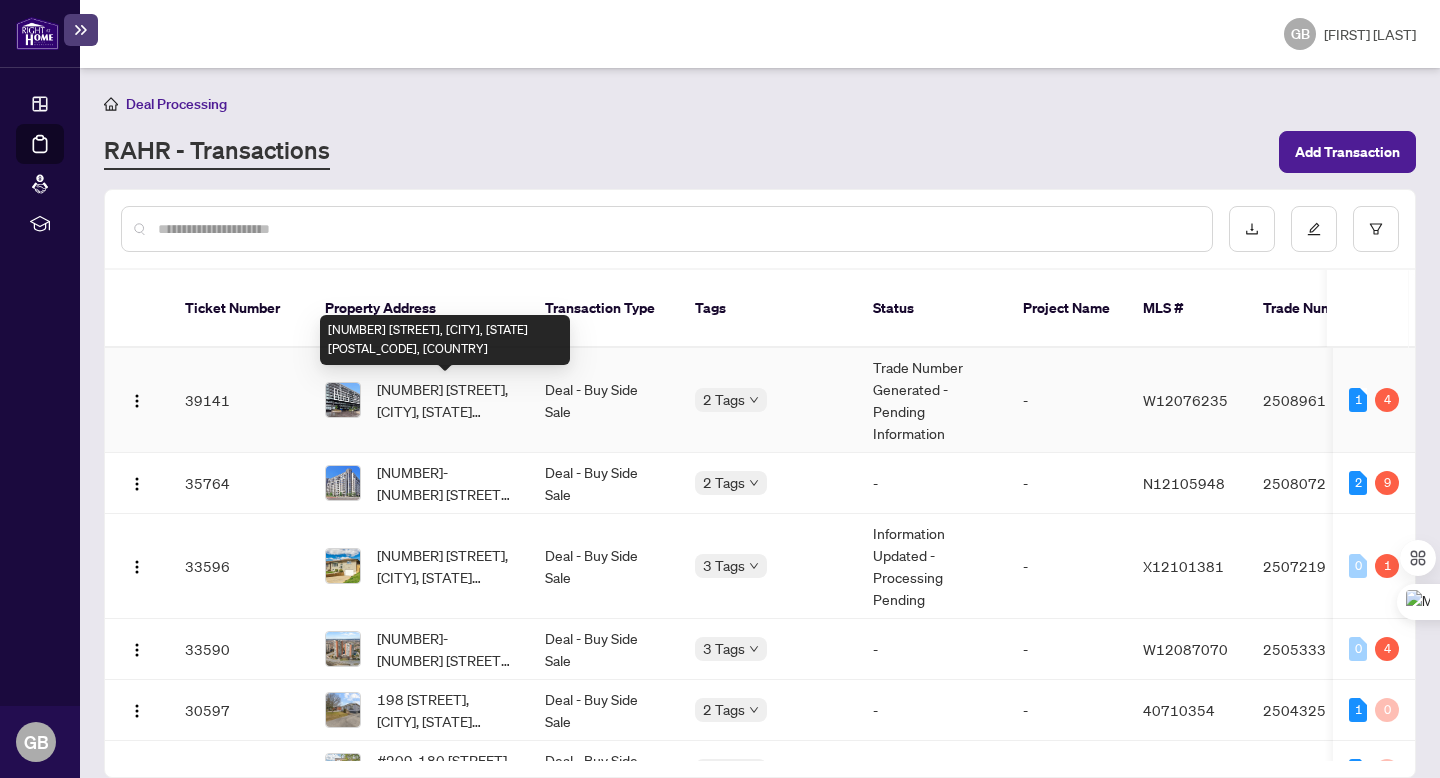 click on "[NUMBER] [STREET], [CITY], [STATE] [POSTAL_CODE], [COUNTRY]" at bounding box center (445, 400) 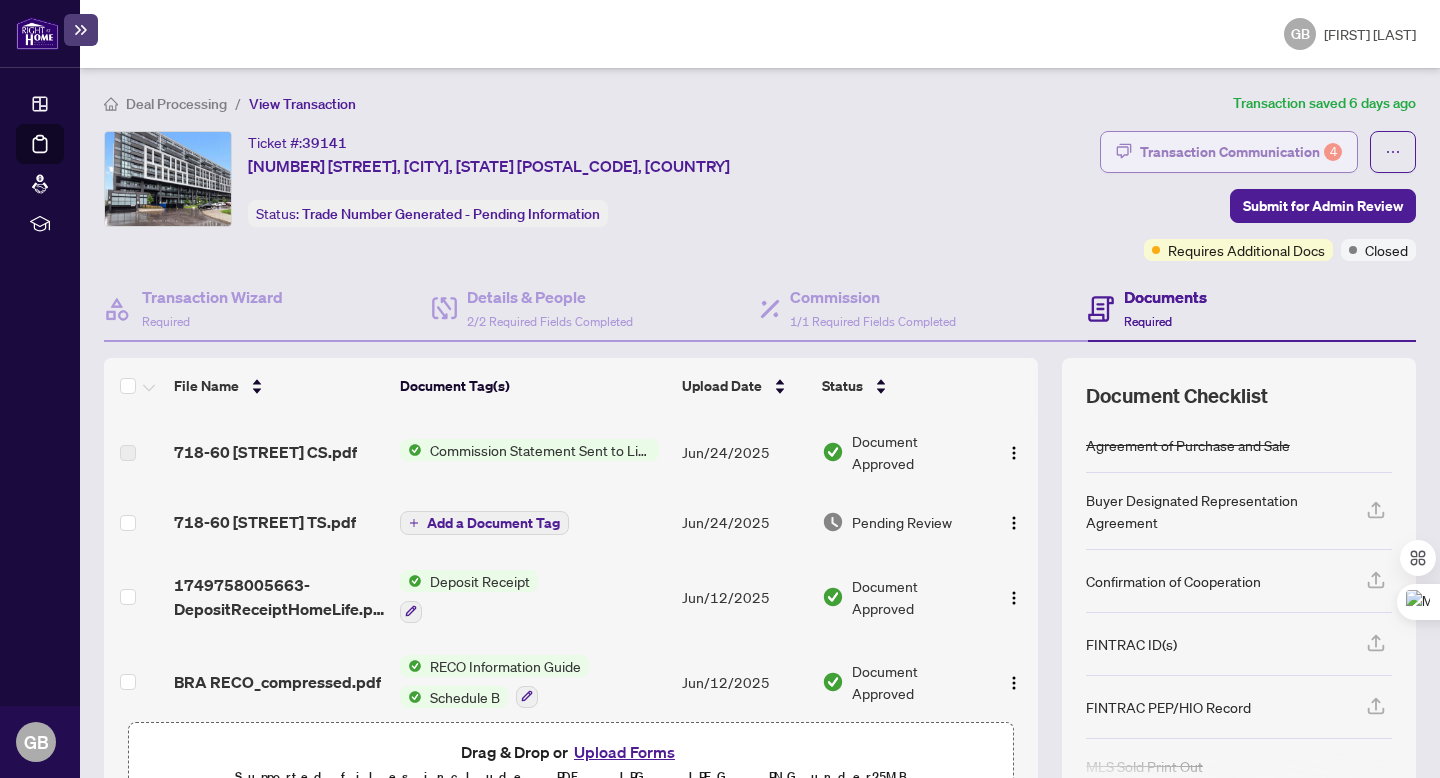 click on "Transaction Communication 4" at bounding box center (1241, 152) 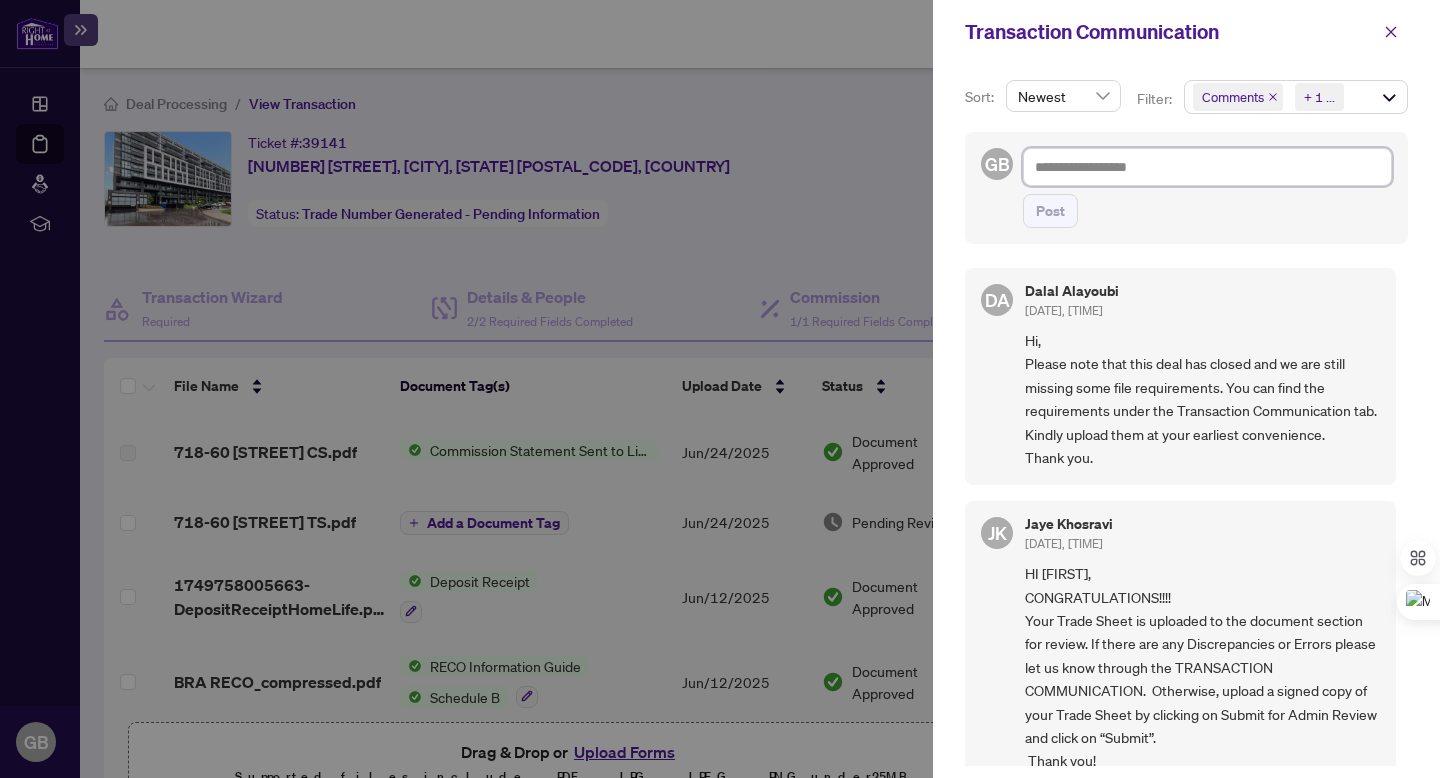 click at bounding box center [1207, 167] 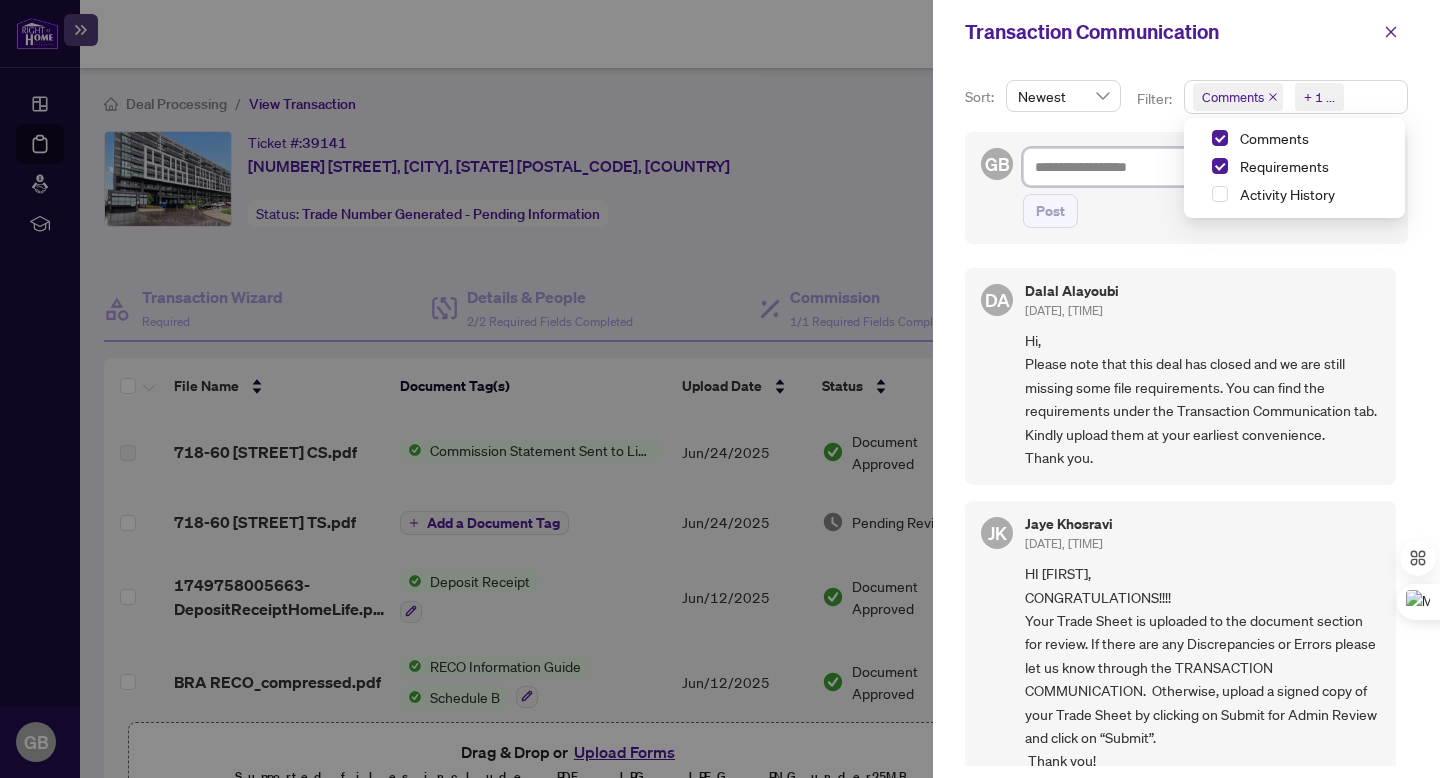 click on "+ 1 ..." at bounding box center [1319, 97] 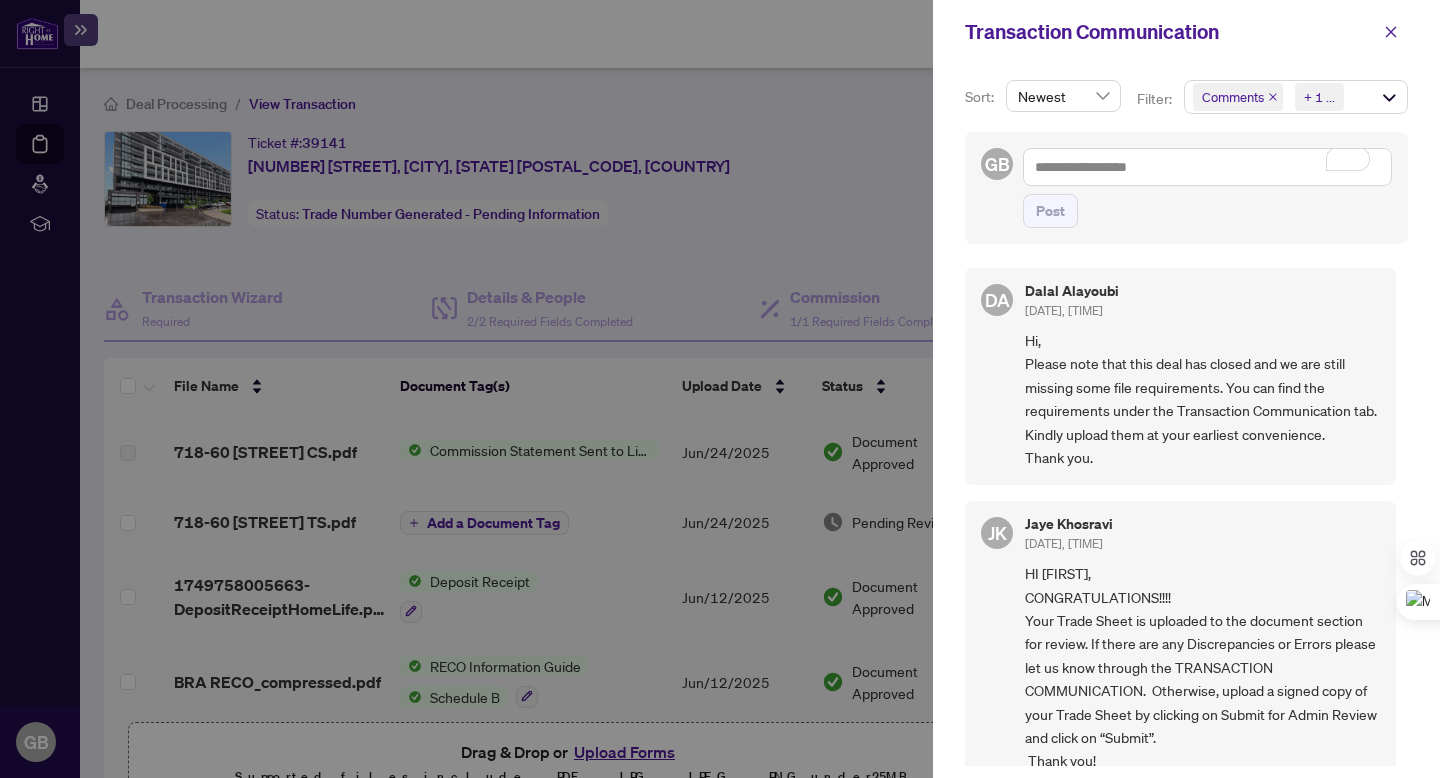 click on "I have updated the required documents. Pls add this" at bounding box center [1180, 376] 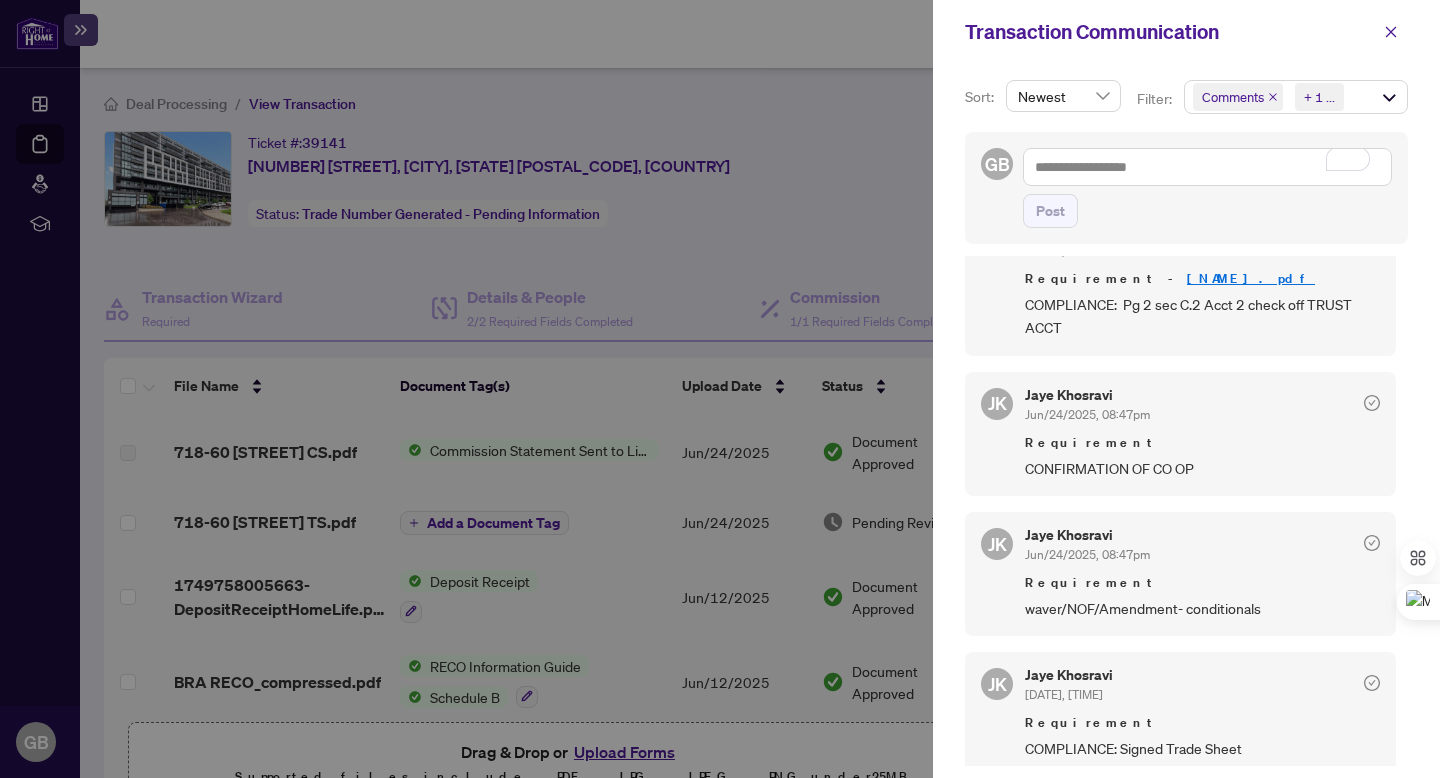 scroll, scrollTop: 601, scrollLeft: 0, axis: vertical 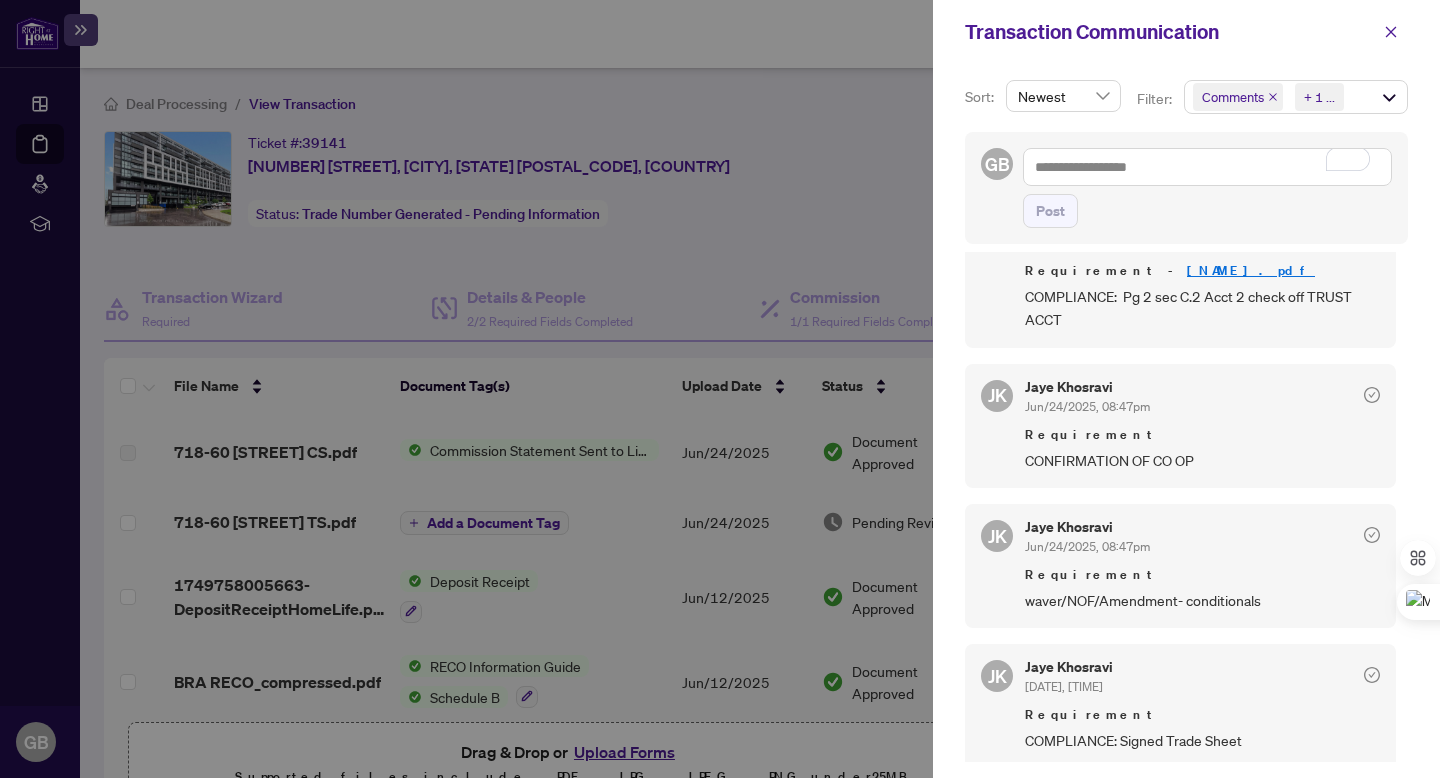 click at bounding box center [720, 389] 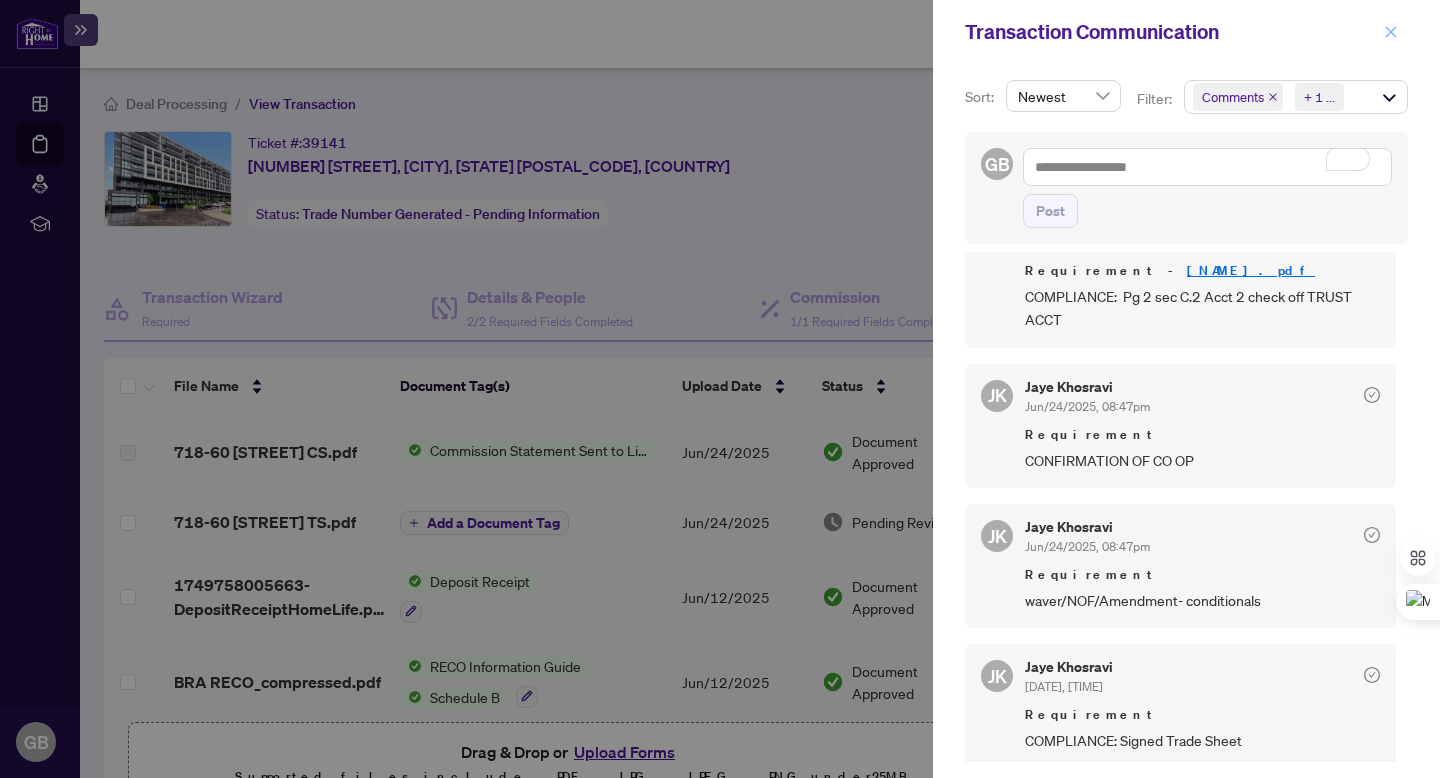 click 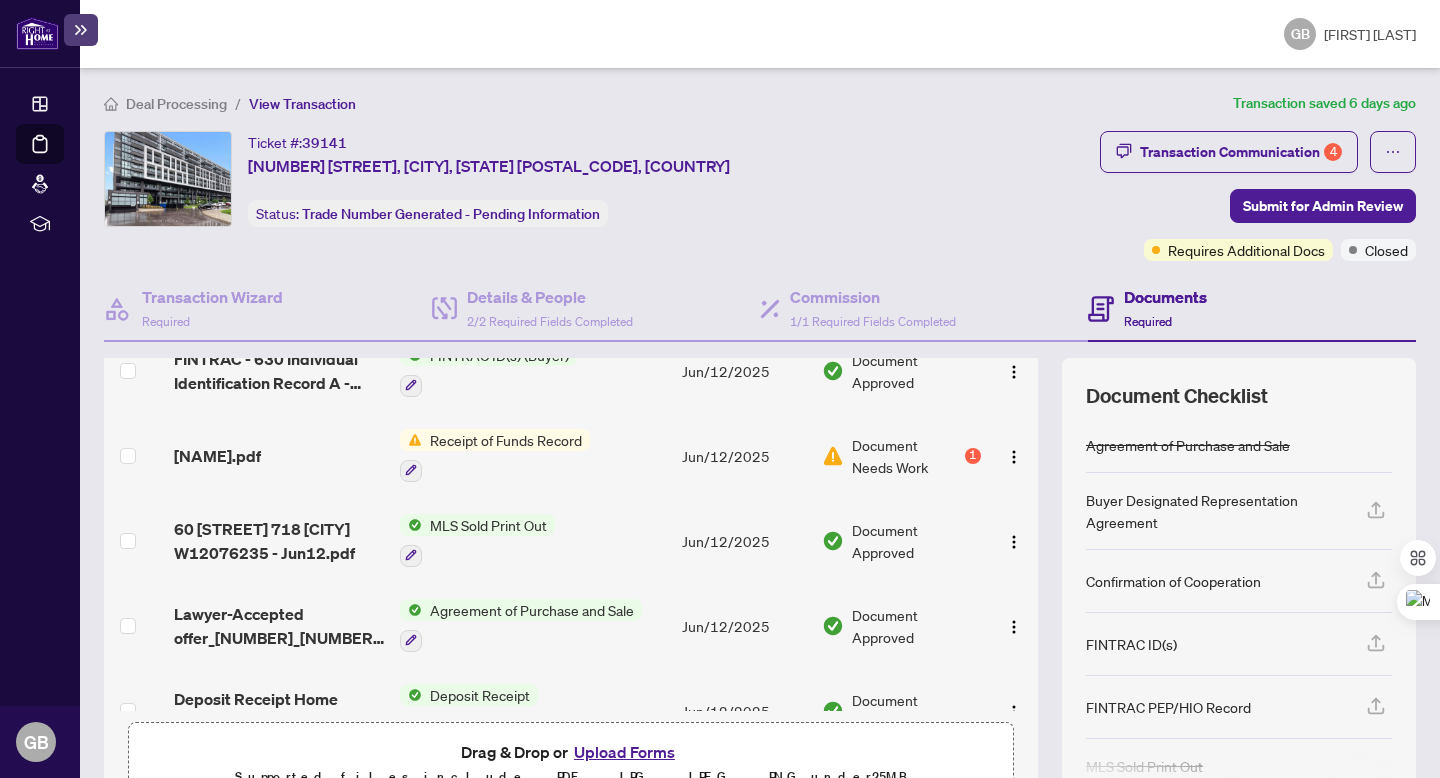 scroll, scrollTop: 711, scrollLeft: 0, axis: vertical 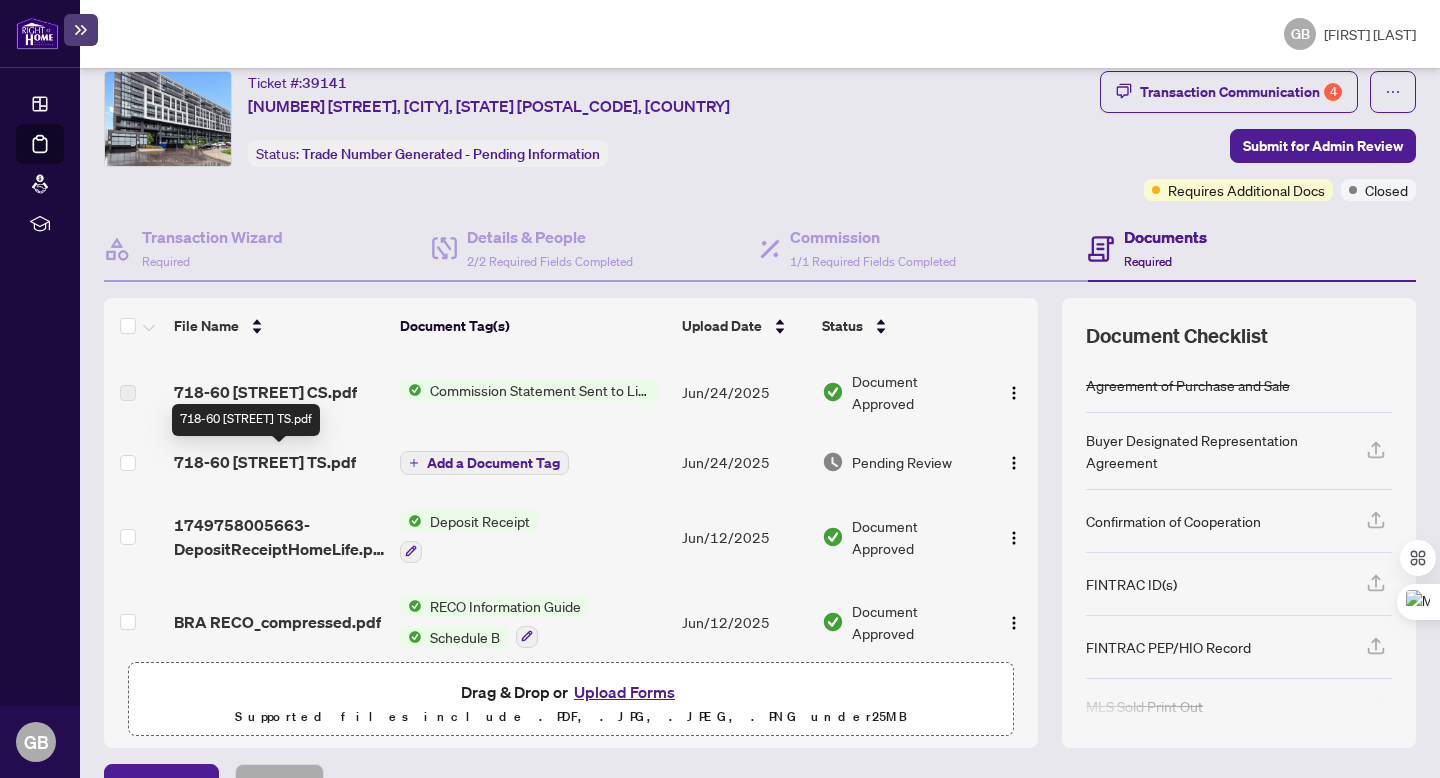 click on "718-60 [STREET] TS.pdf" at bounding box center (265, 462) 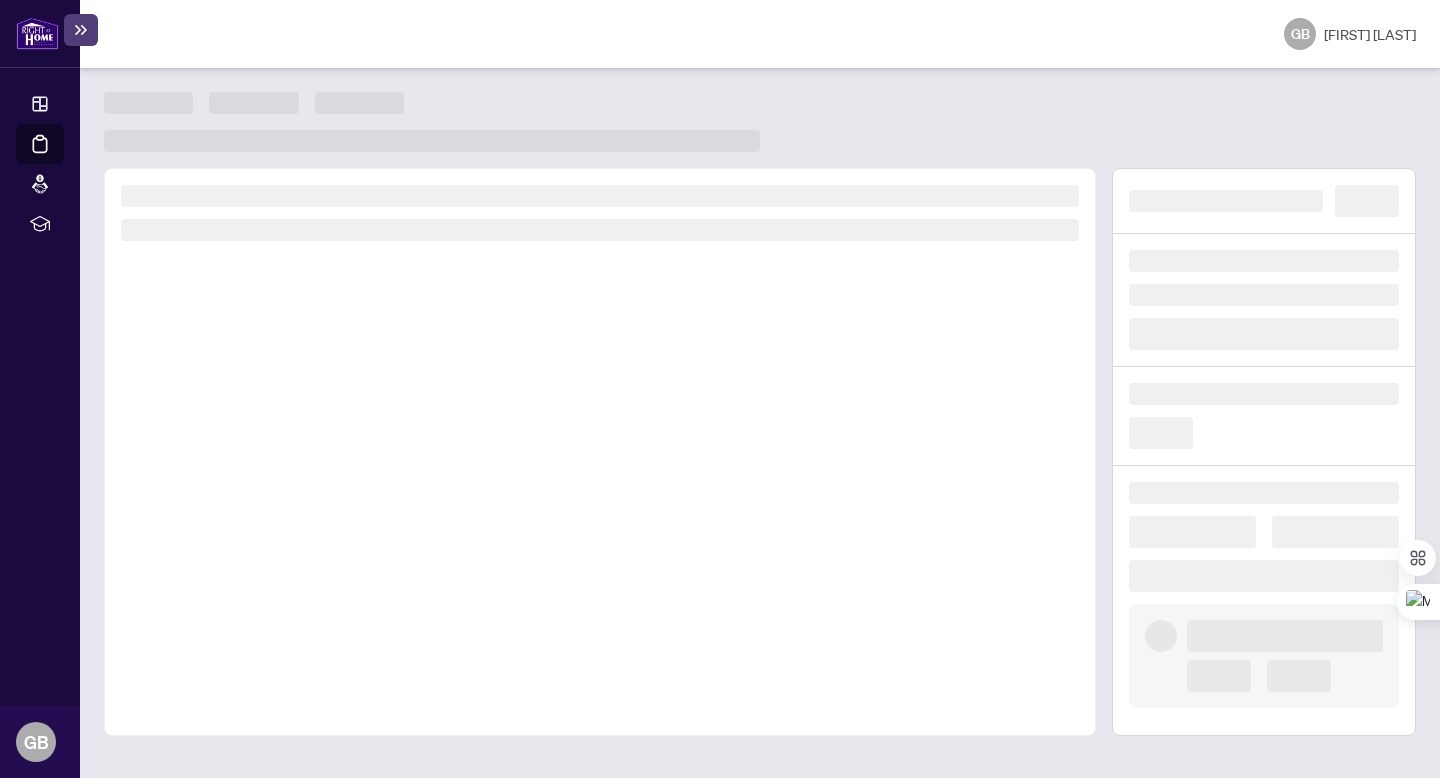 scroll, scrollTop: 0, scrollLeft: 0, axis: both 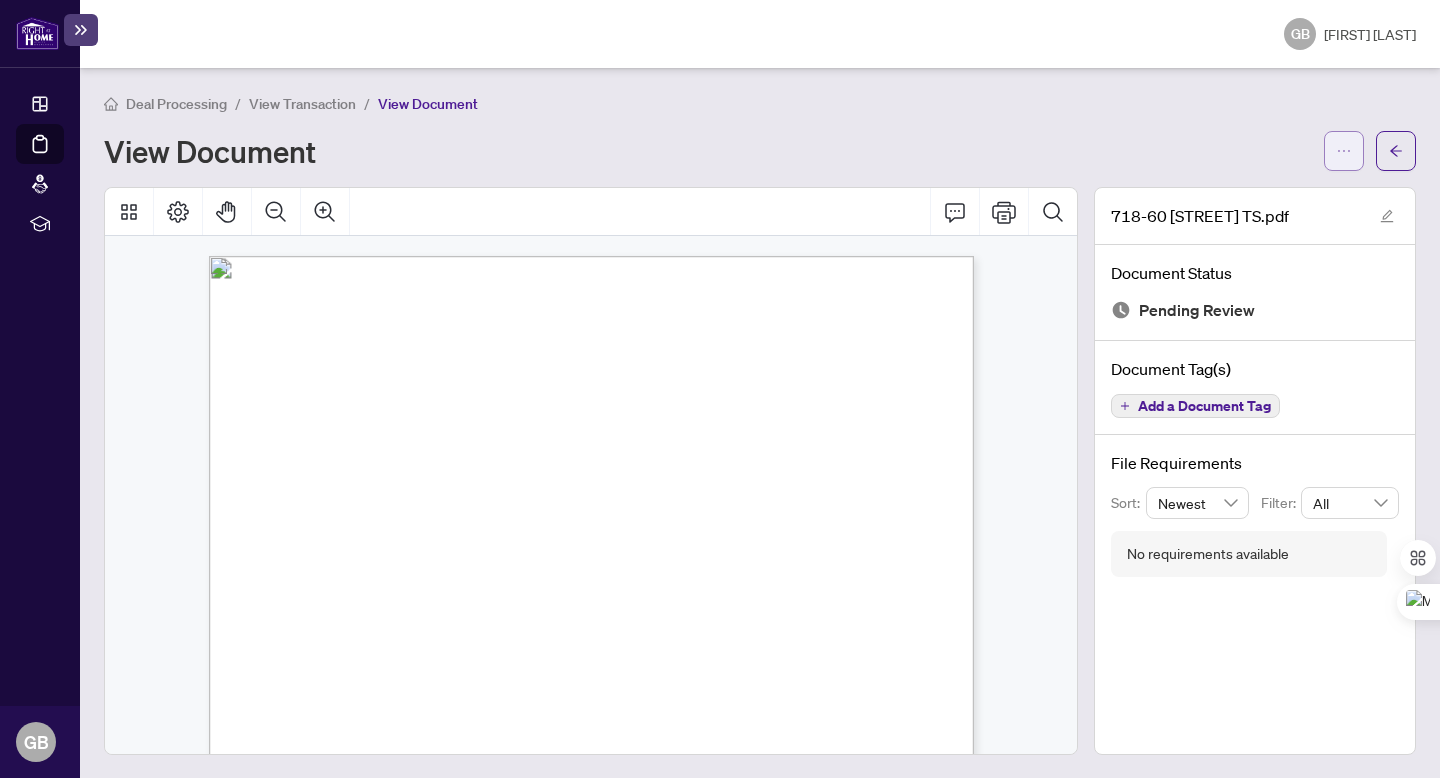 click 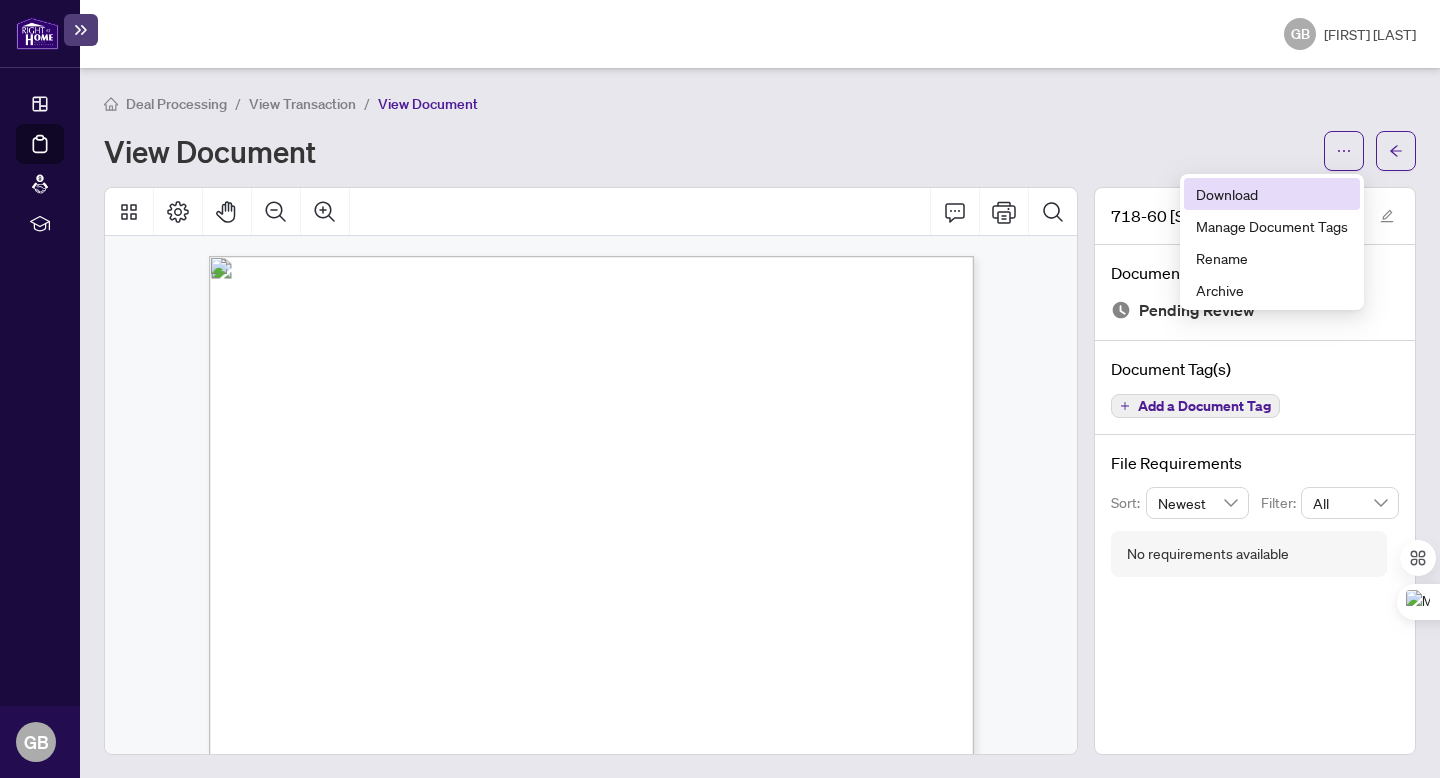 click on "Download" at bounding box center [1272, 194] 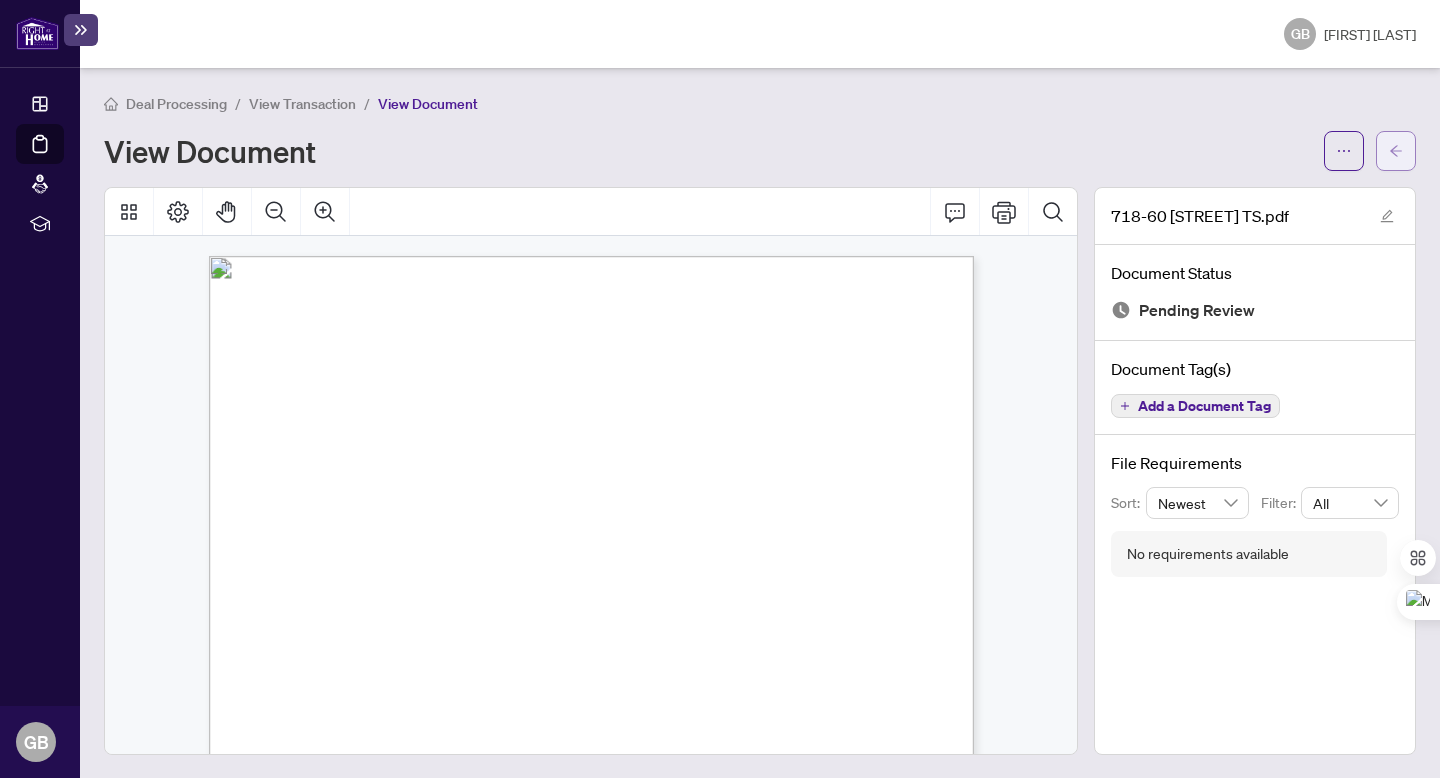 click at bounding box center (1396, 151) 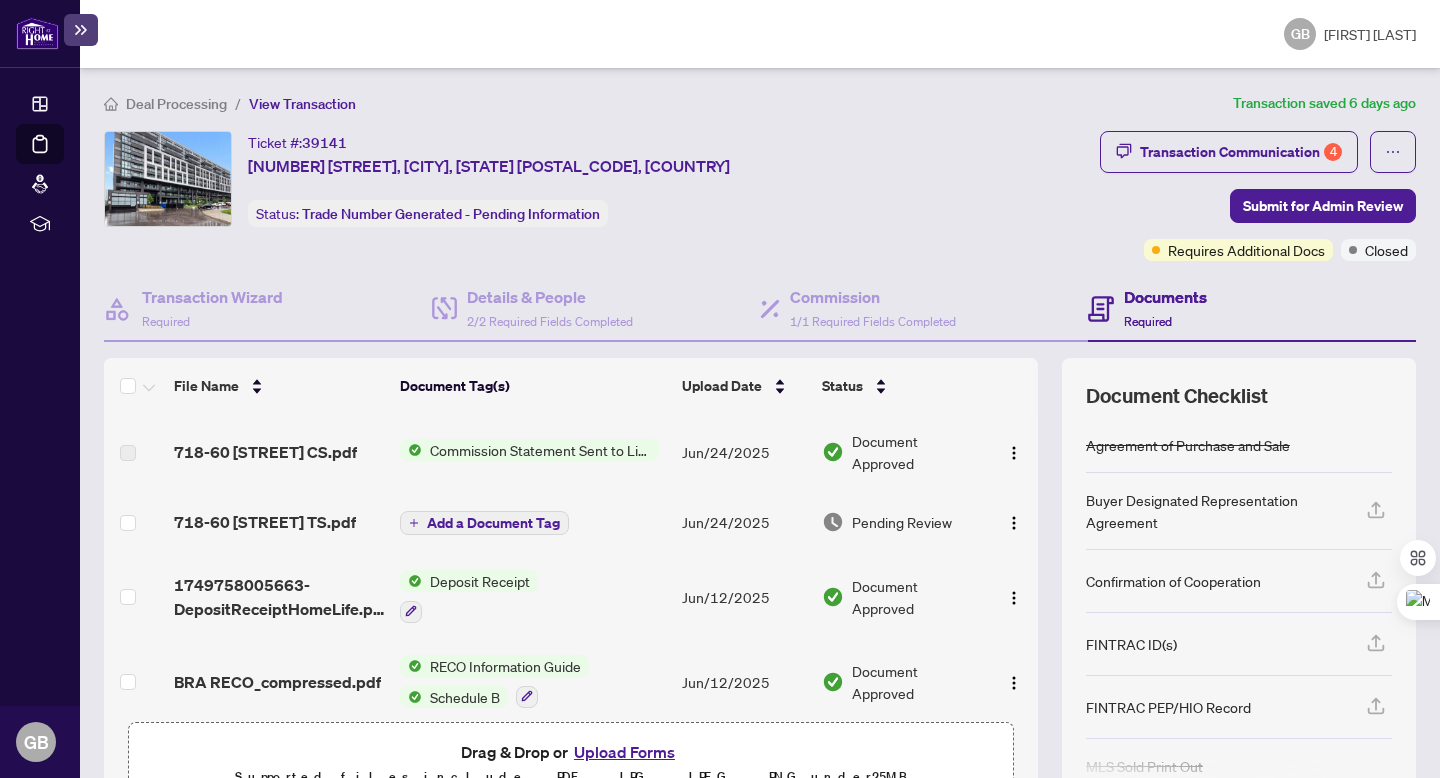 scroll, scrollTop: 110, scrollLeft: 0, axis: vertical 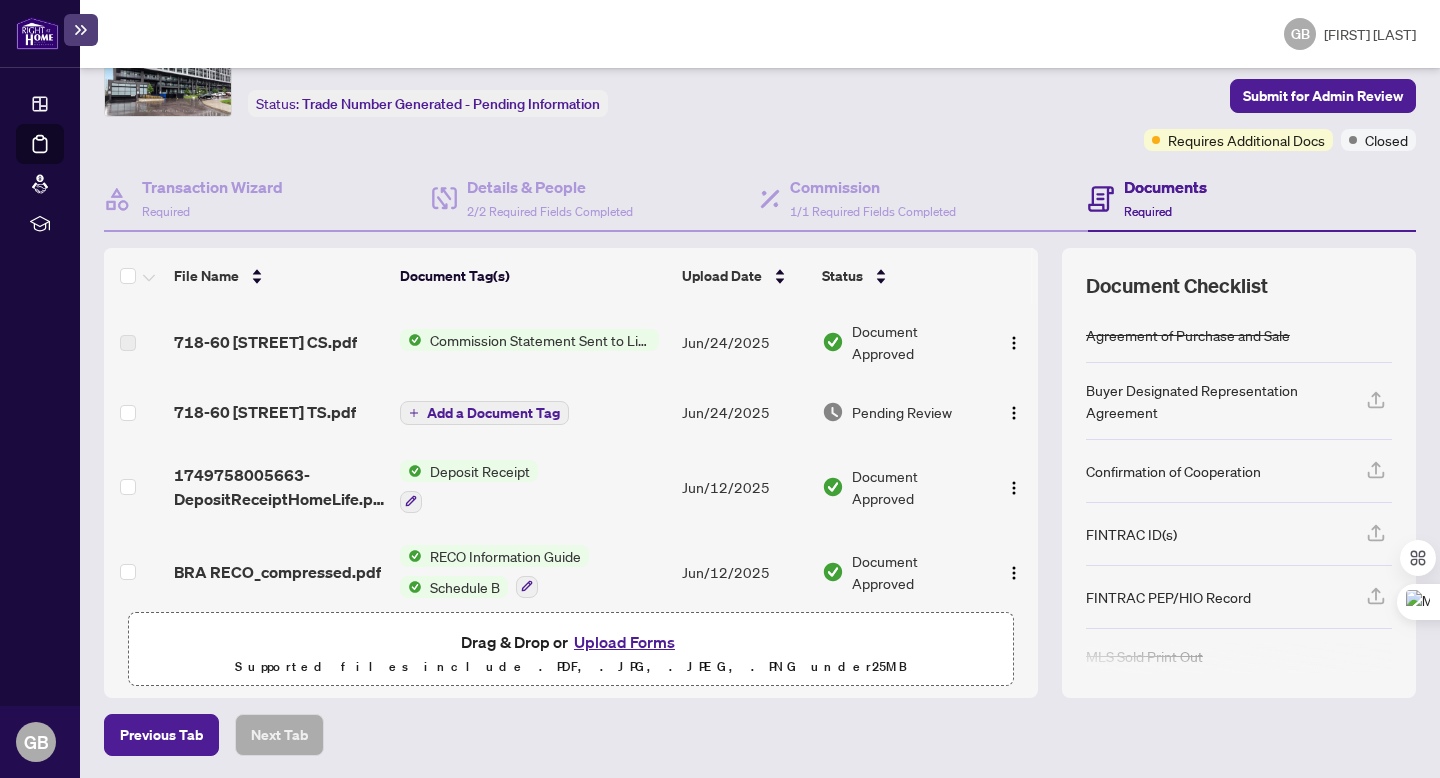 click on "Upload Forms" at bounding box center (624, 642) 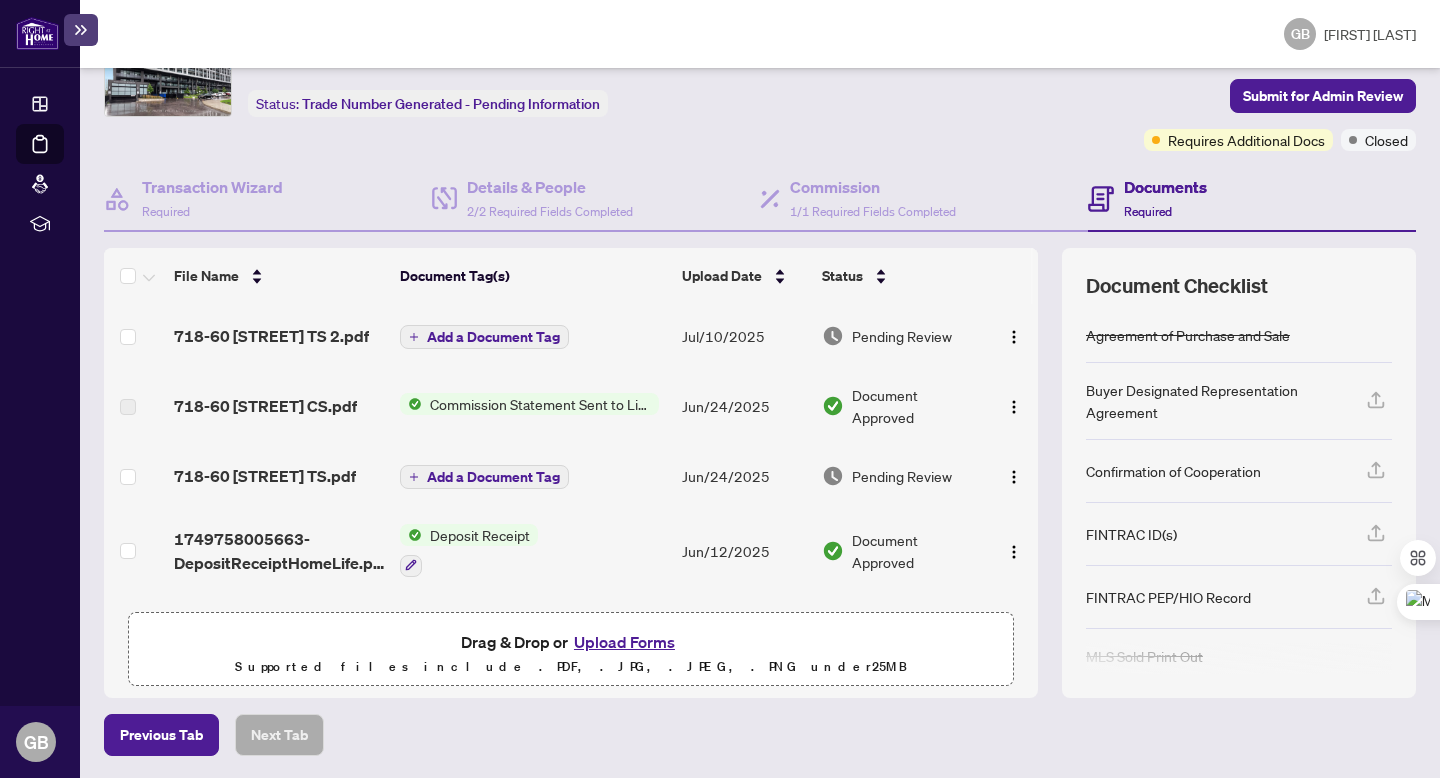 click on "Add a Document Tag" at bounding box center [493, 337] 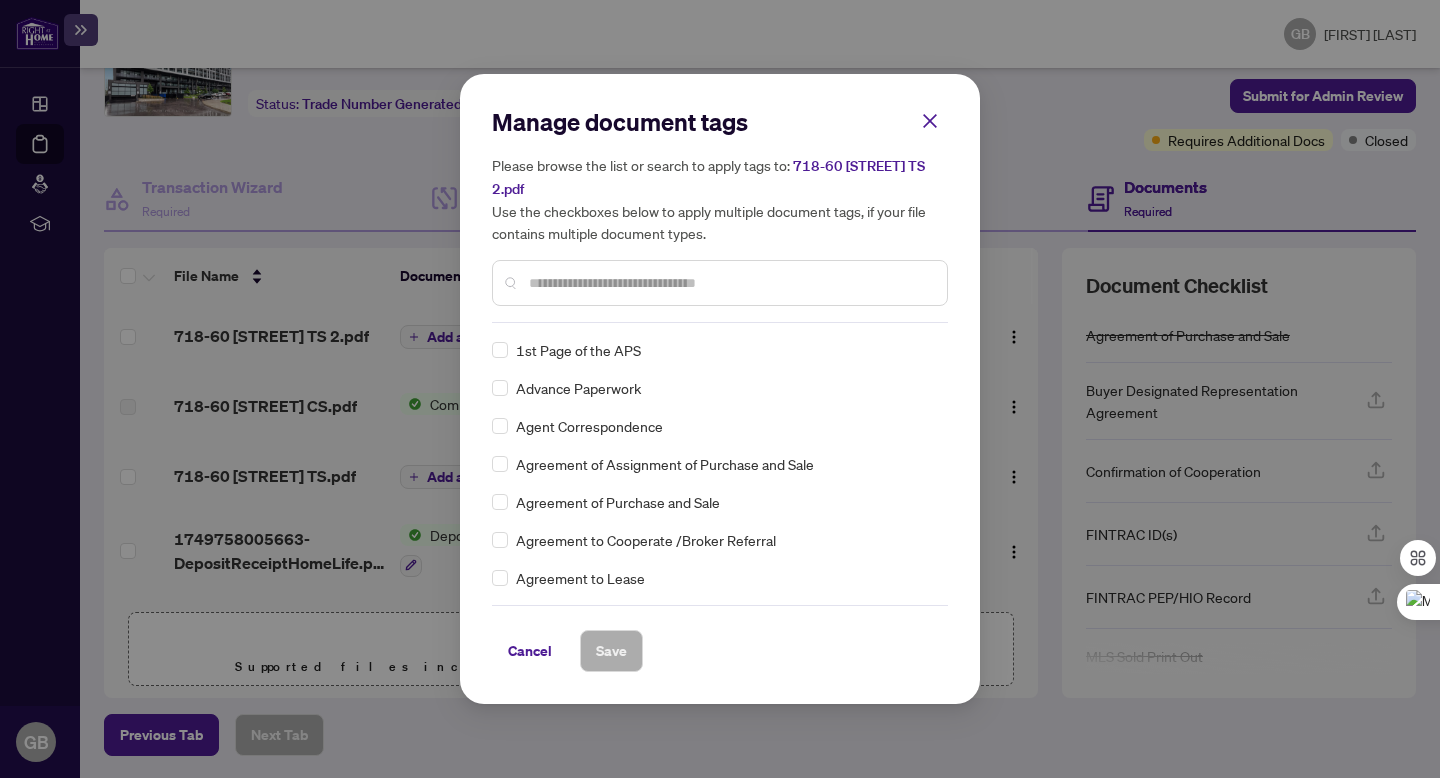 click at bounding box center (730, 283) 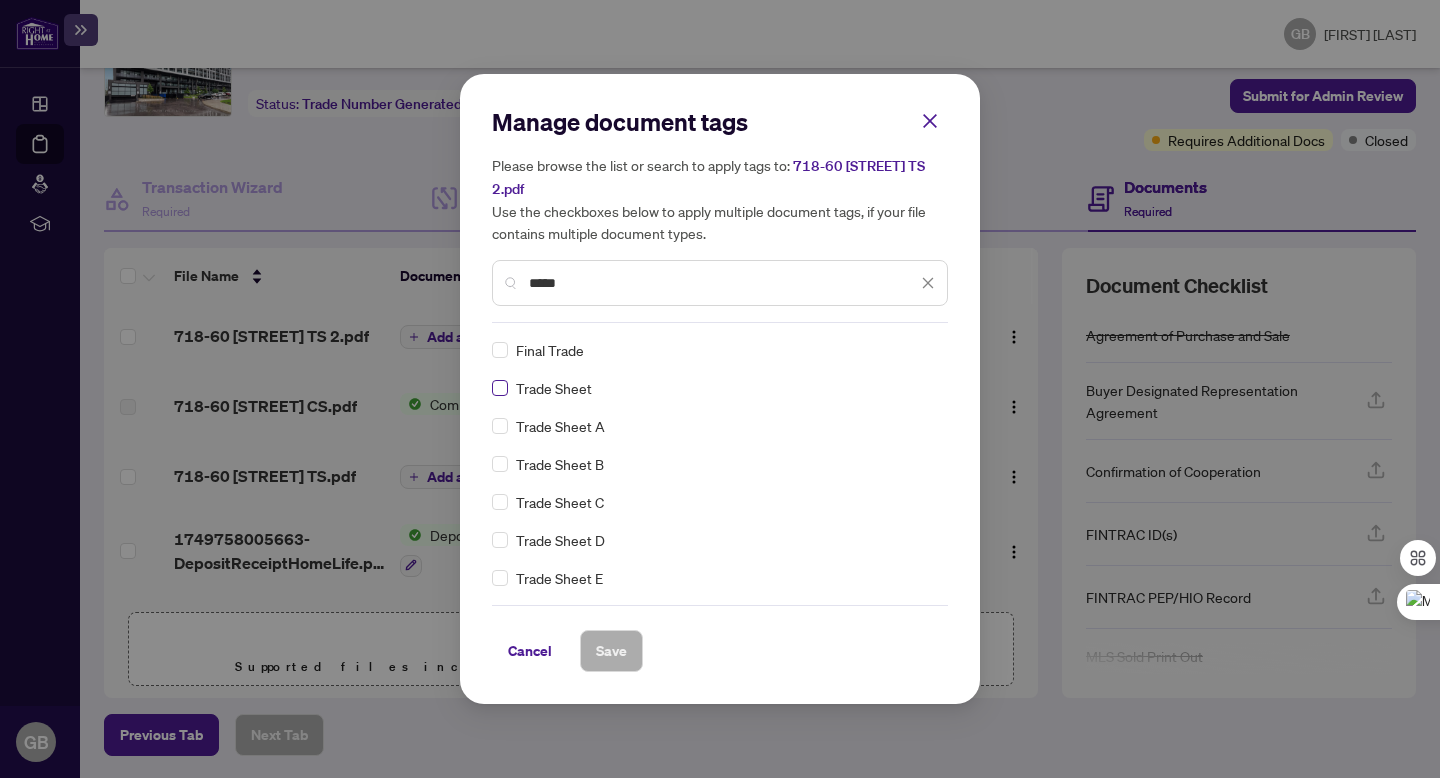 type on "*****" 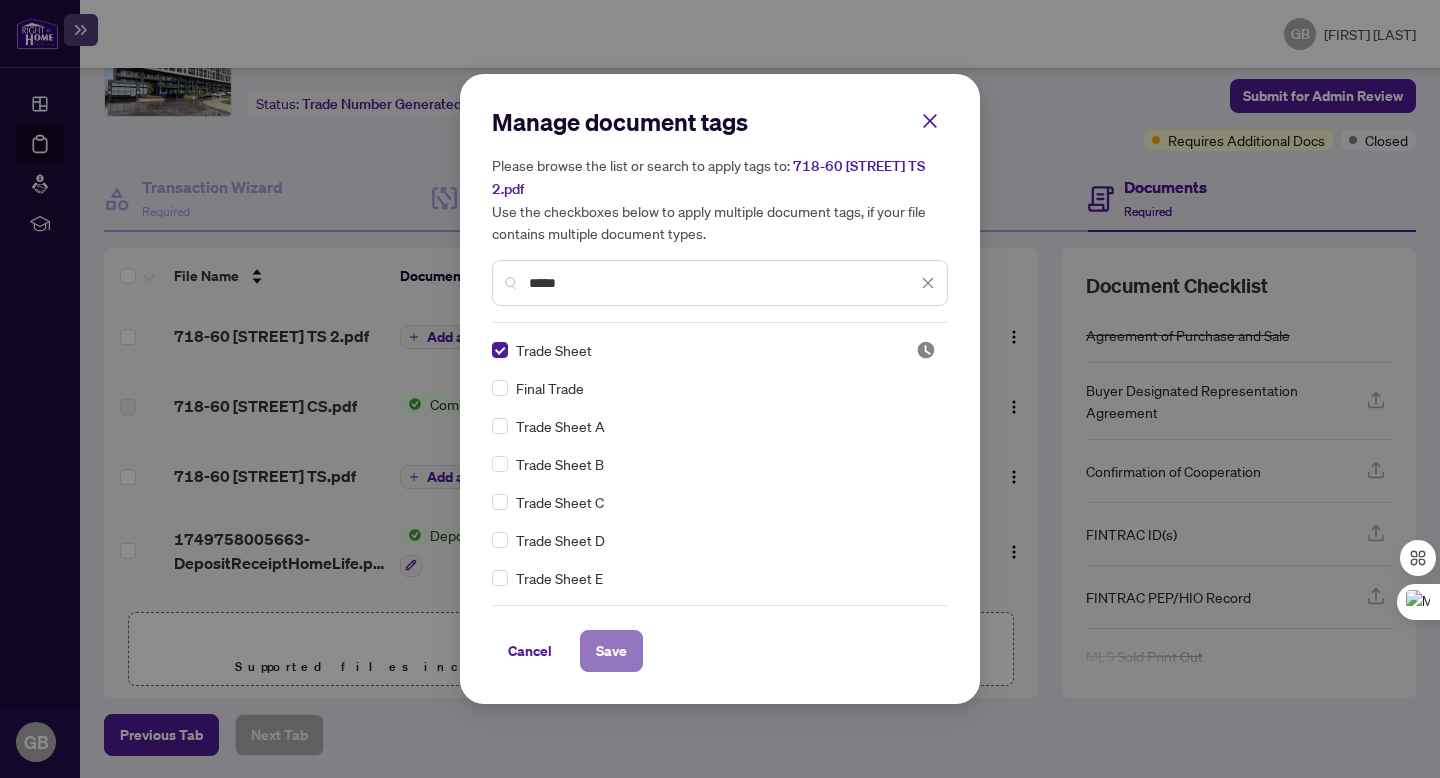 click on "Save" at bounding box center [611, 651] 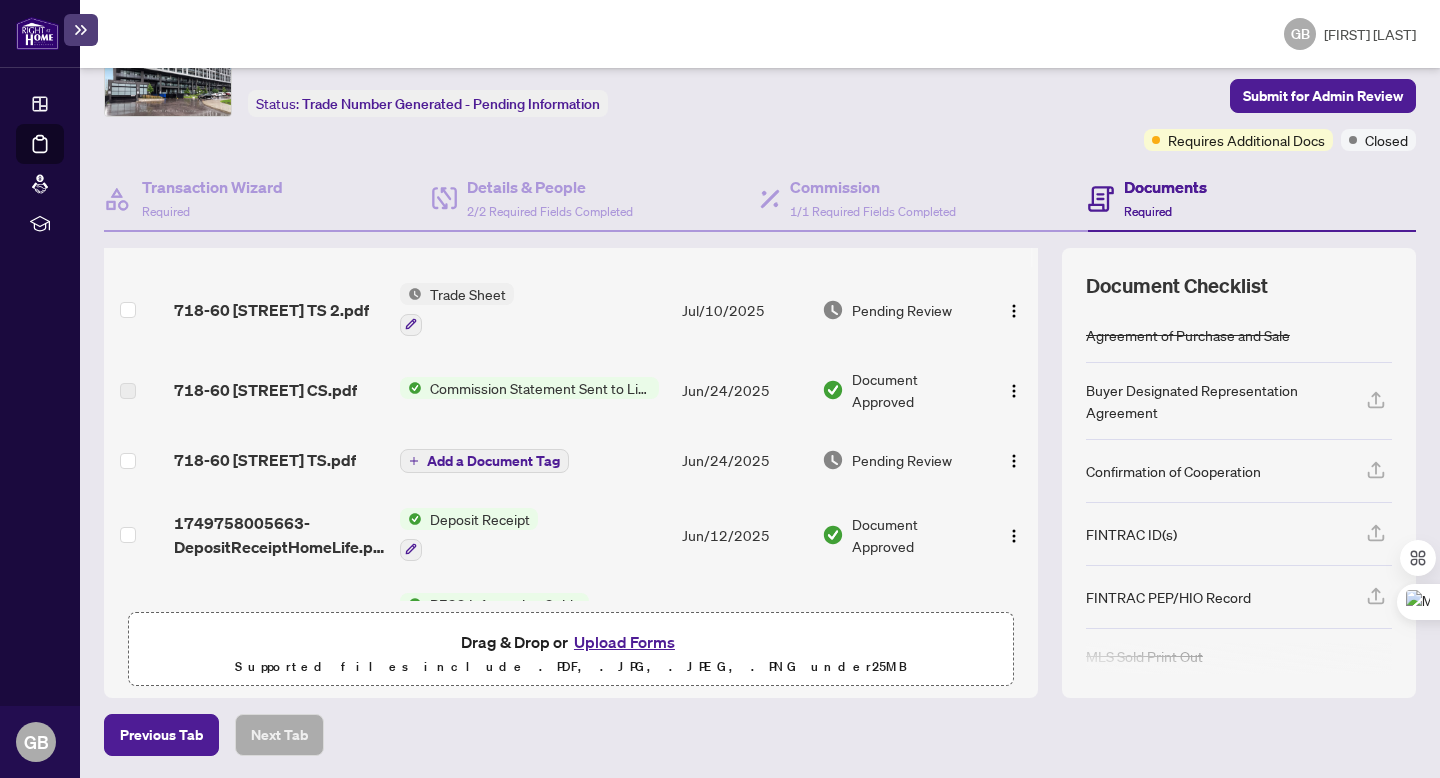 scroll, scrollTop: 0, scrollLeft: 0, axis: both 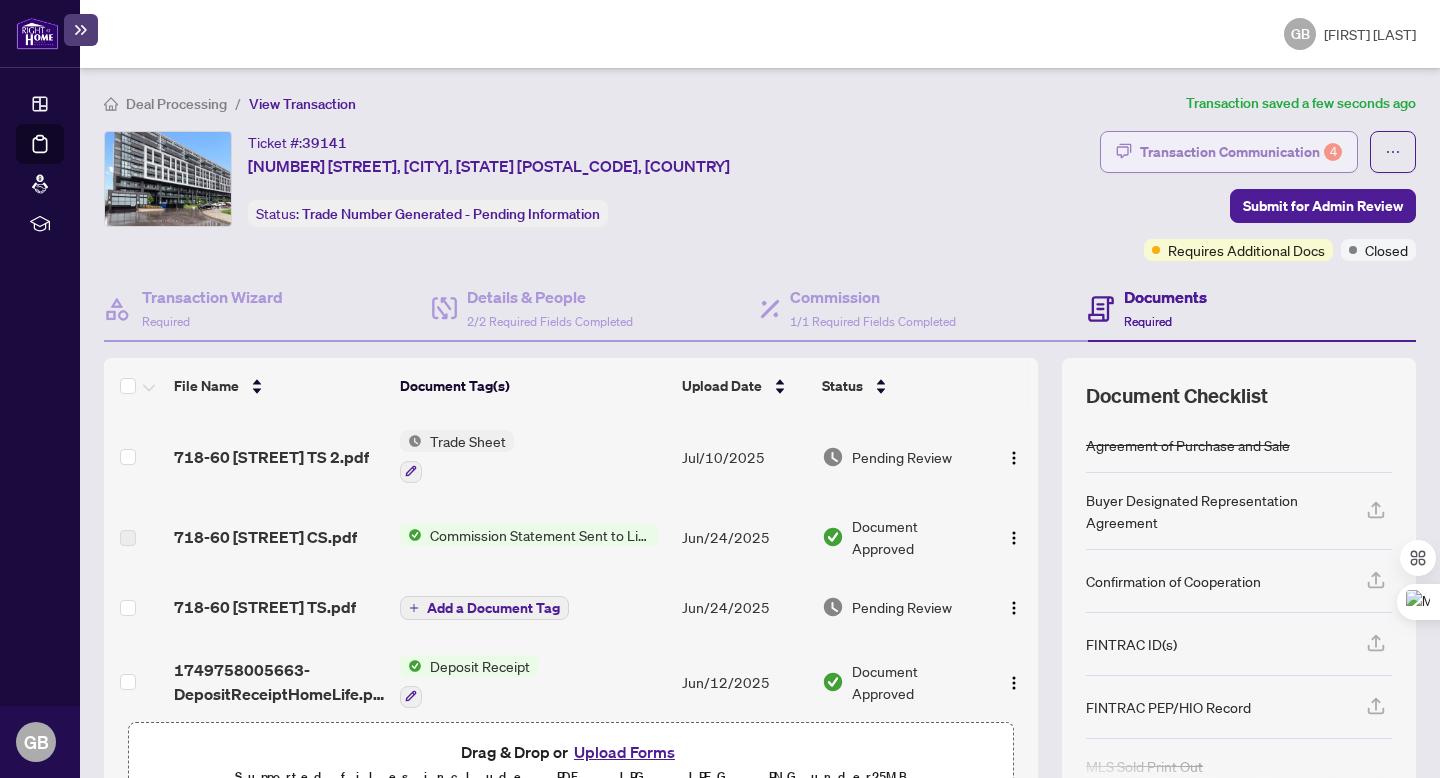 click on "Transaction Communication 4" at bounding box center [1241, 152] 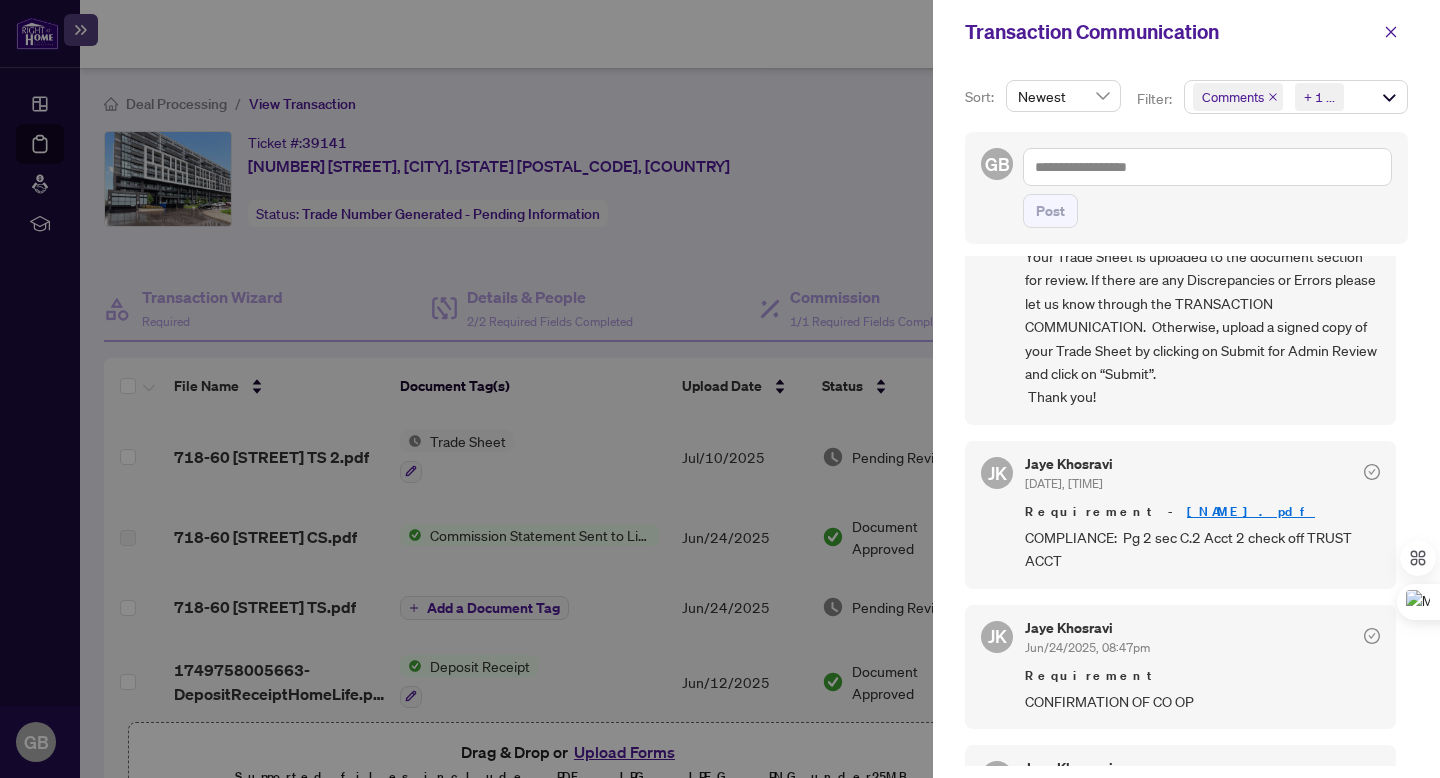 scroll, scrollTop: 376, scrollLeft: 0, axis: vertical 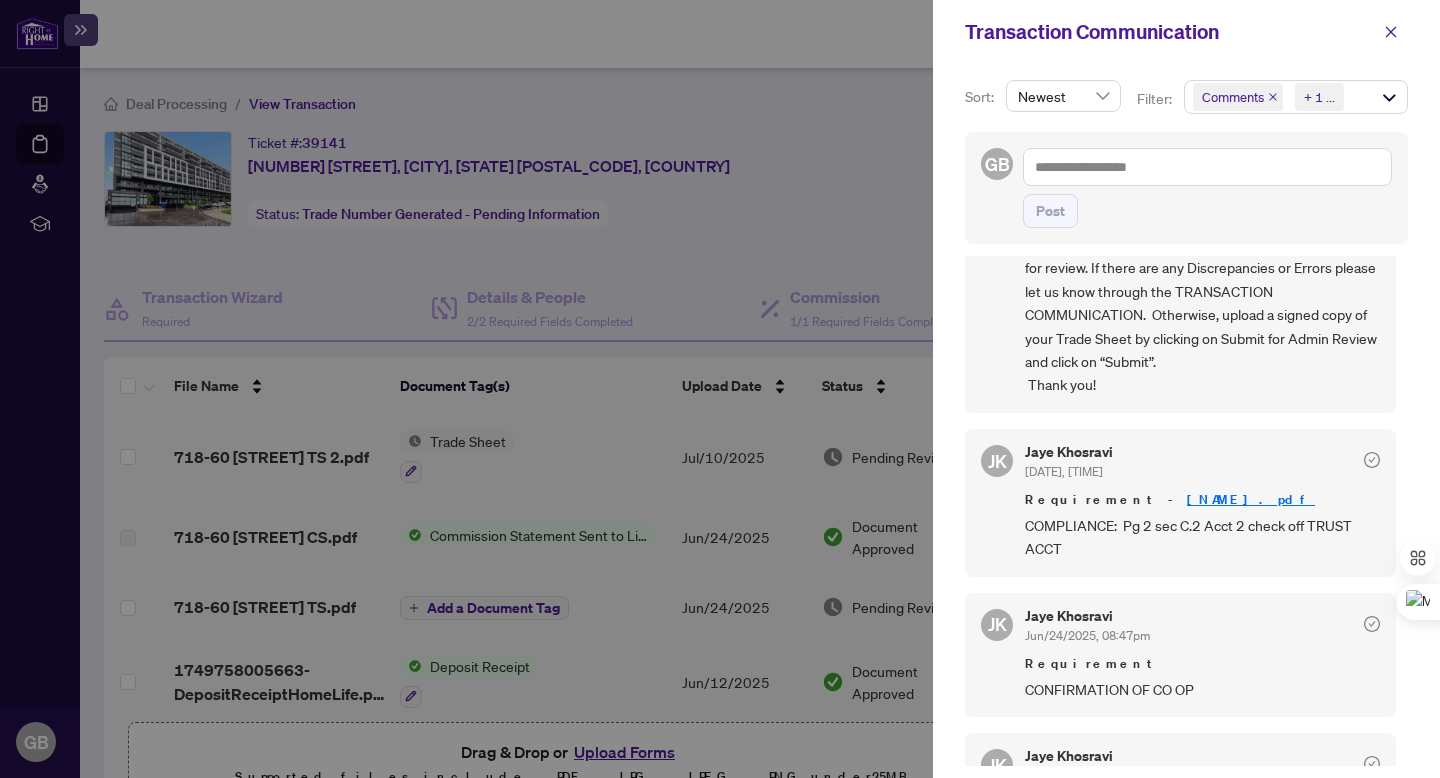 click on "[NAME].pdf" at bounding box center [1251, 499] 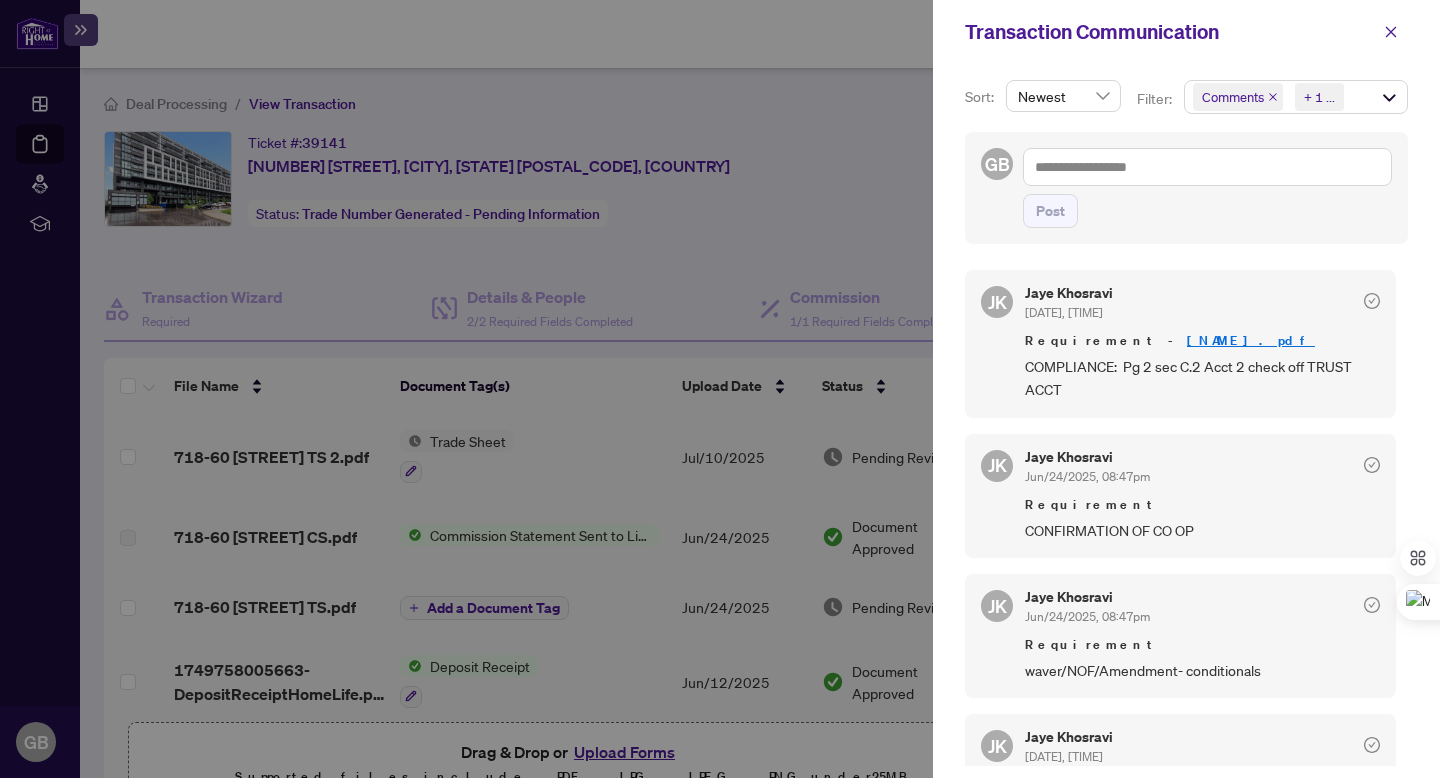 scroll, scrollTop: 601, scrollLeft: 0, axis: vertical 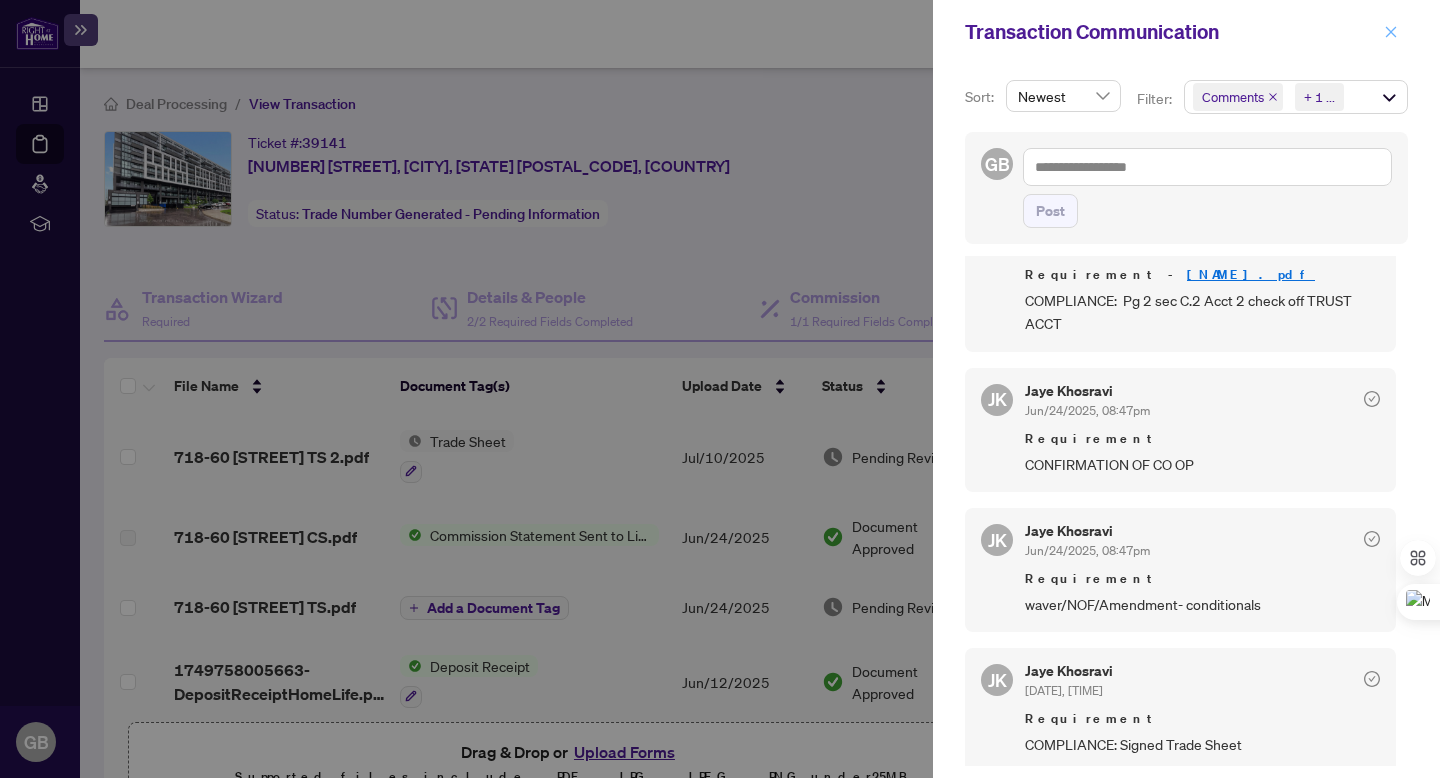 click 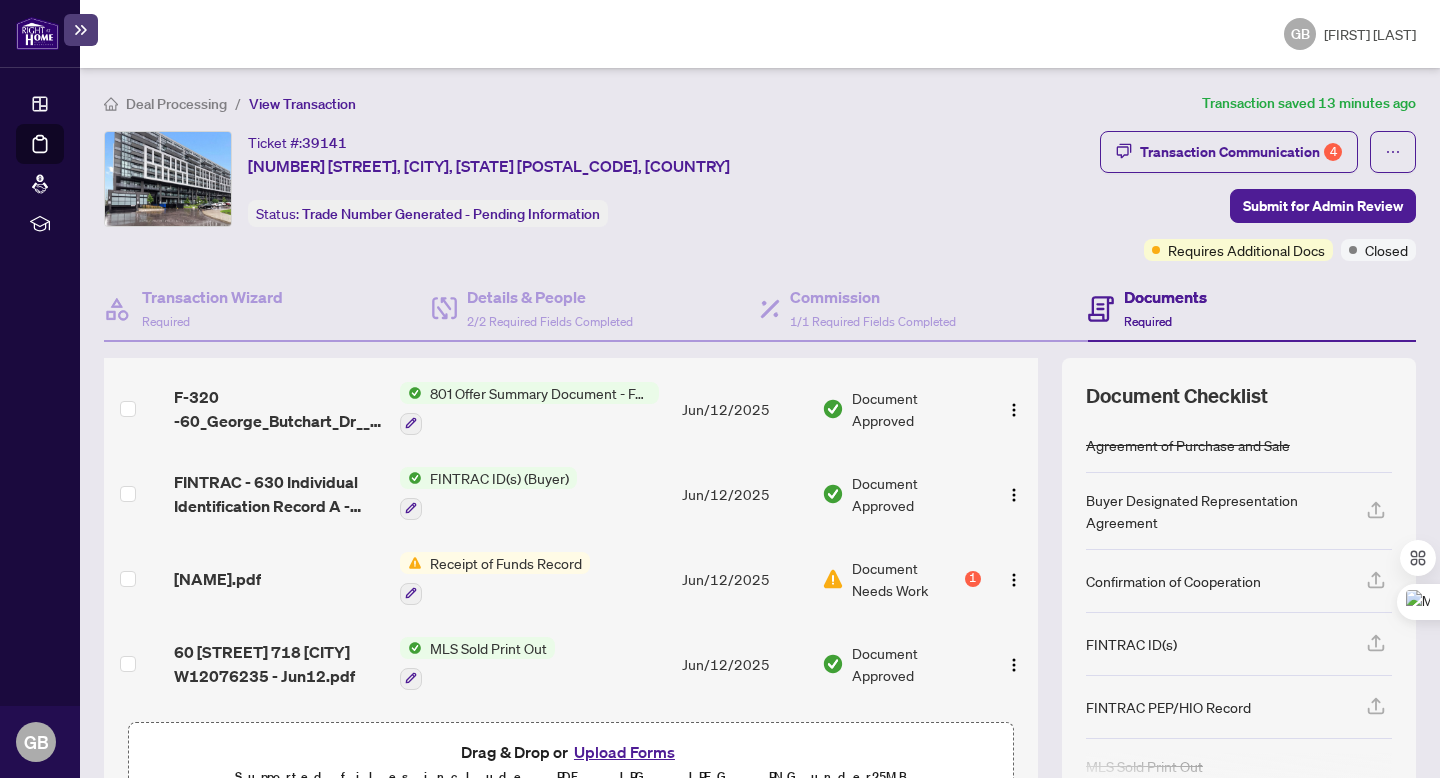 scroll, scrollTop: 796, scrollLeft: 0, axis: vertical 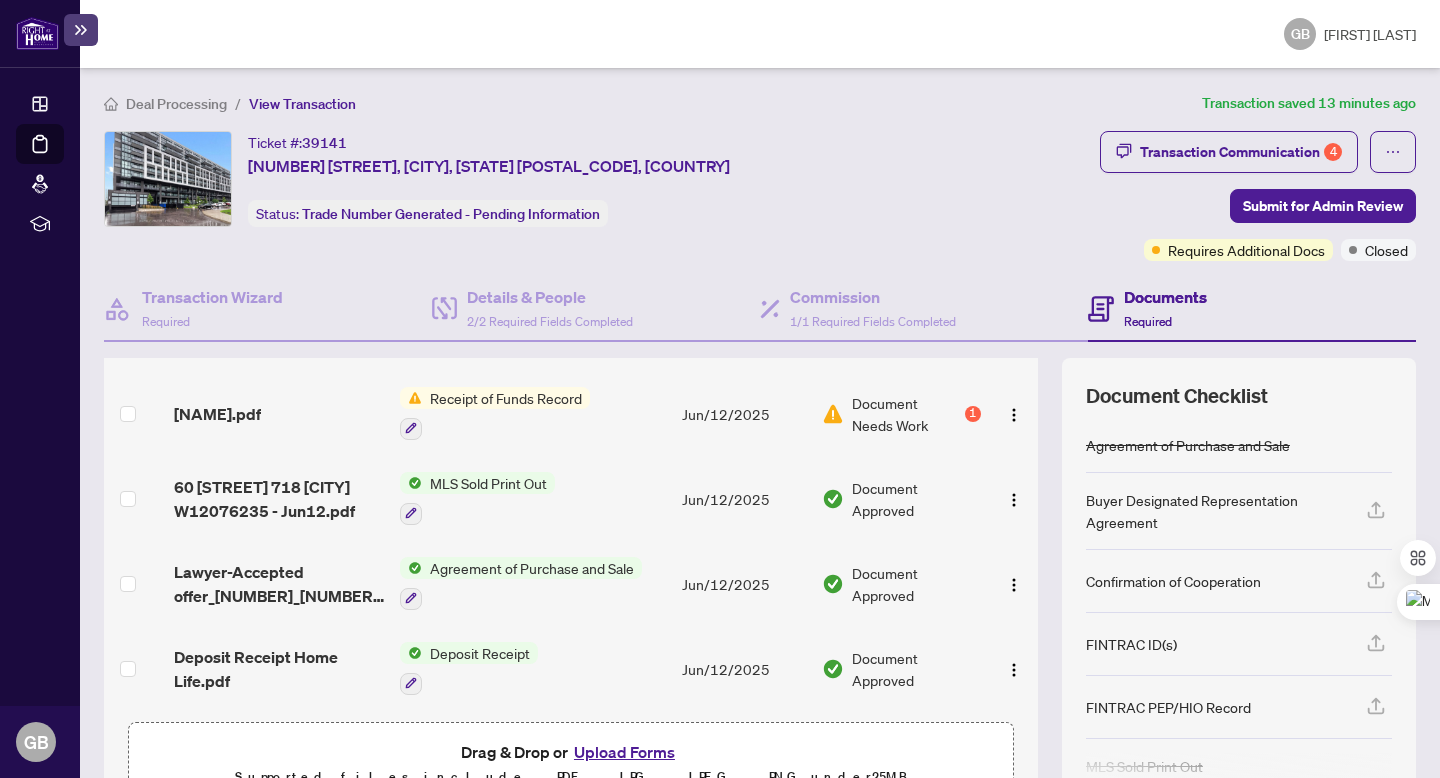 click on "Upload Forms" at bounding box center (624, 752) 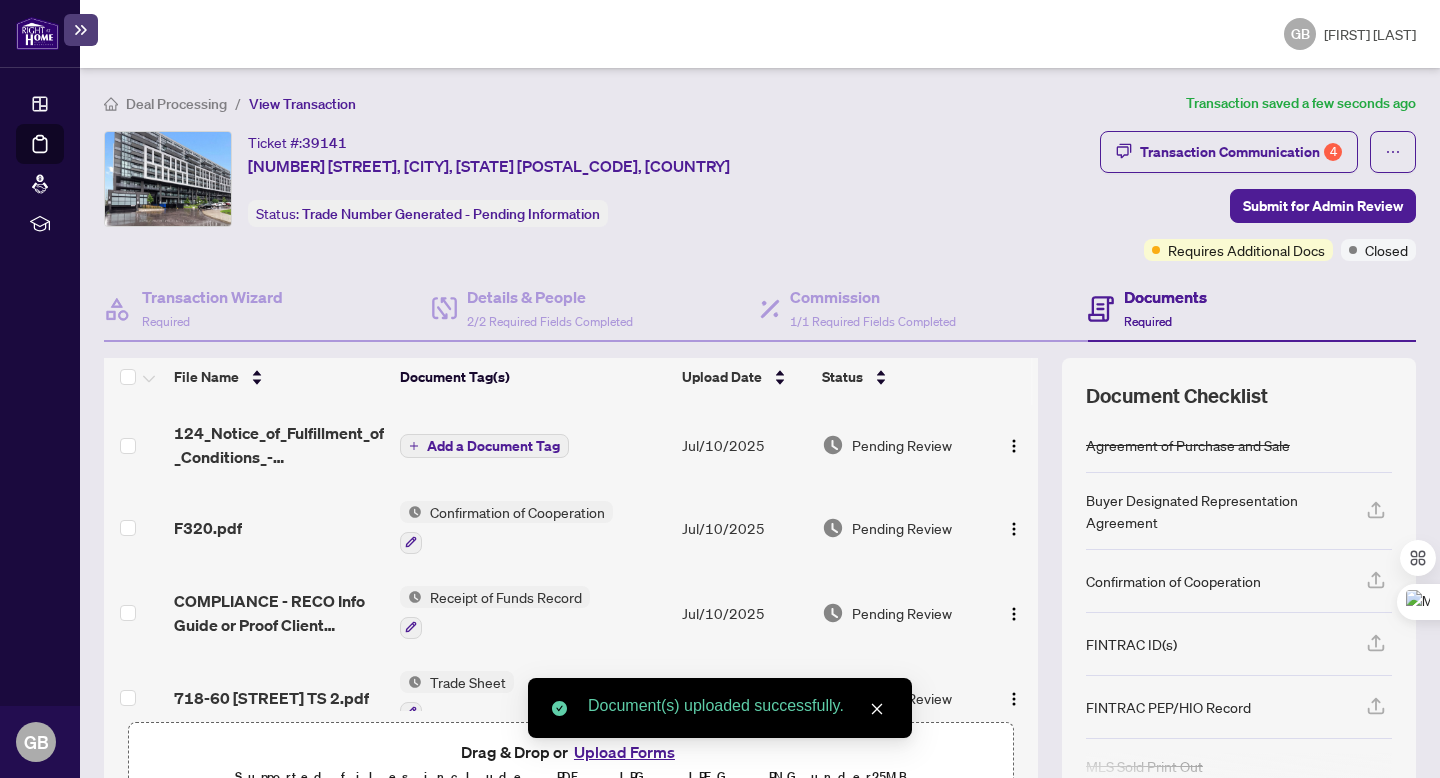 scroll, scrollTop: 0, scrollLeft: 0, axis: both 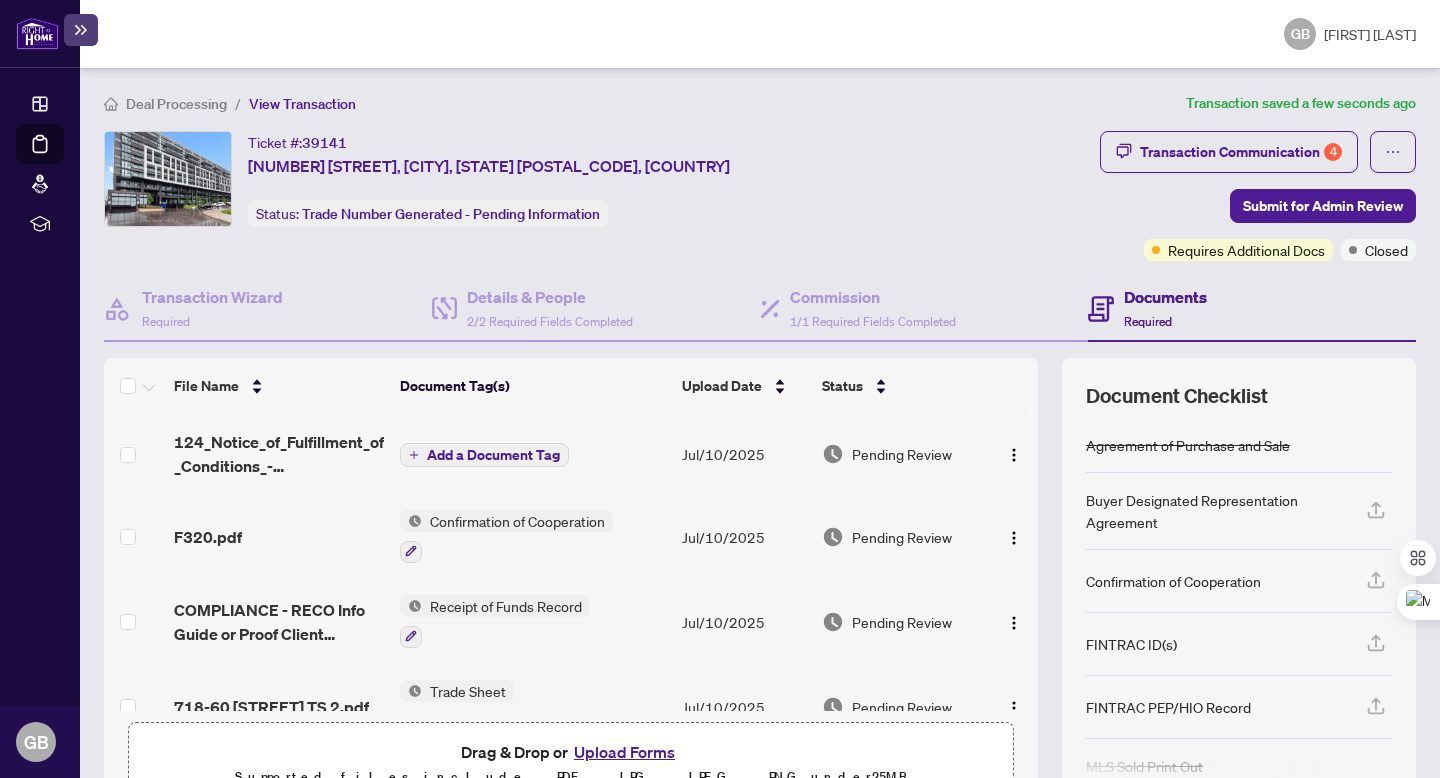 click on "Add a Document Tag" at bounding box center [493, 455] 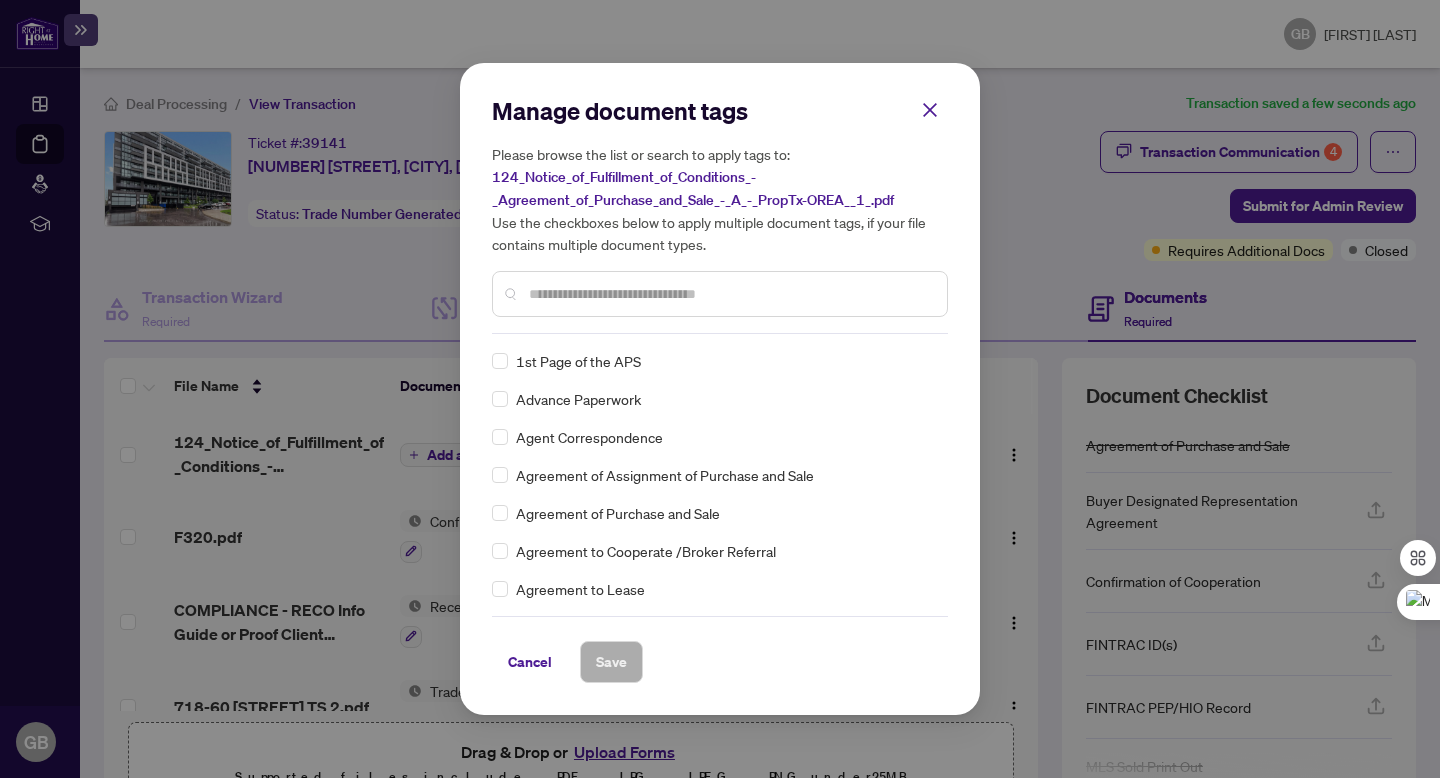 click at bounding box center [730, 294] 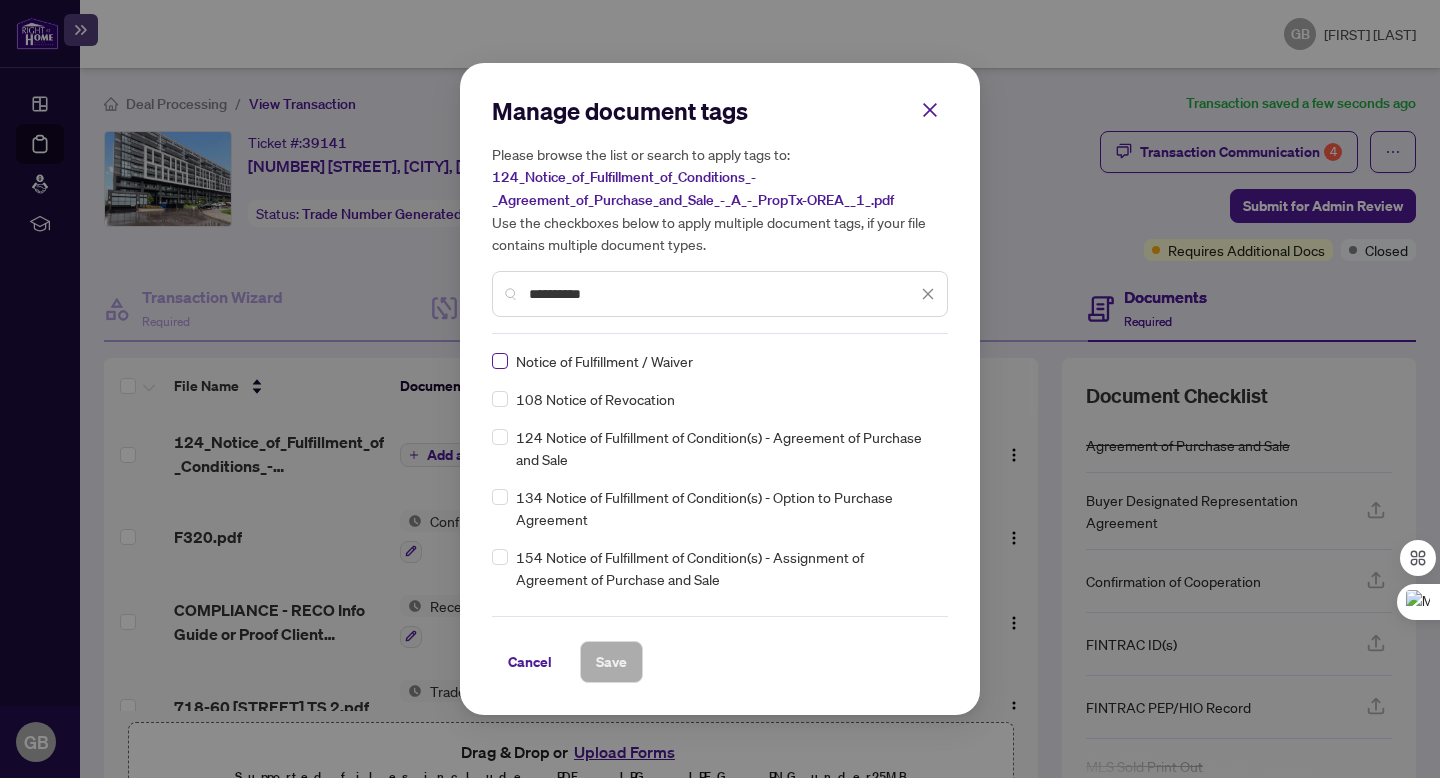 type on "*********" 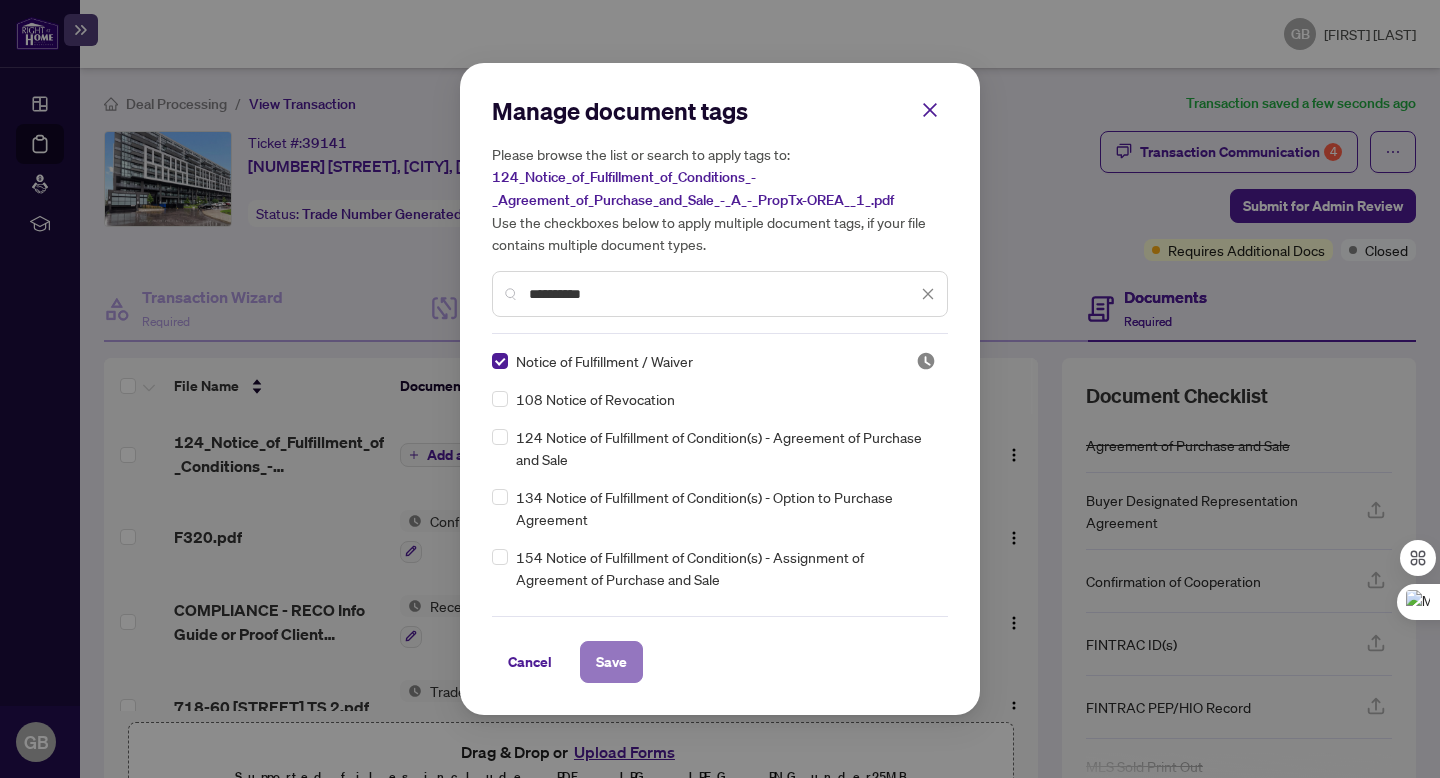 click on "Save" at bounding box center [611, 662] 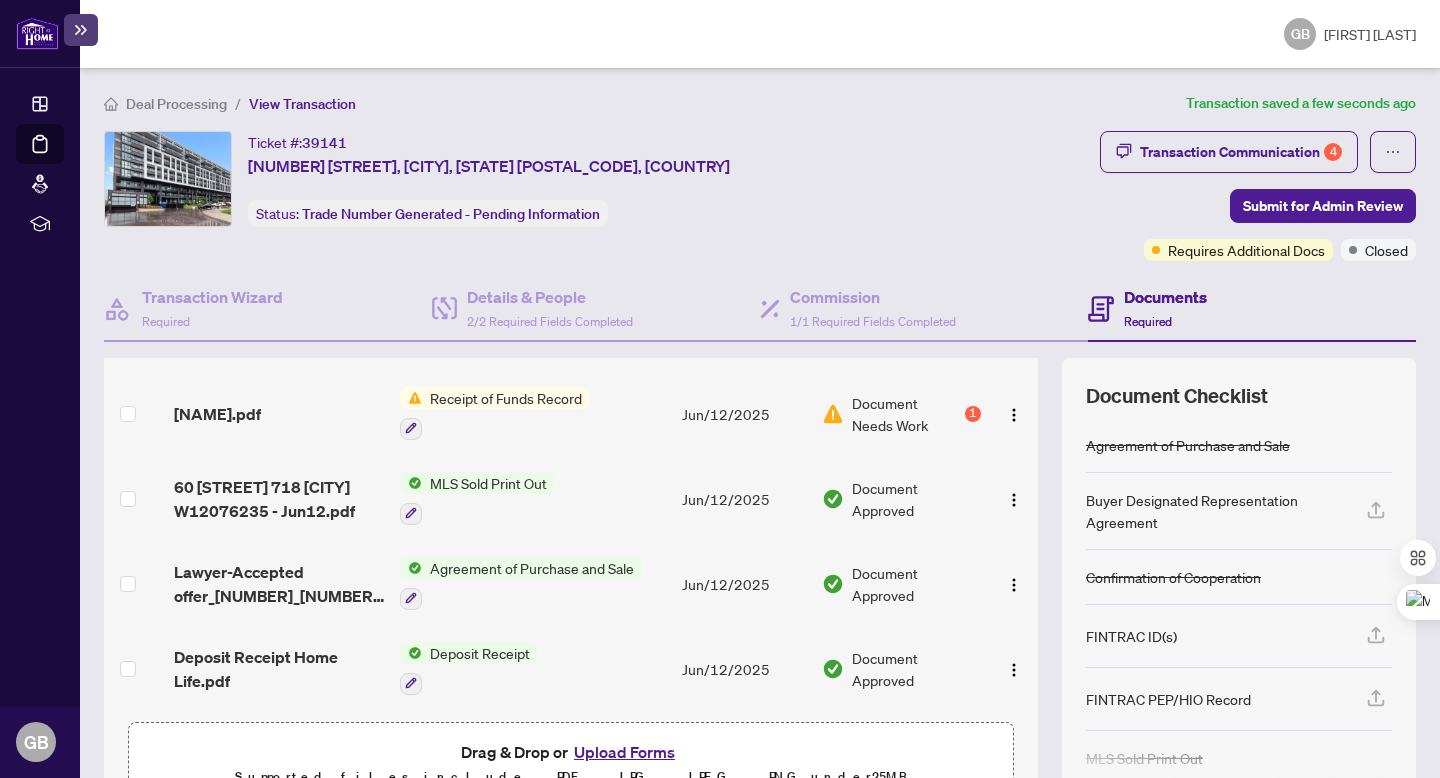 scroll, scrollTop: 0, scrollLeft: 0, axis: both 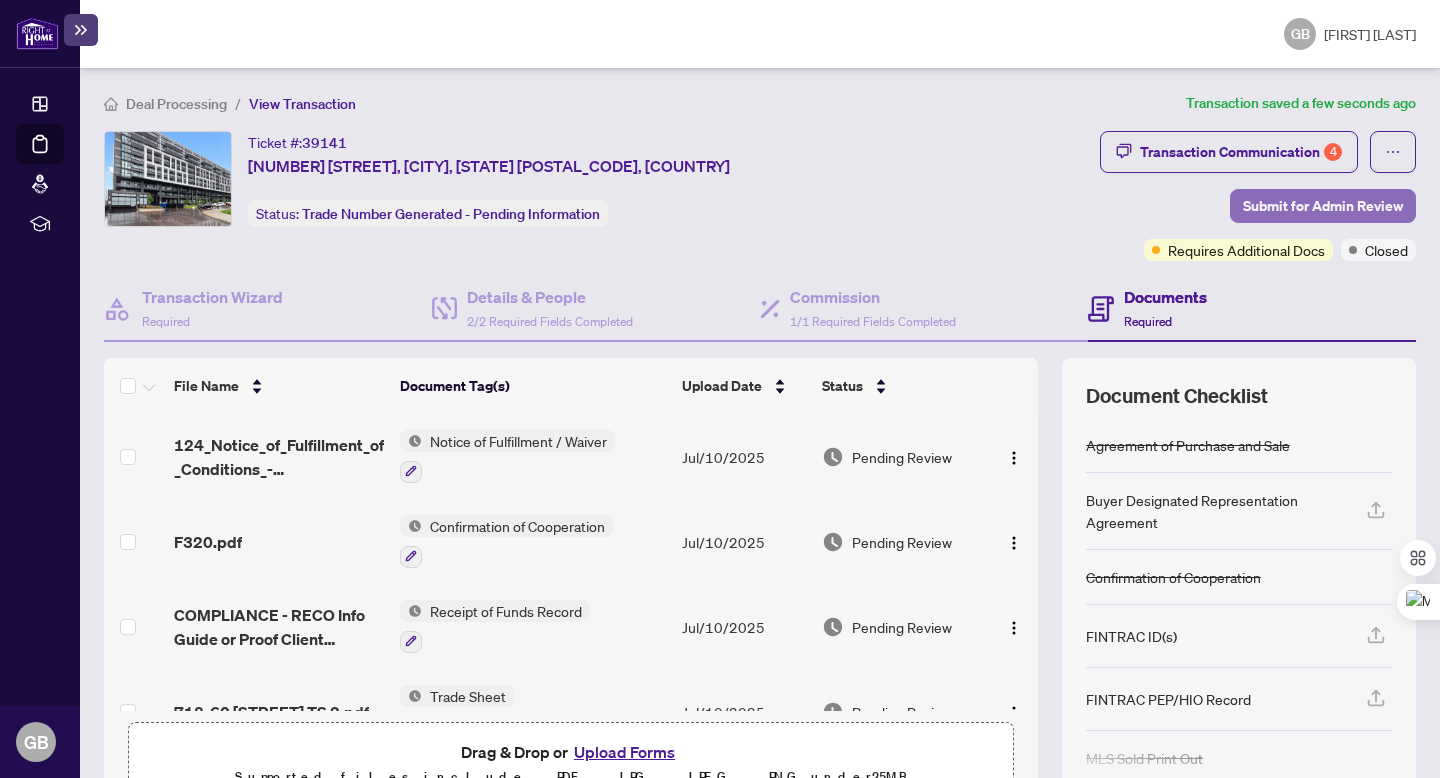 click on "Submit for Admin Review" at bounding box center [1323, 206] 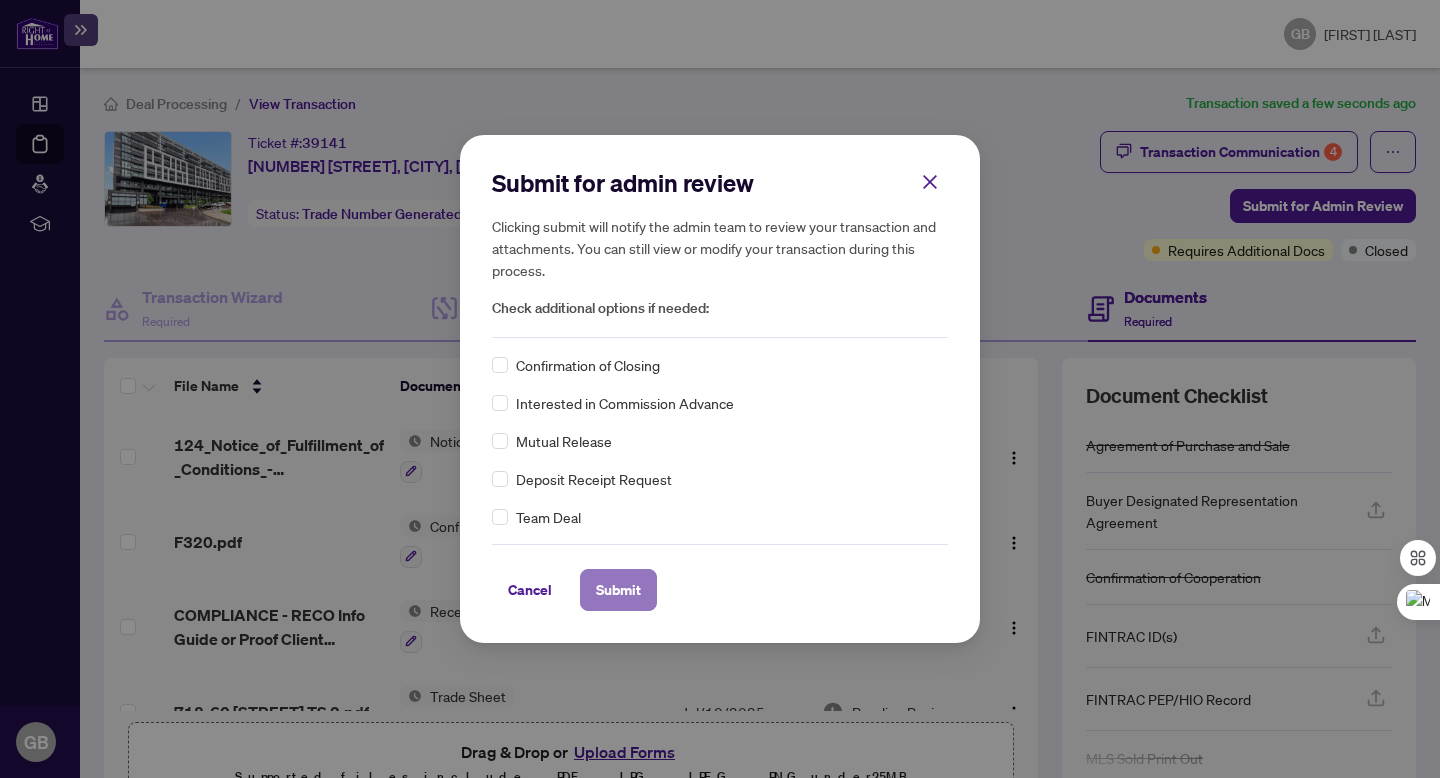 click on "Submit" at bounding box center [618, 590] 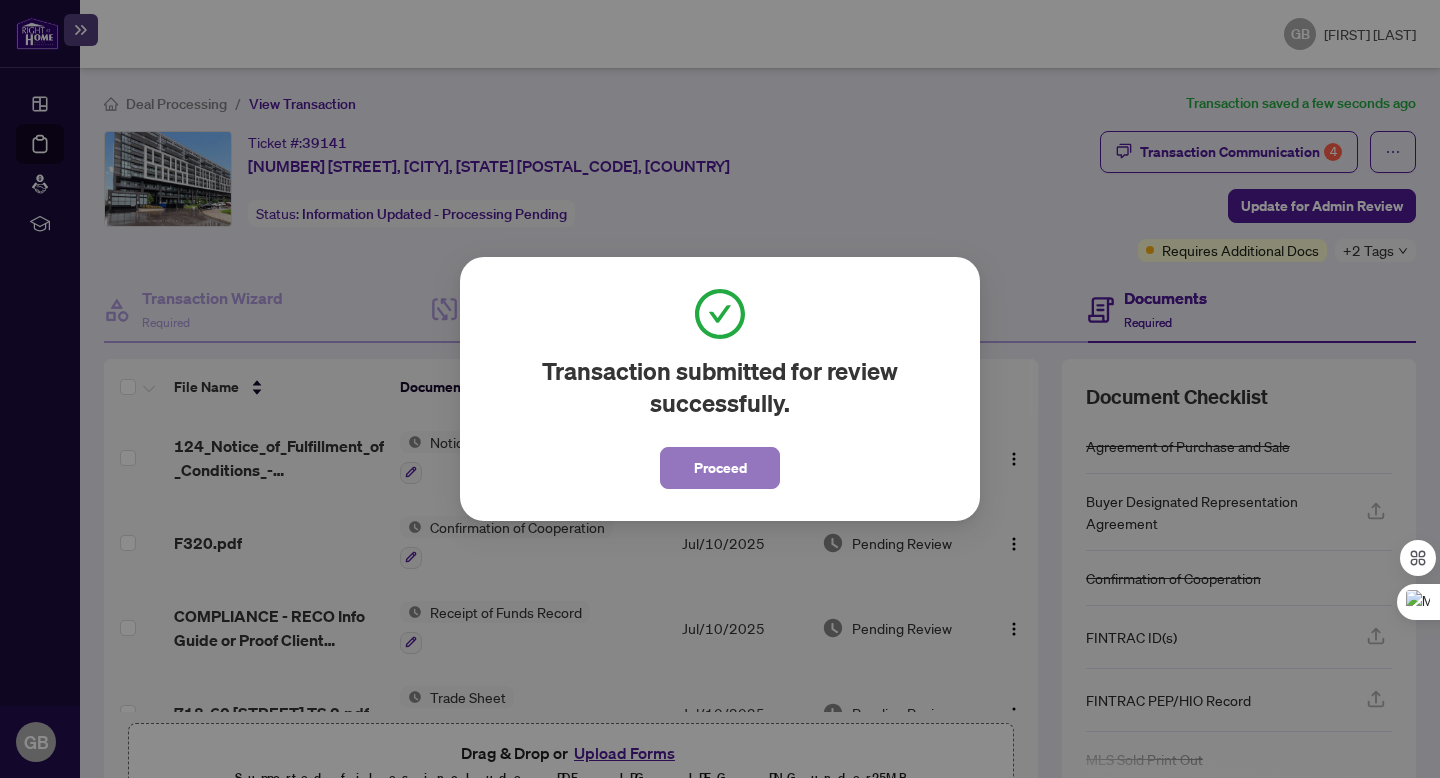 click on "Proceed" at bounding box center (720, 468) 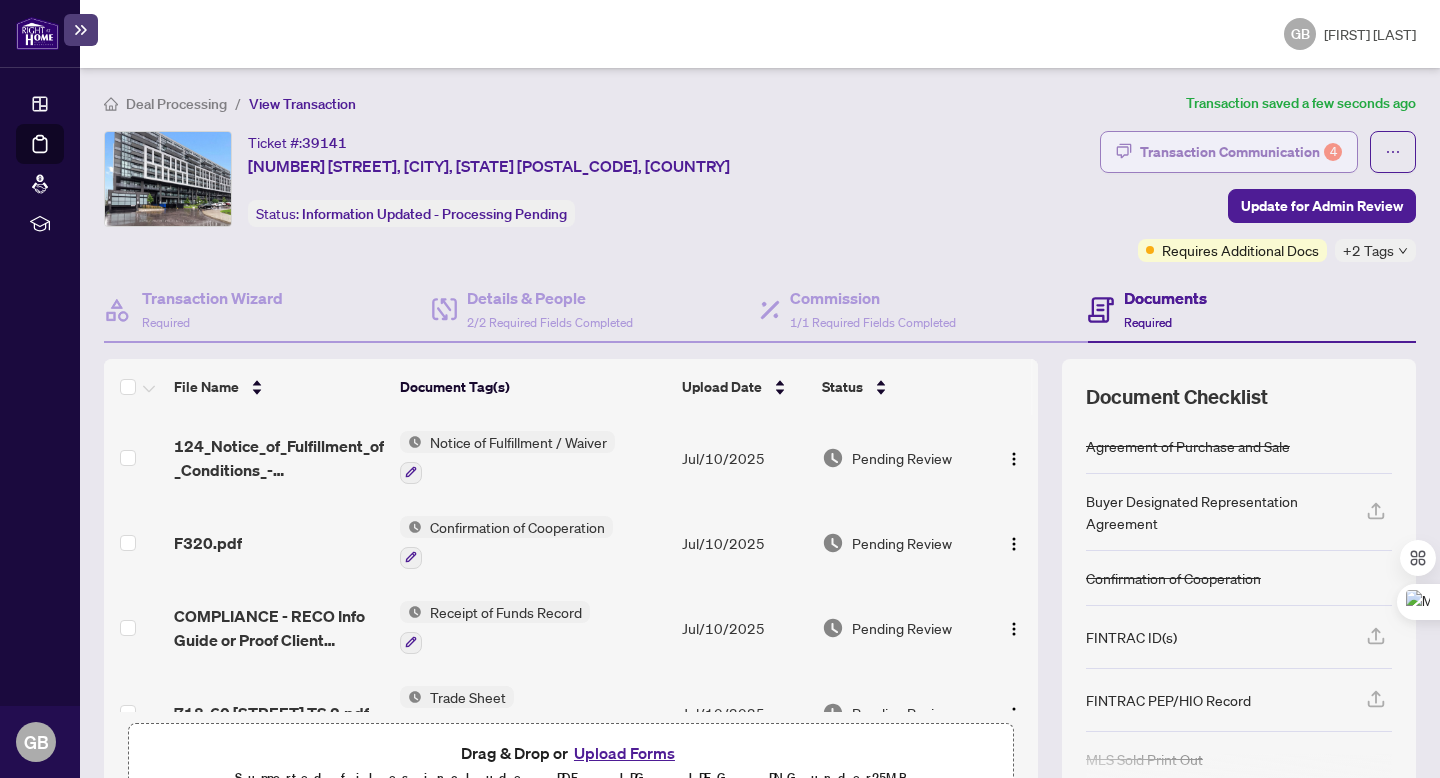 click on "Transaction Communication 4" at bounding box center (1241, 152) 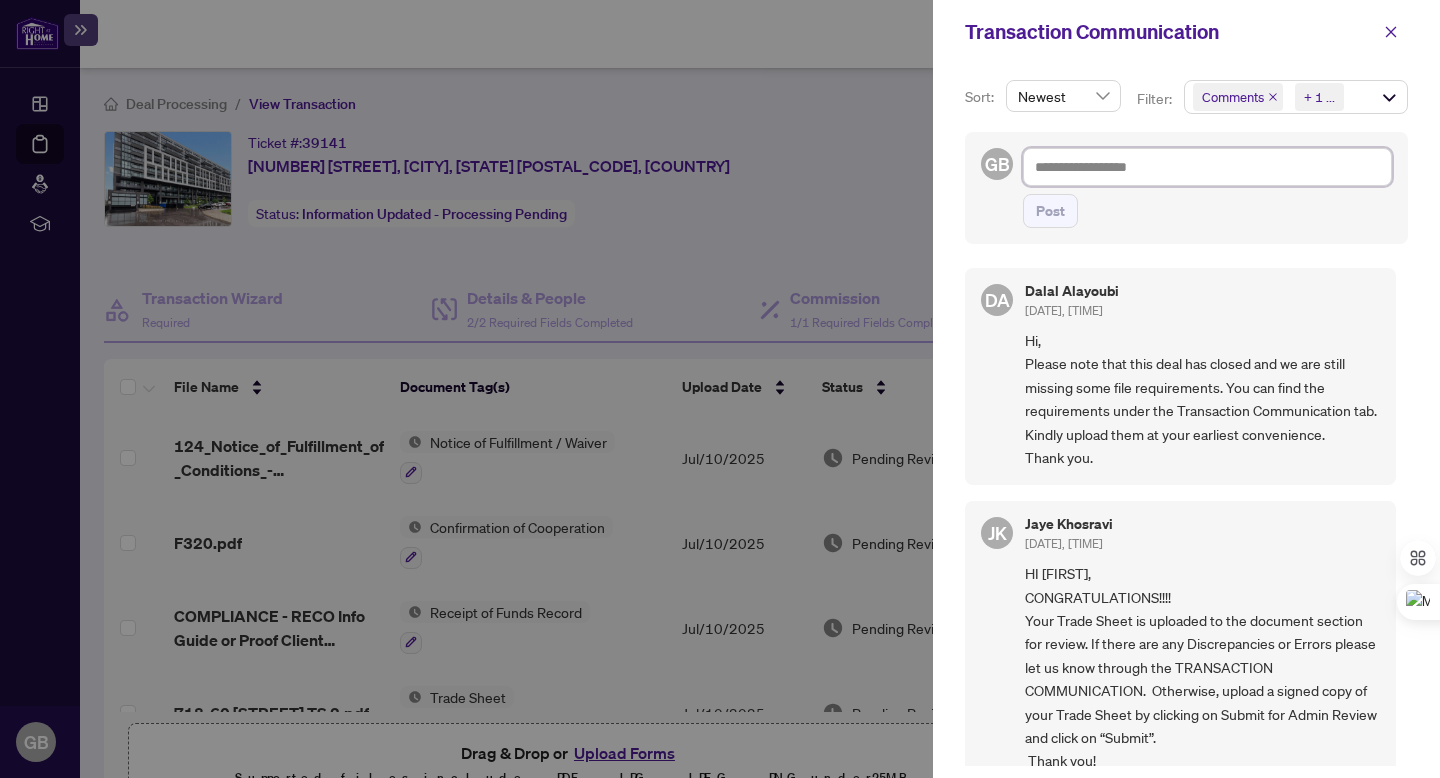 click at bounding box center [1207, 167] 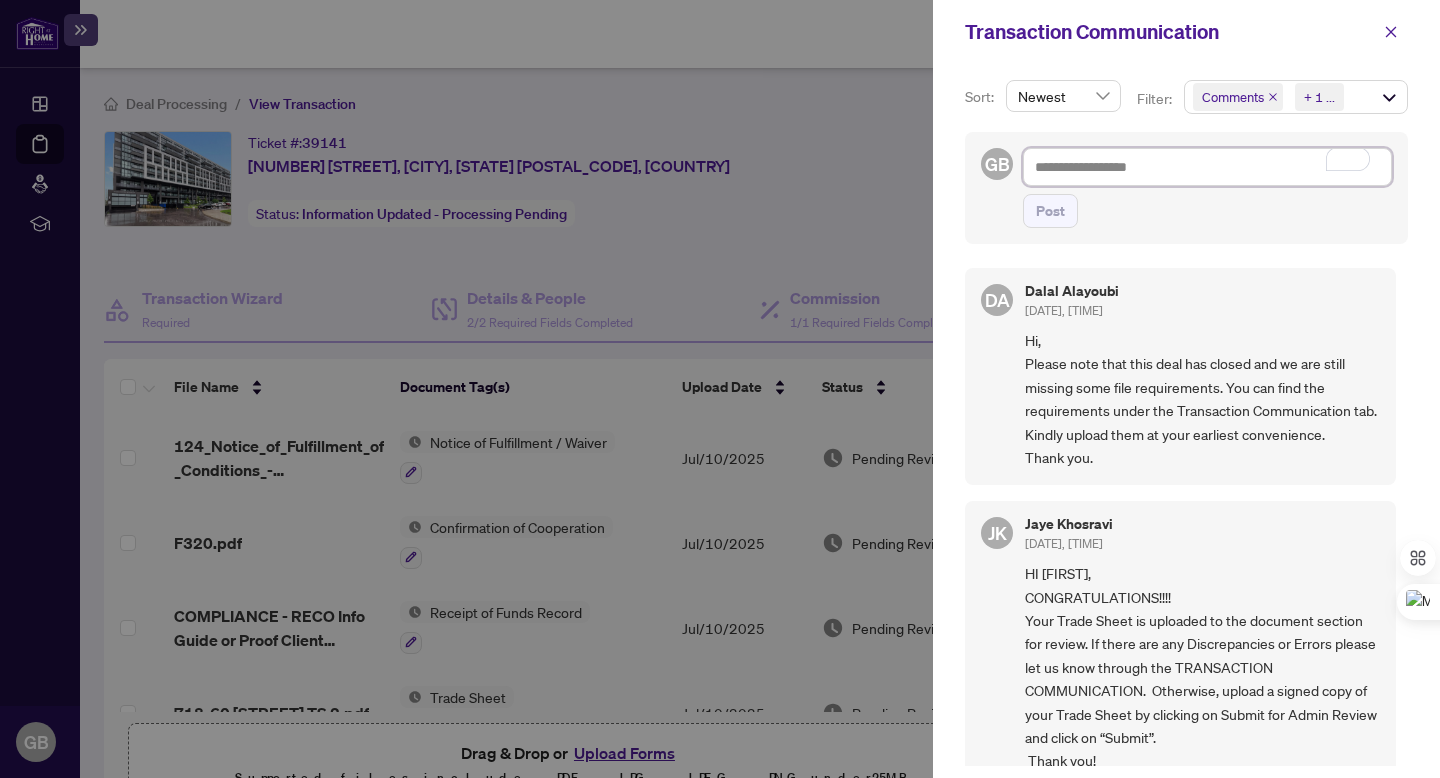 type on "*" 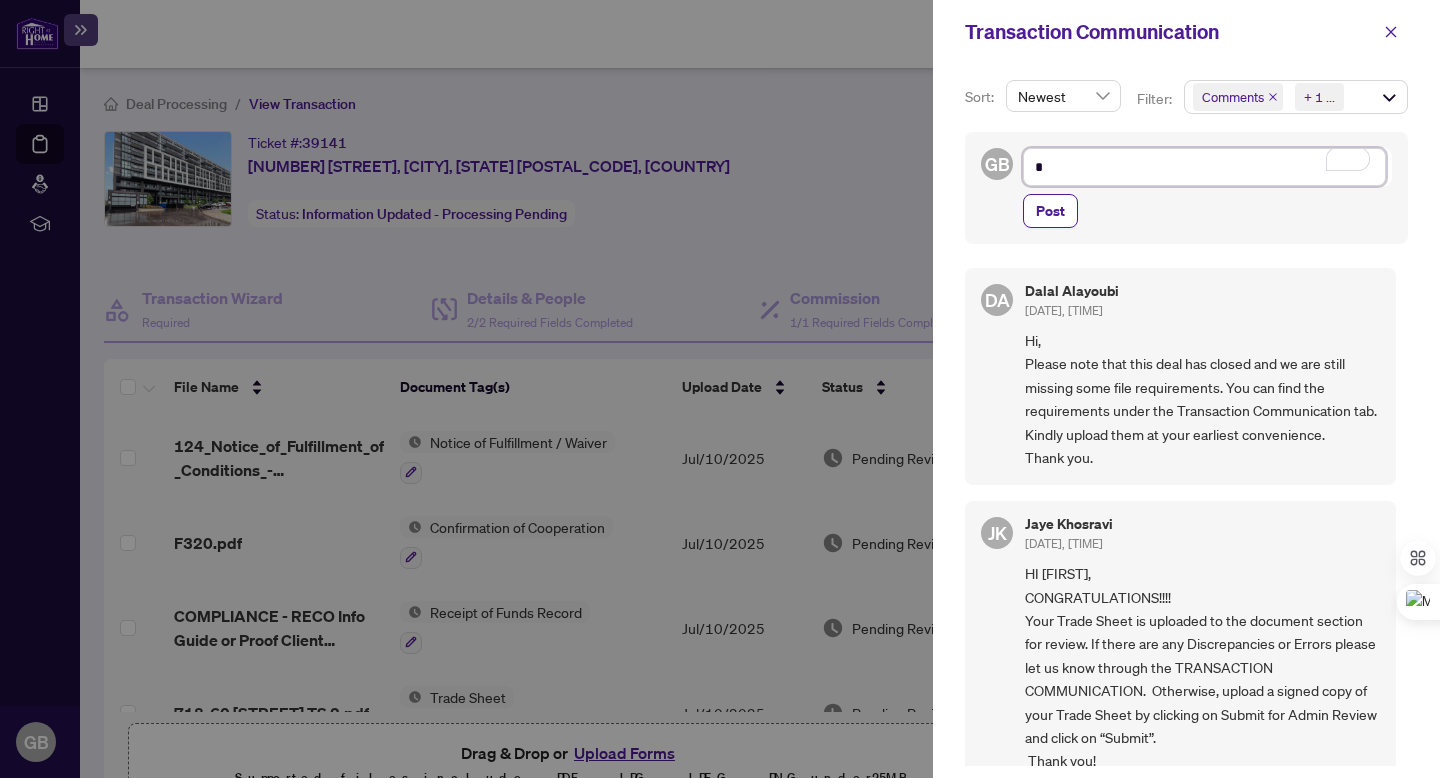 type on "*" 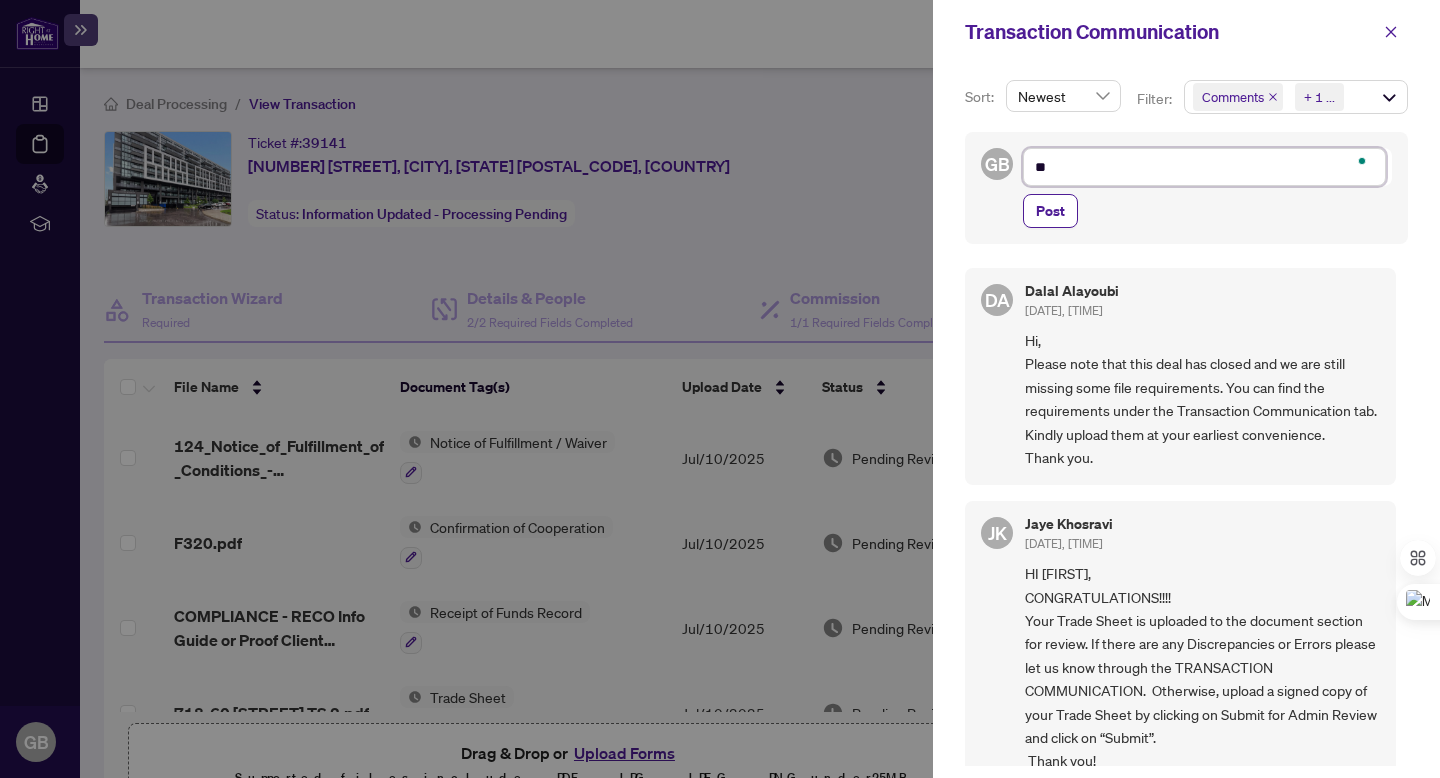 type on "***" 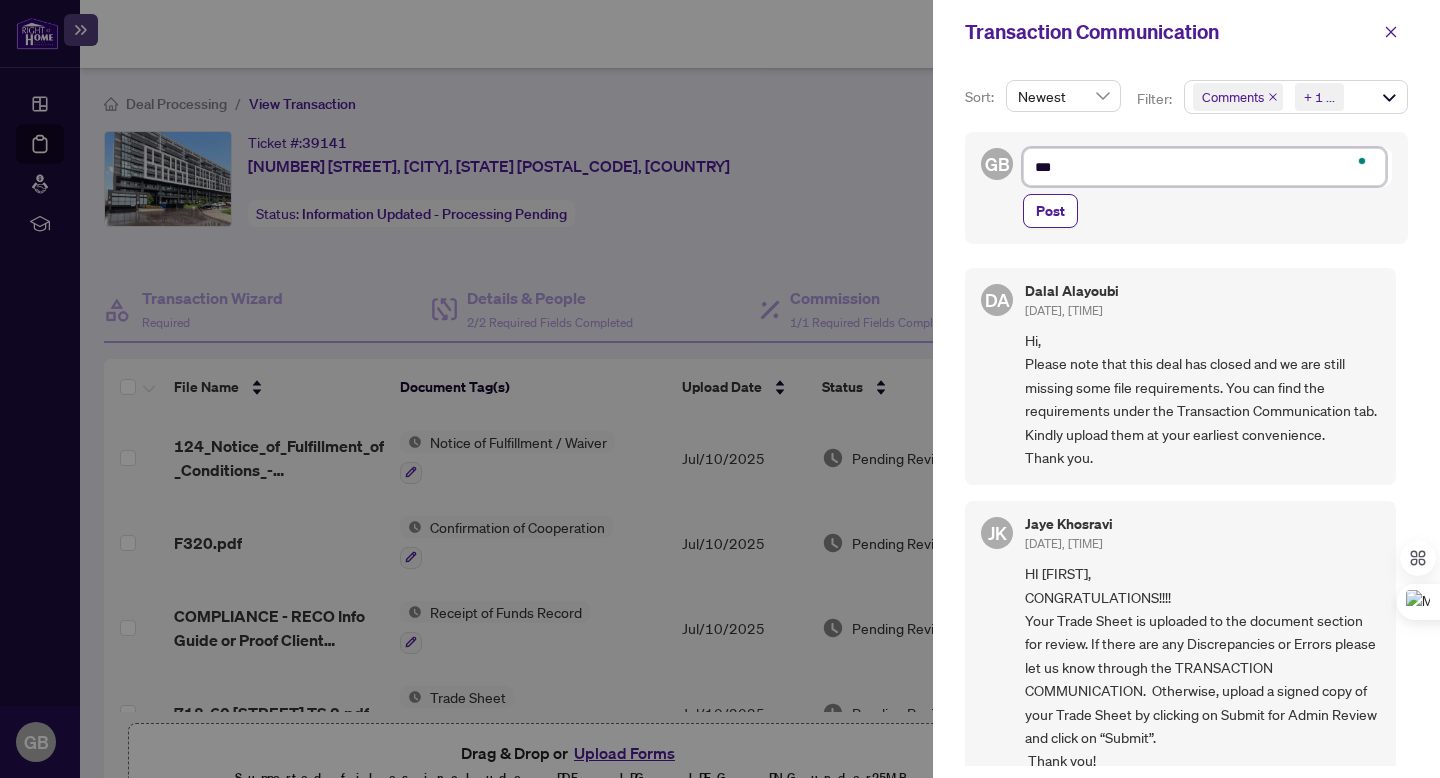 type on "****" 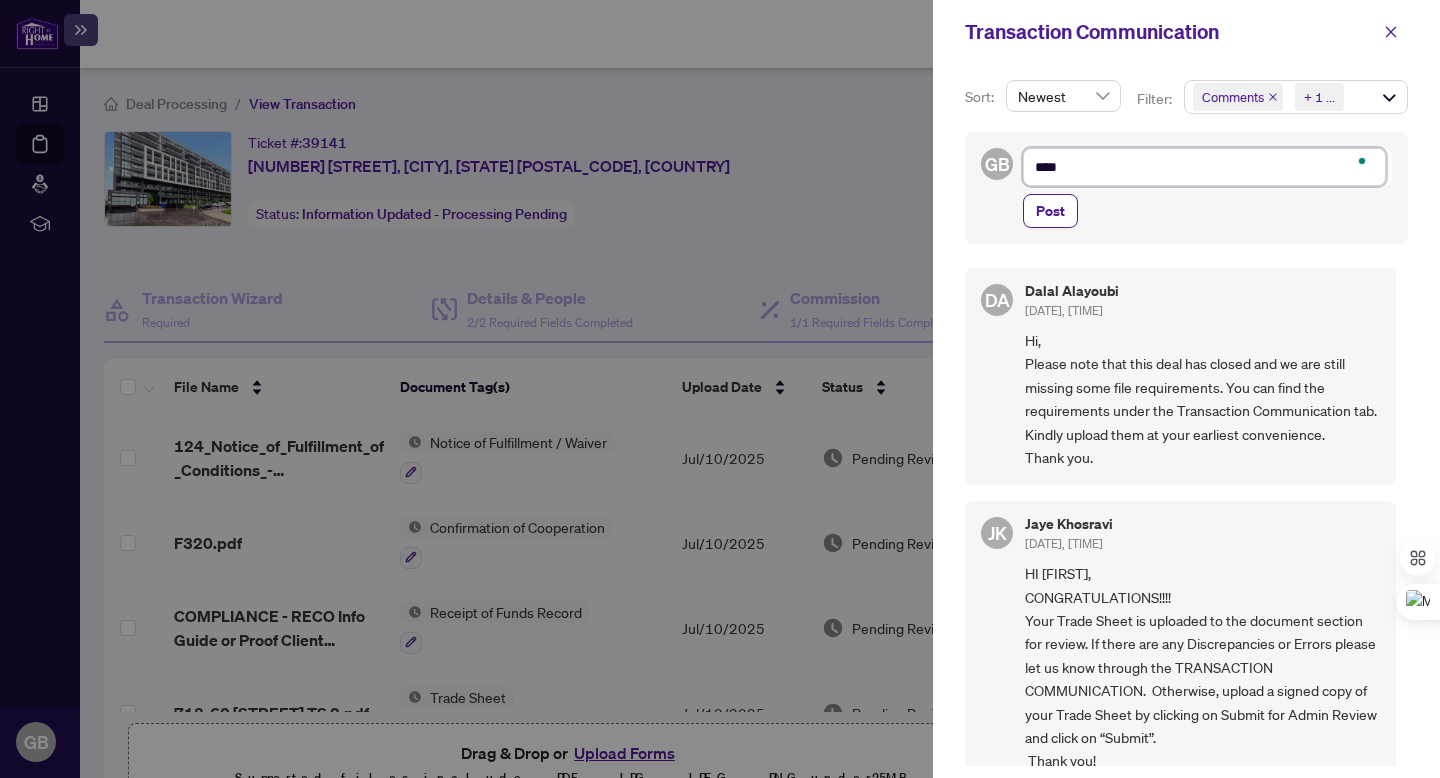 type on "*****" 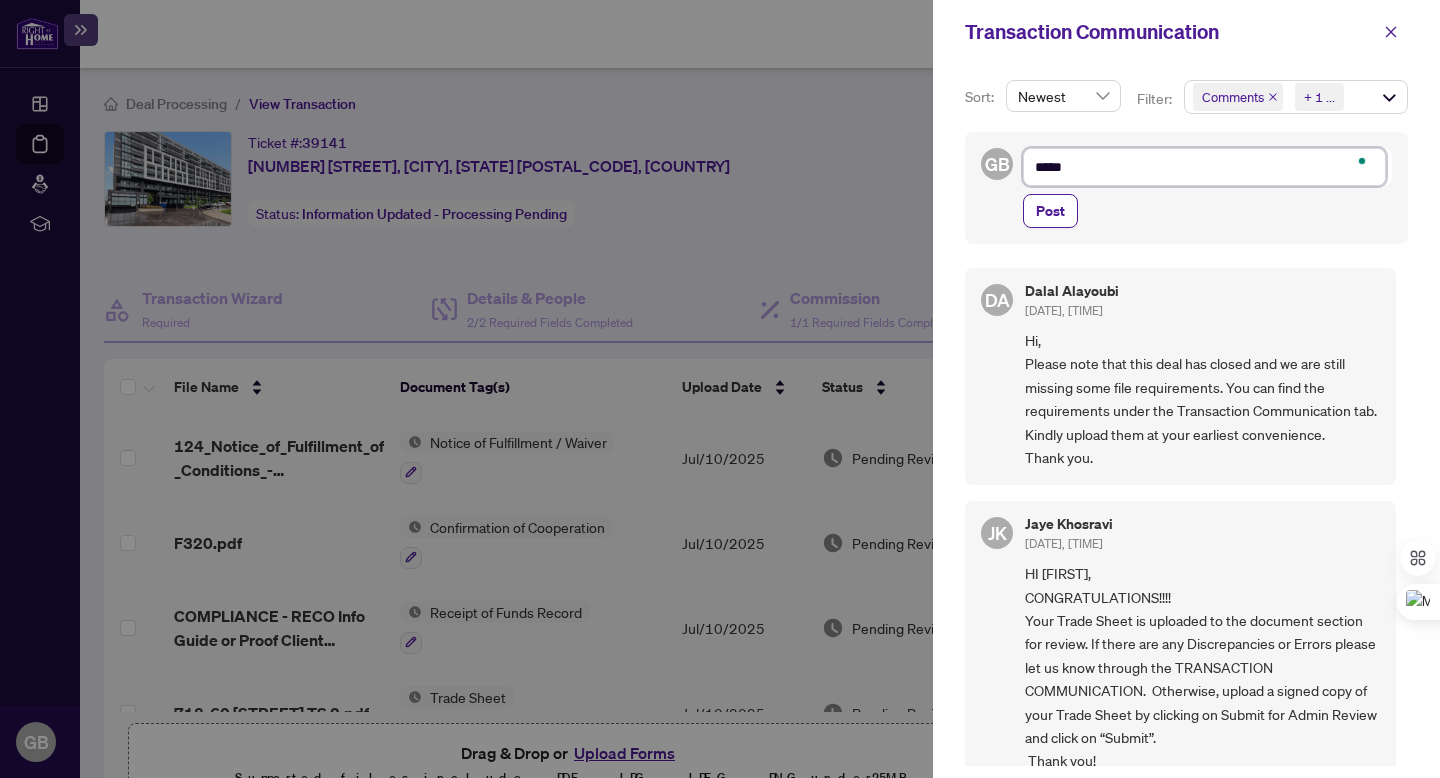 type on "******" 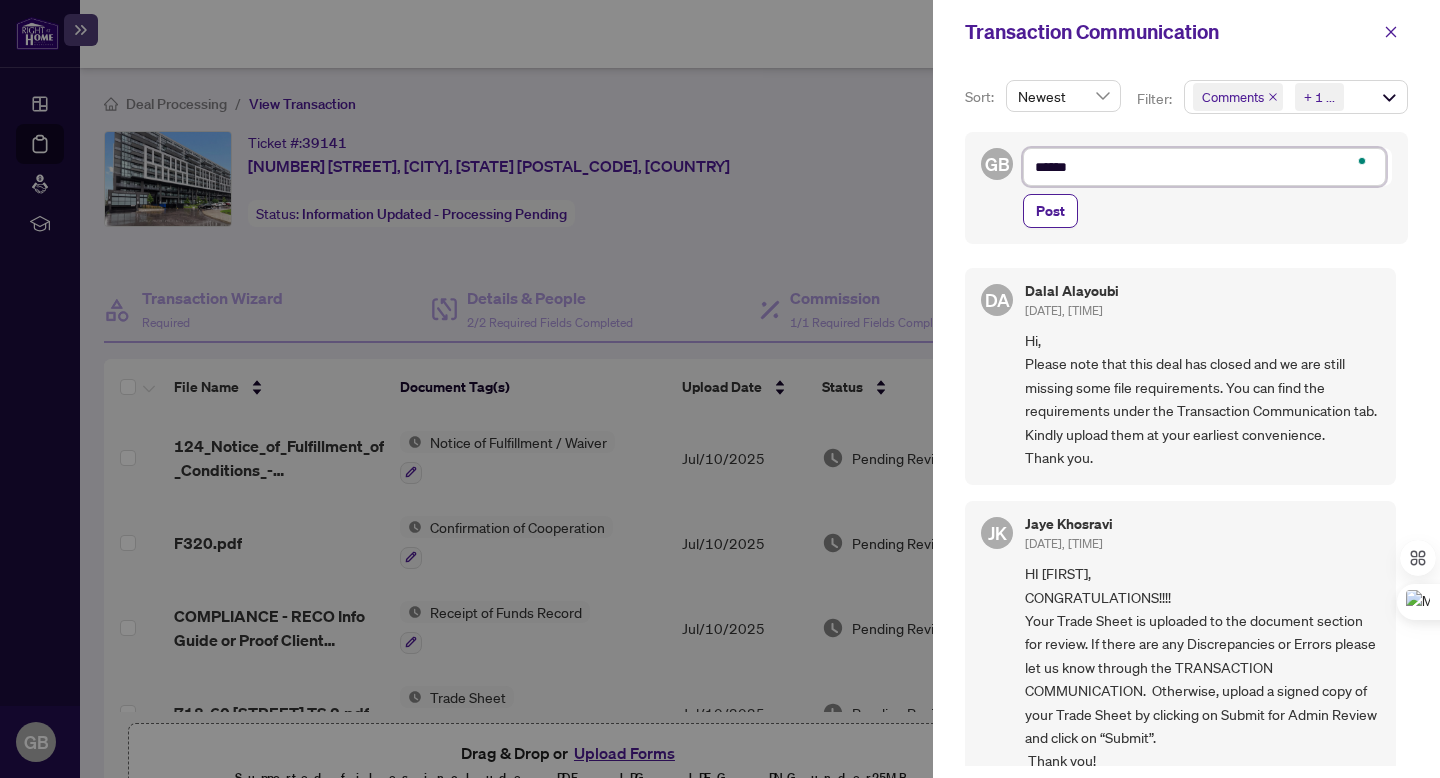 type on "******" 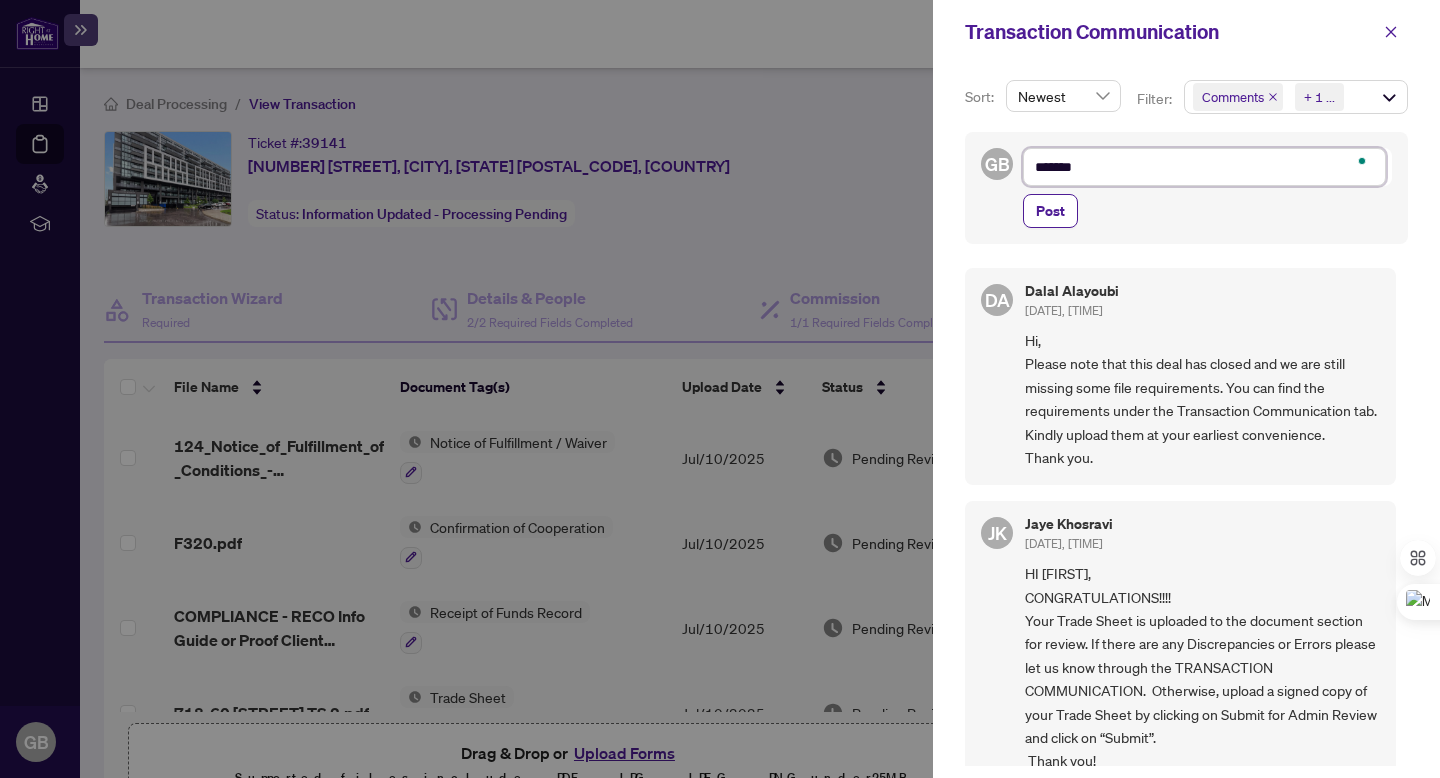 type on "********" 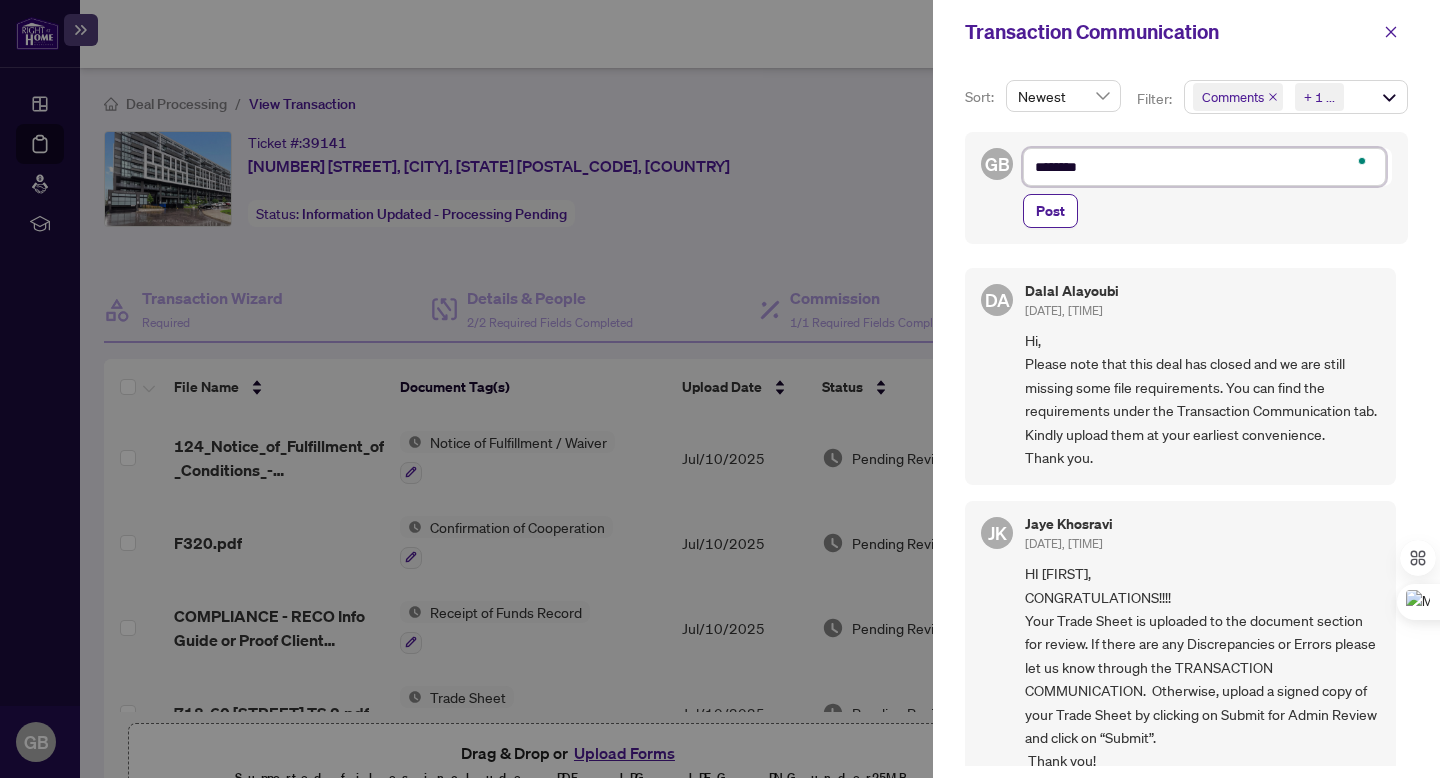 type on "*********" 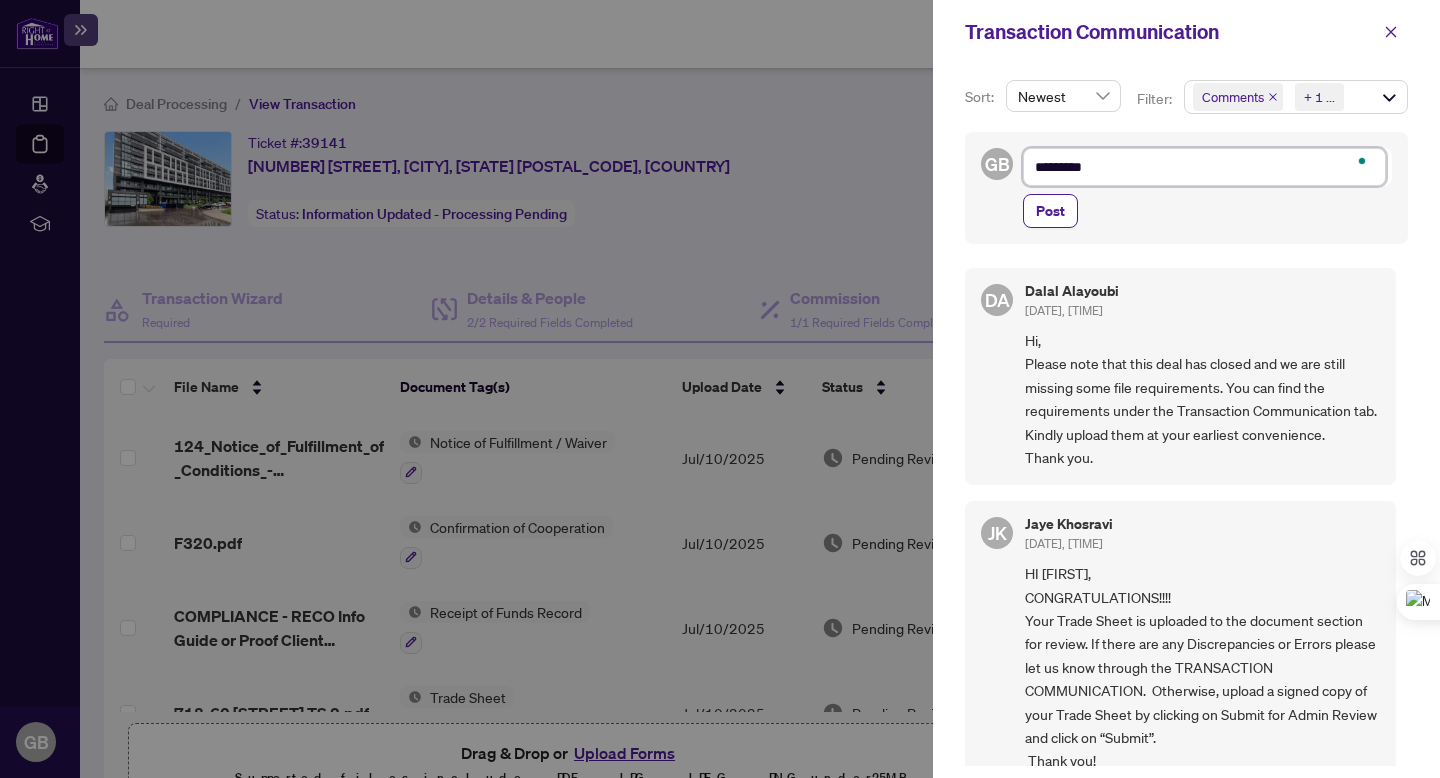 type on "**********" 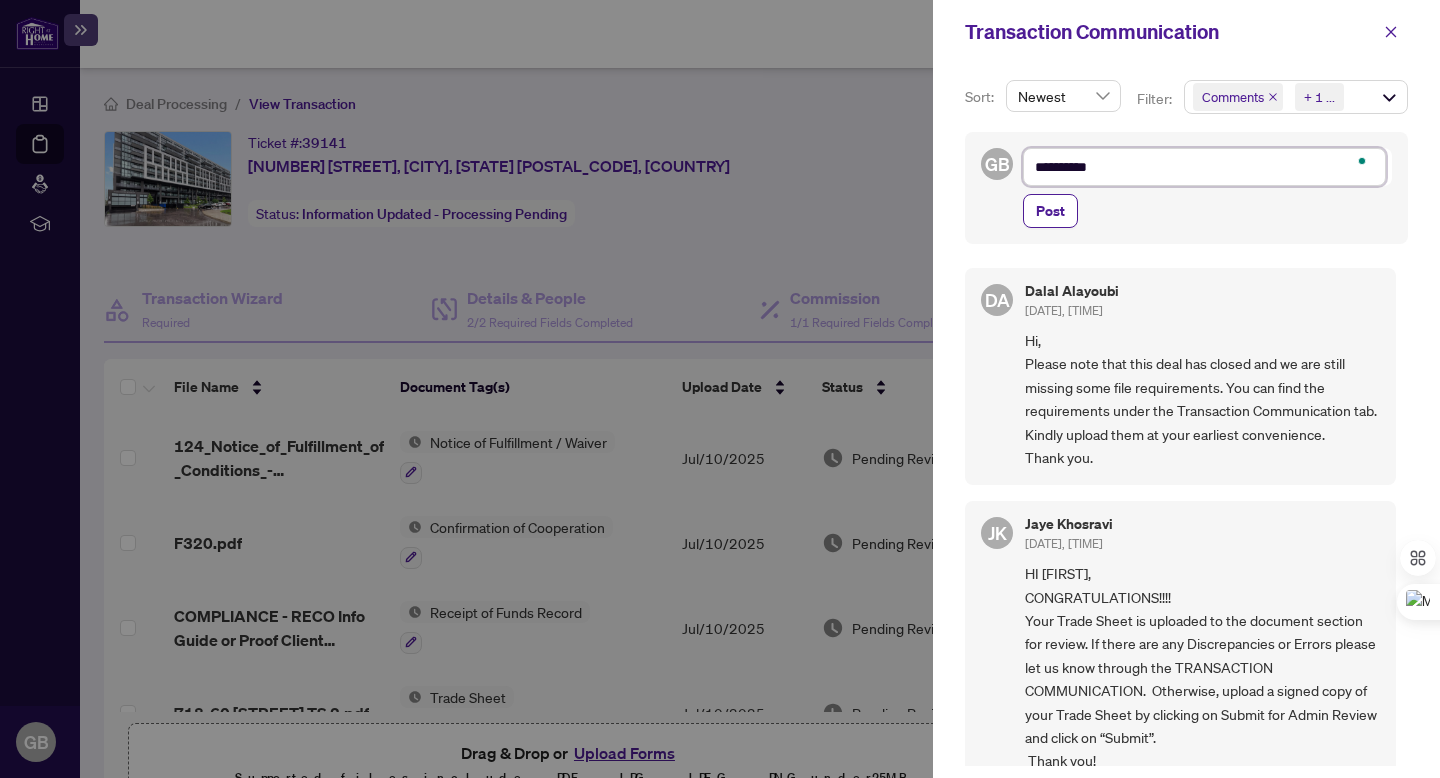 type on "**********" 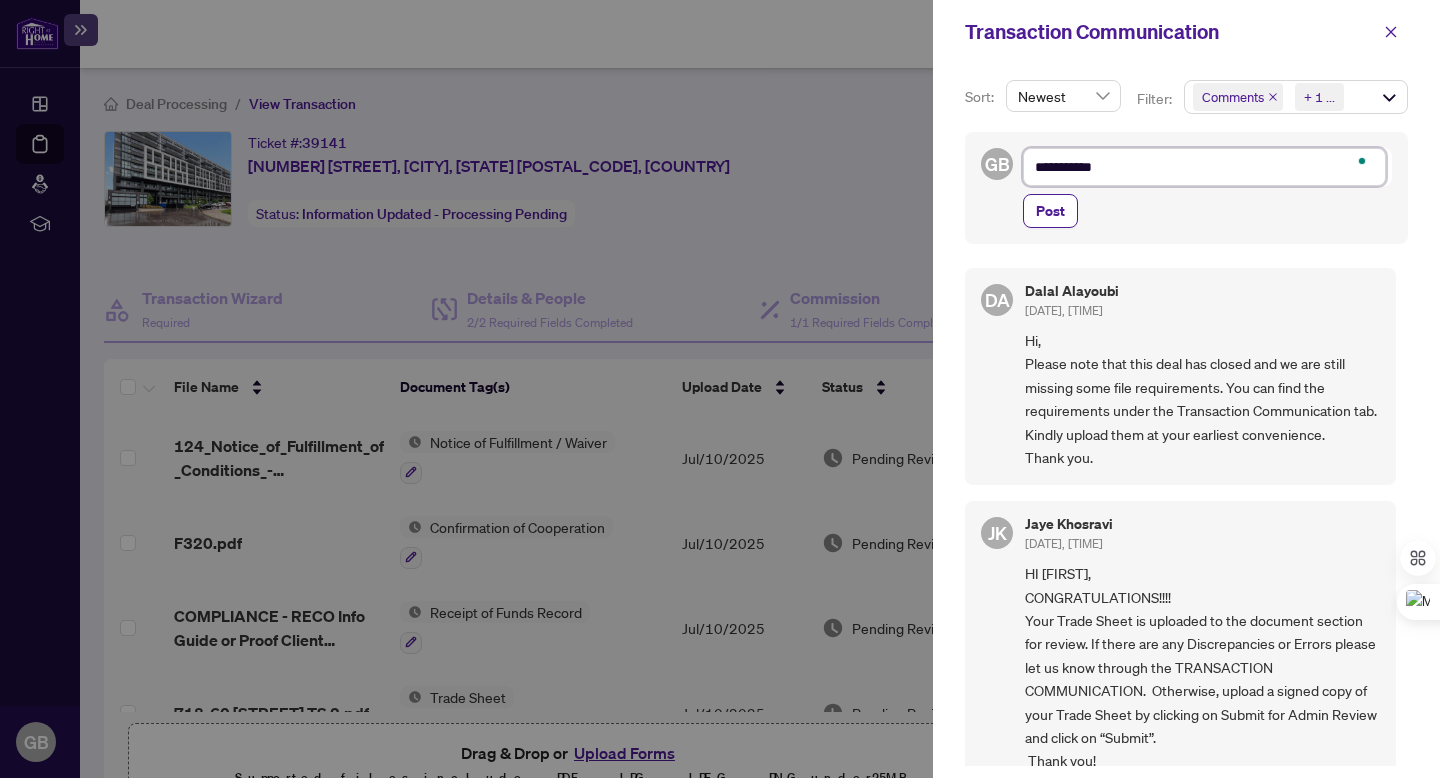 type on "**********" 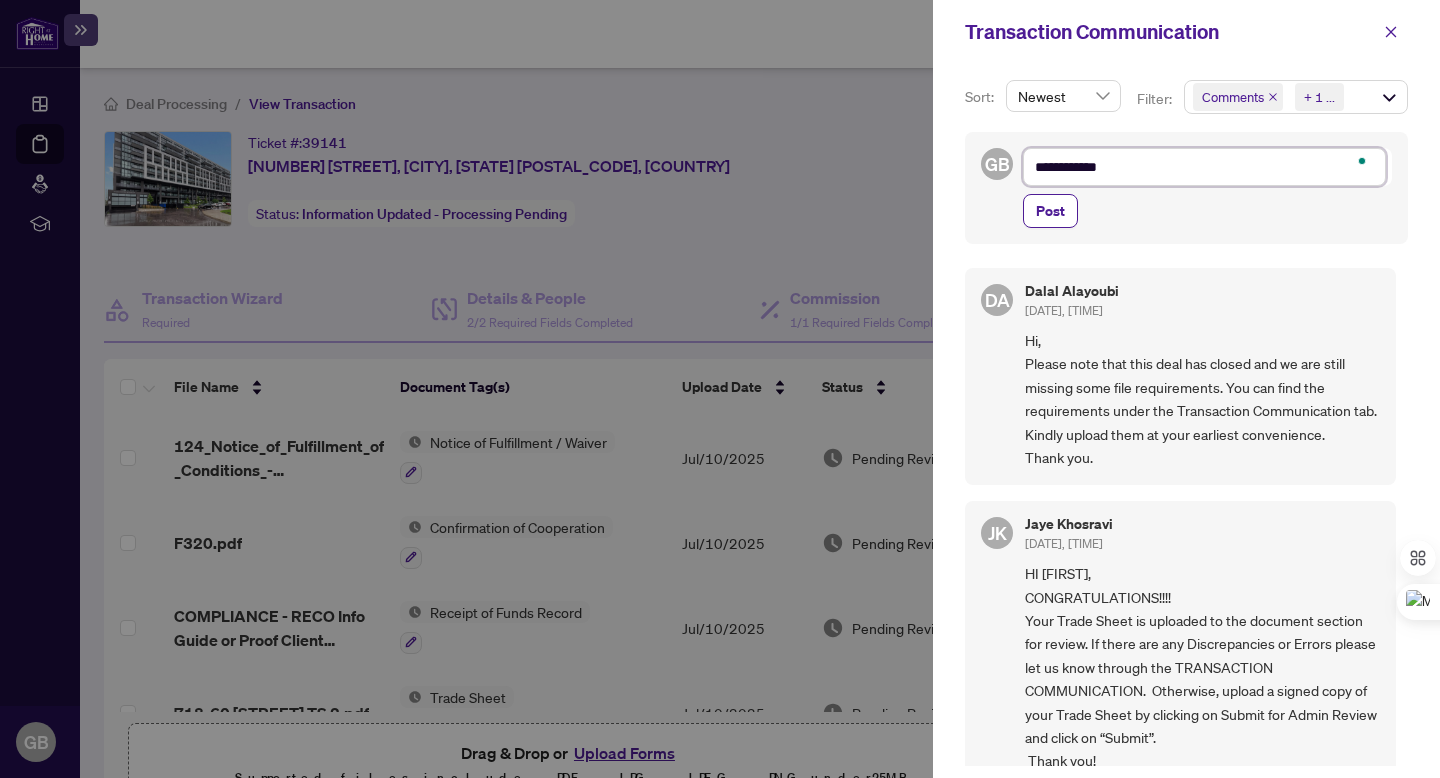 type on "**********" 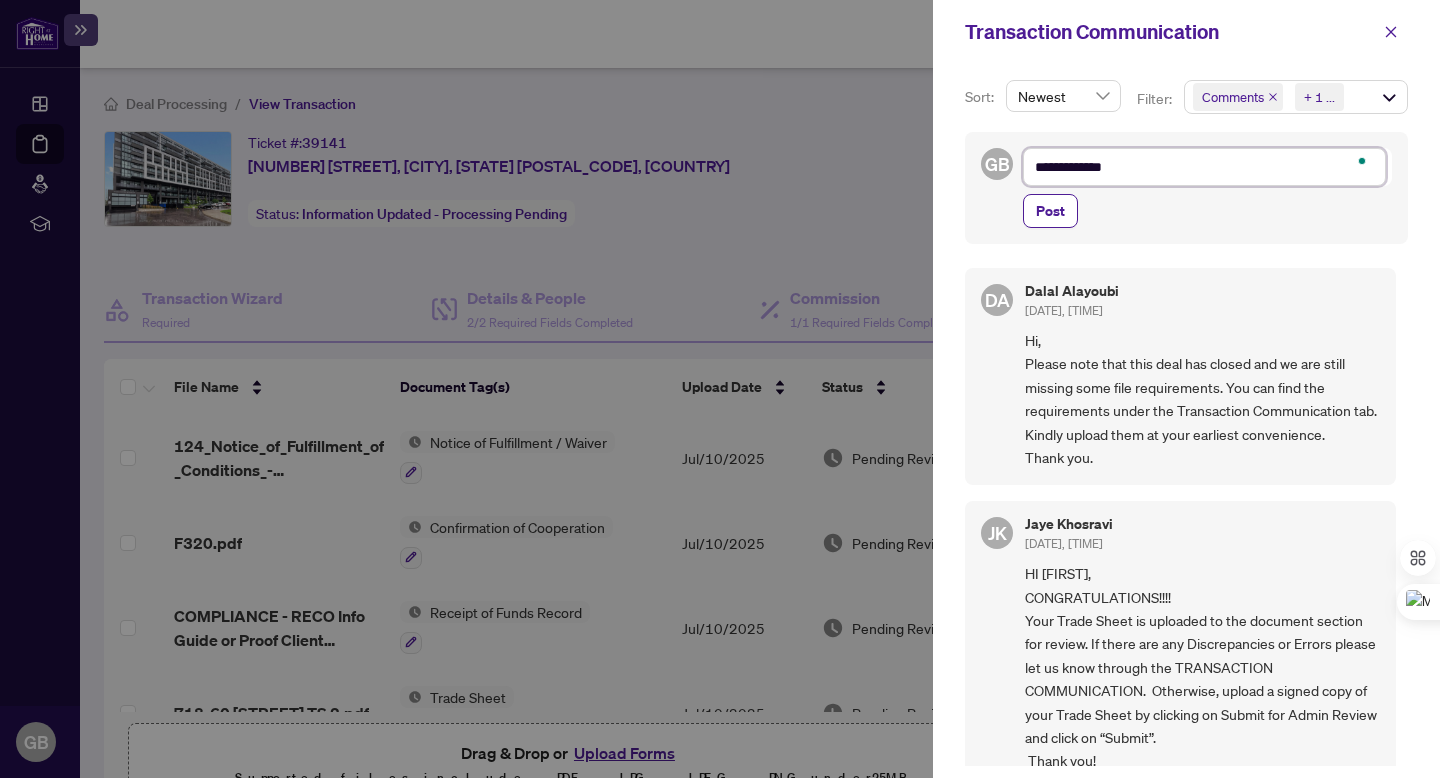 type on "**********" 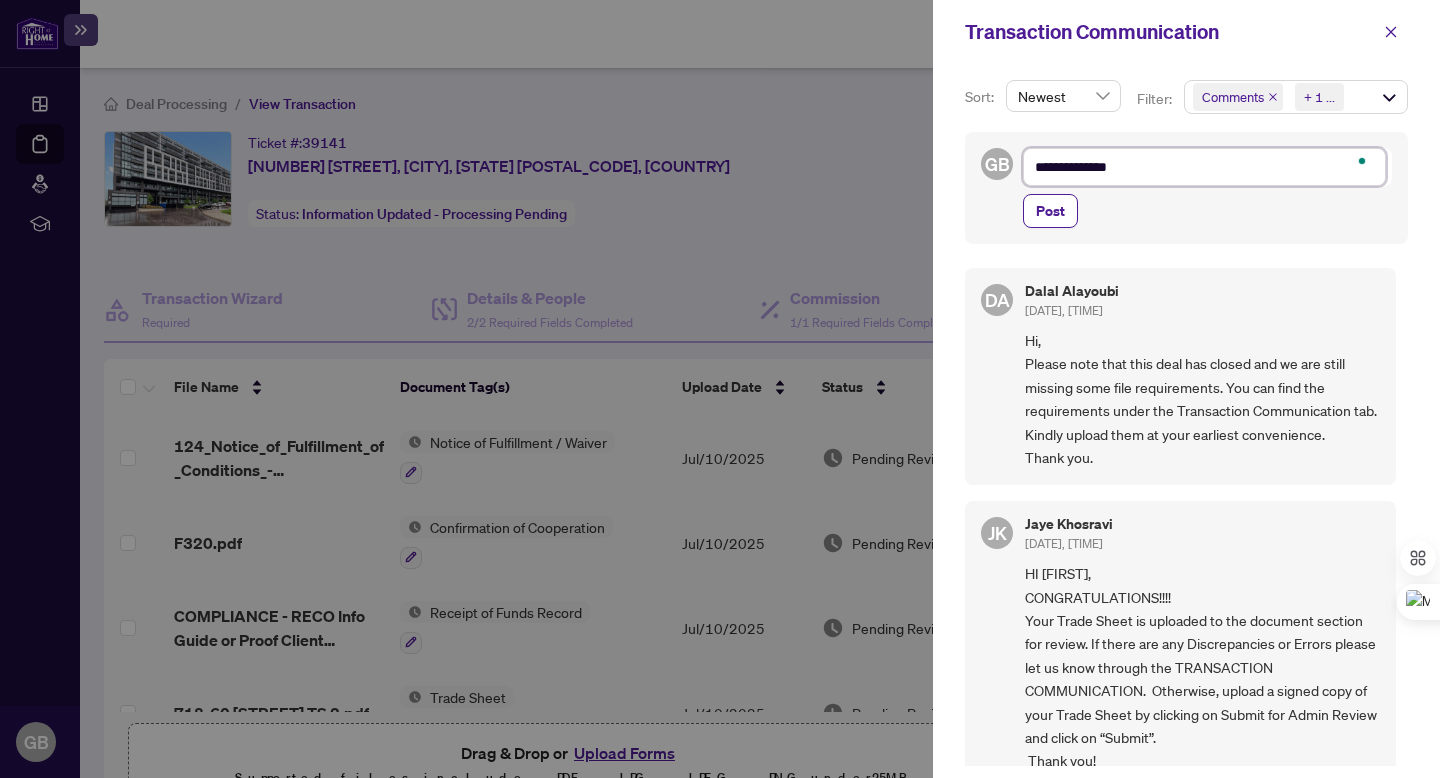 type on "**********" 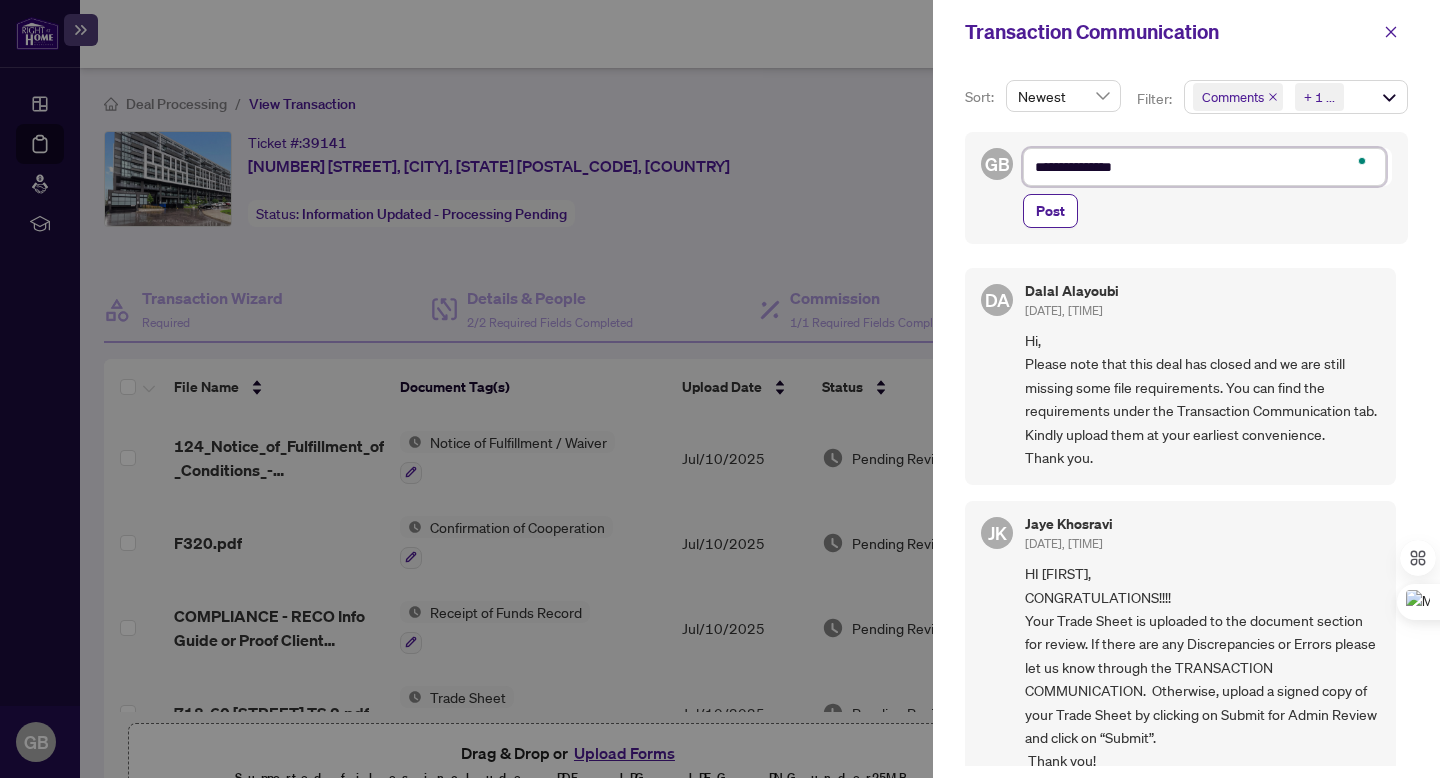 type on "**********" 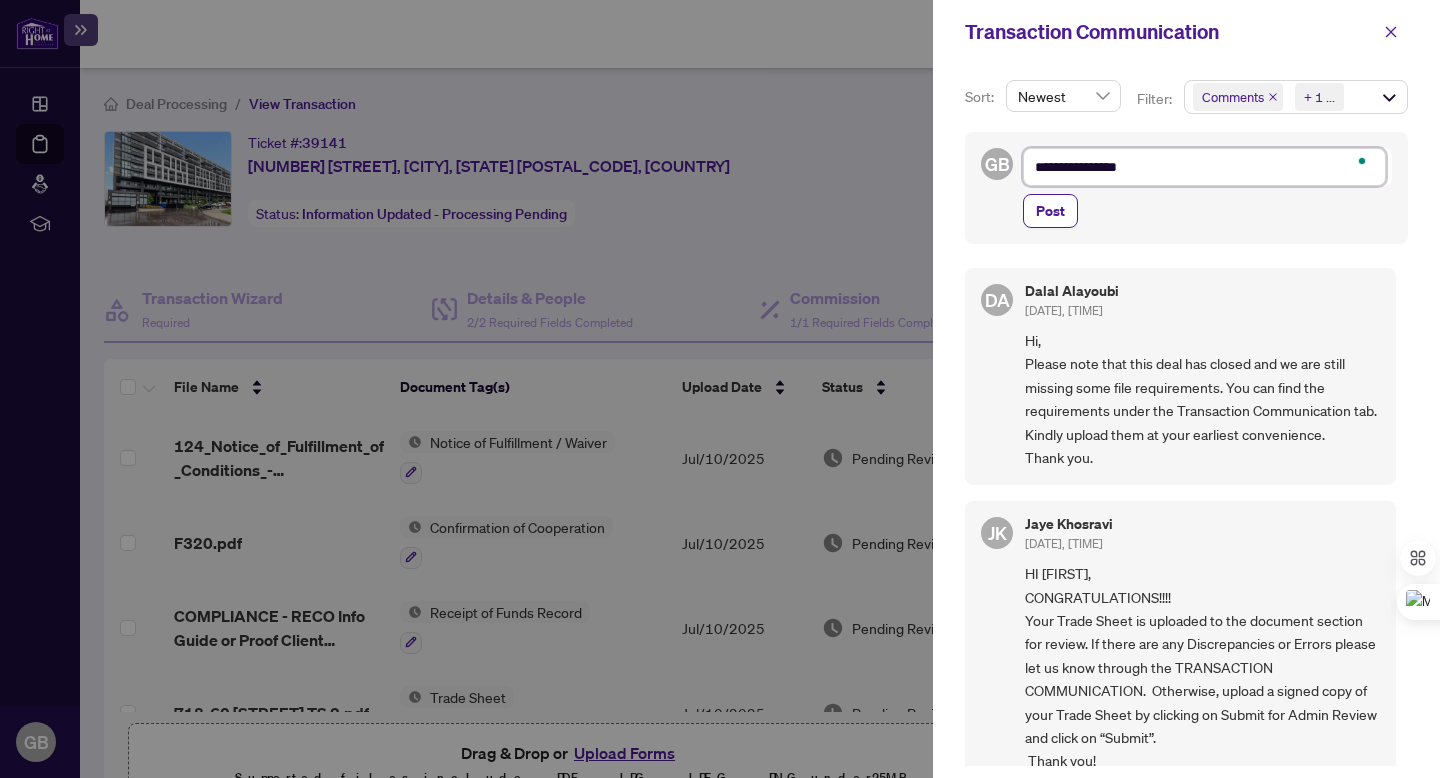 type on "**********" 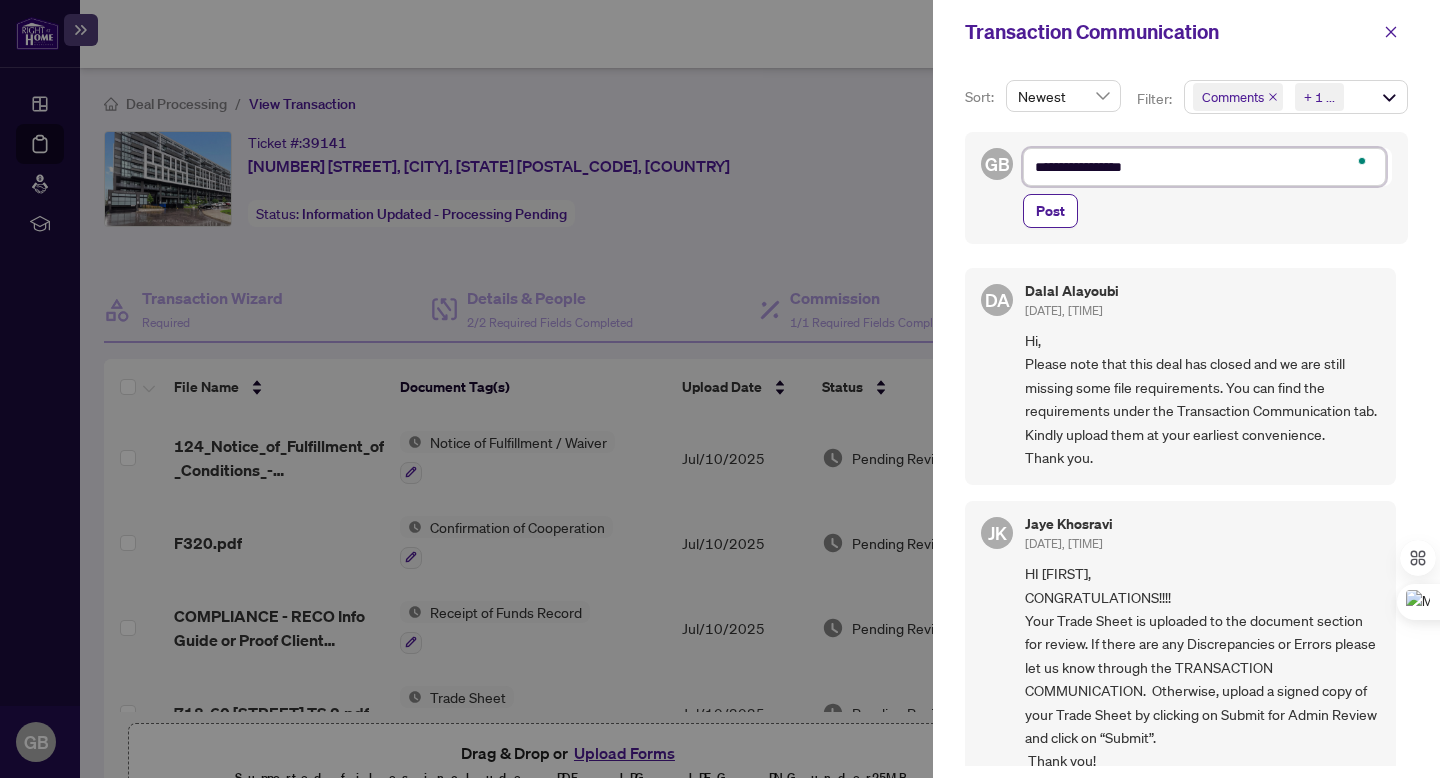 type on "**********" 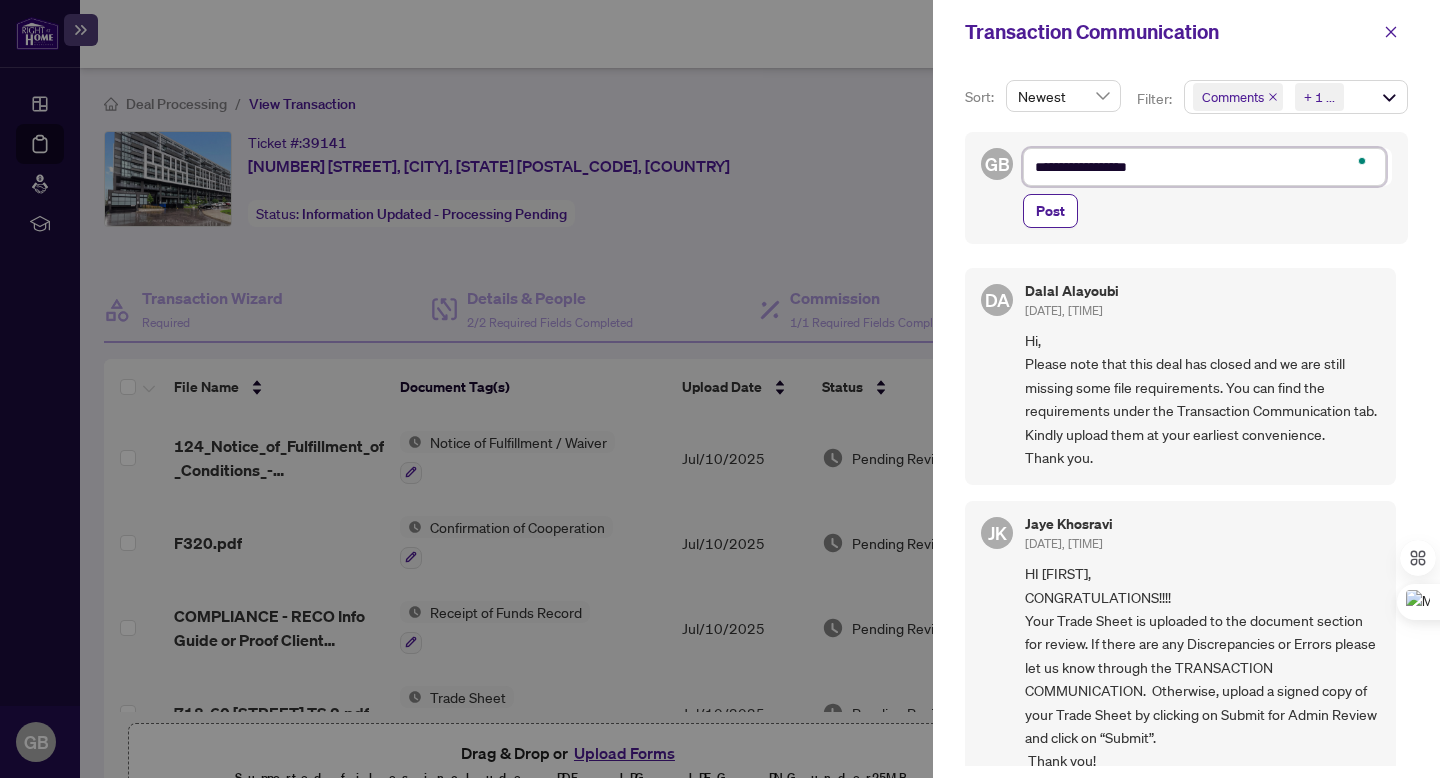 type on "**********" 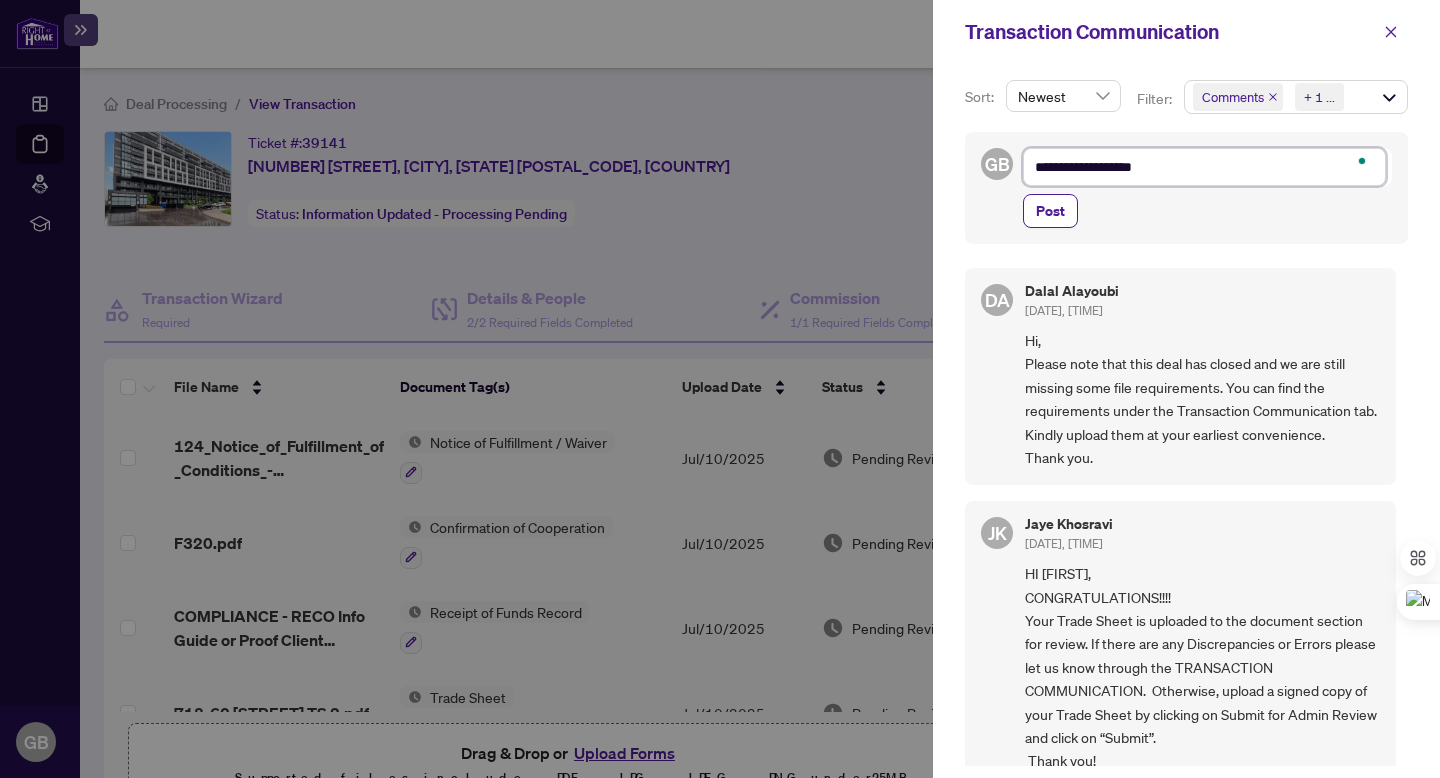 type on "**********" 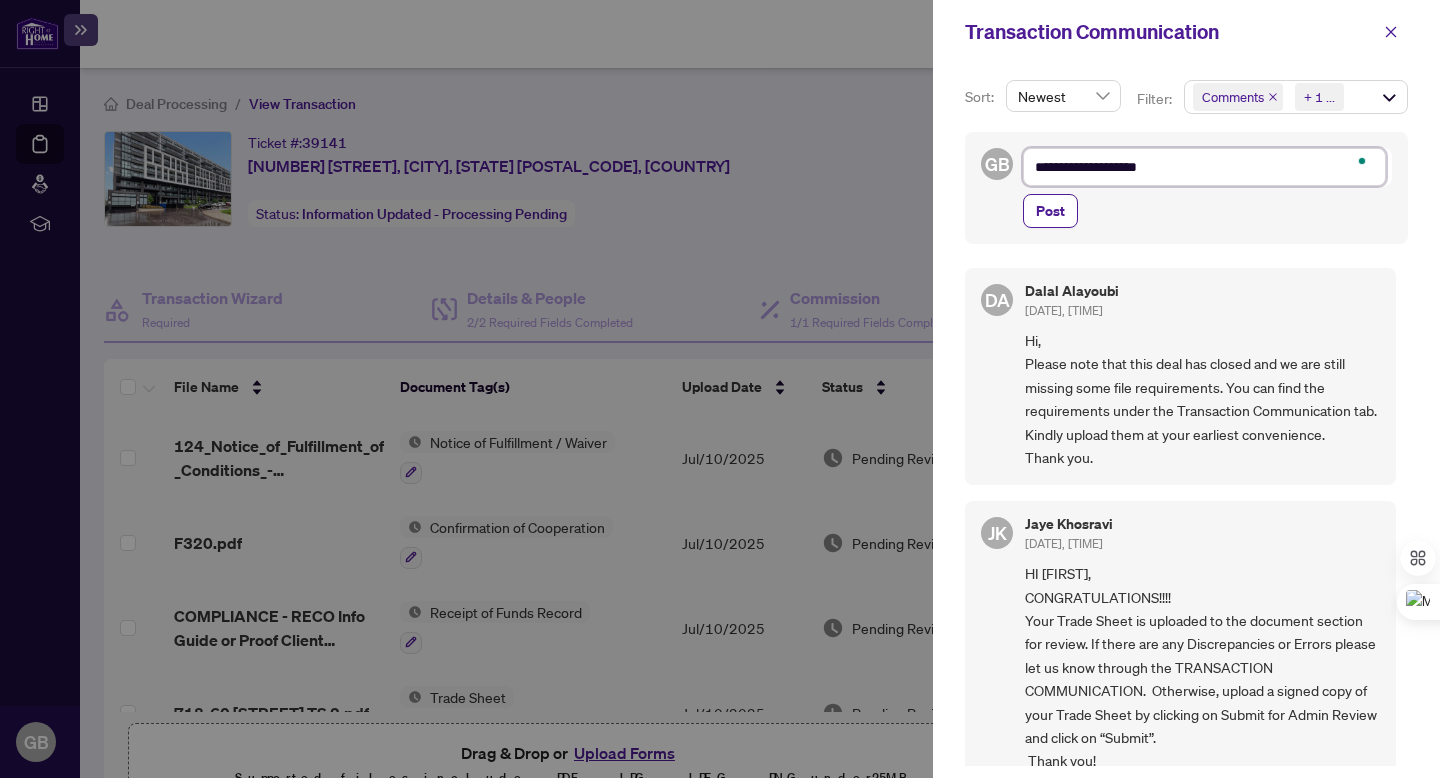 type on "**********" 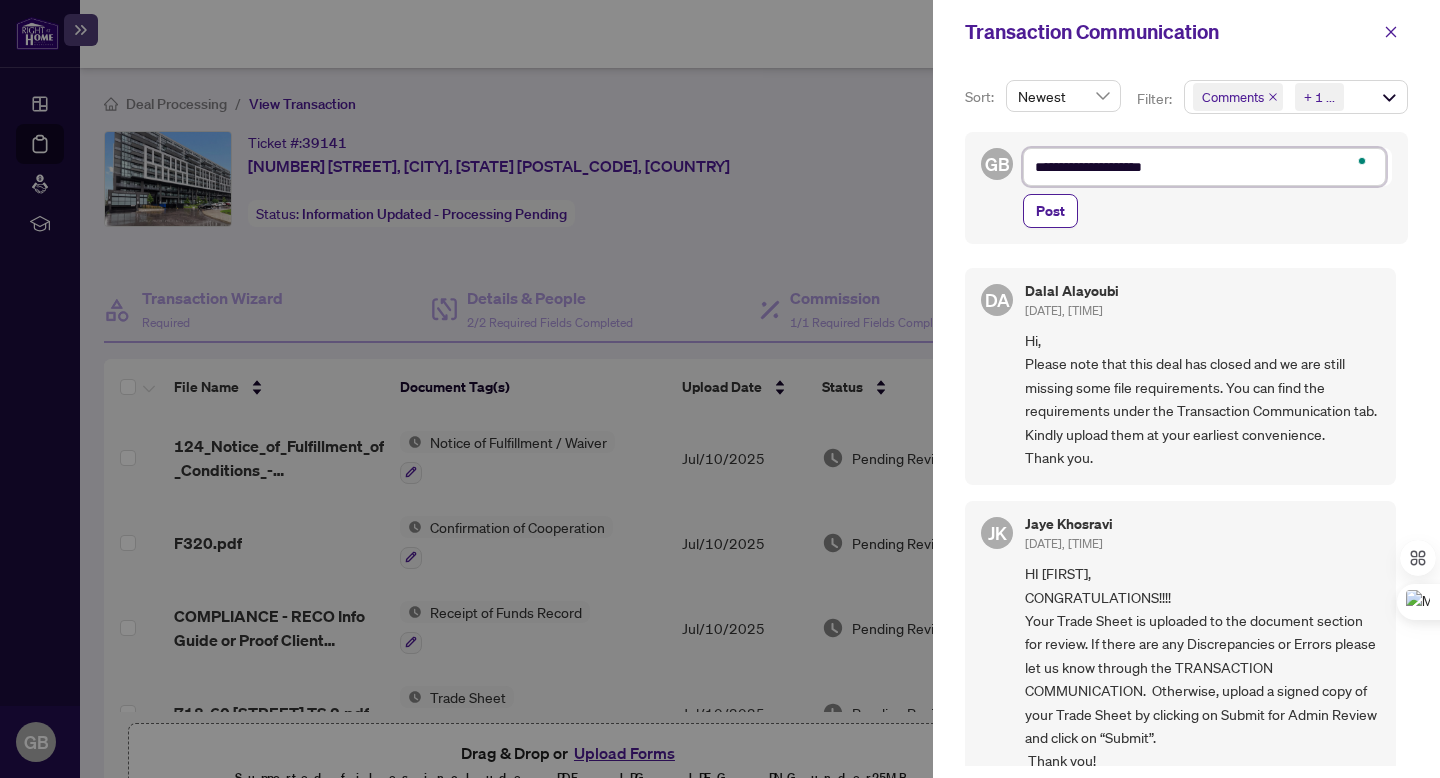 type on "**********" 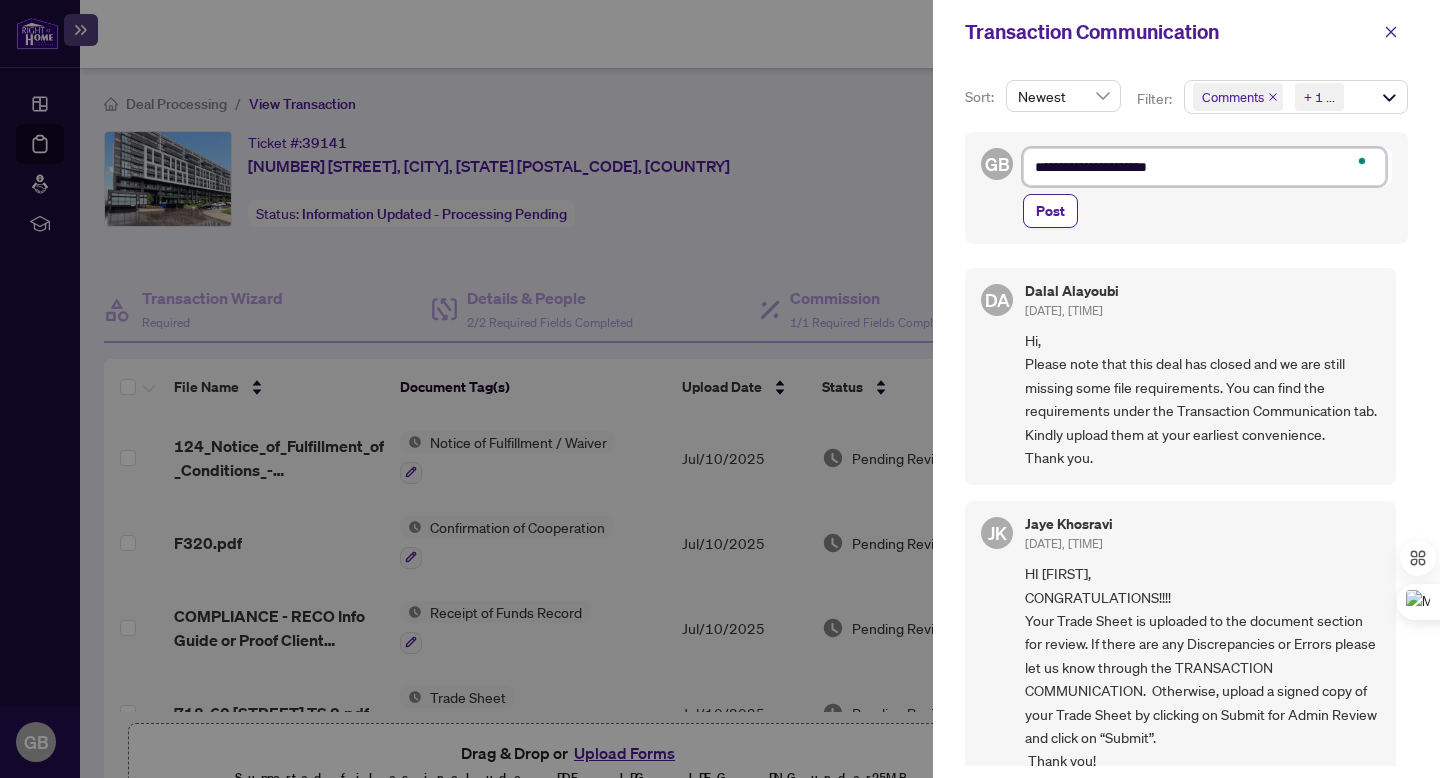 type on "**********" 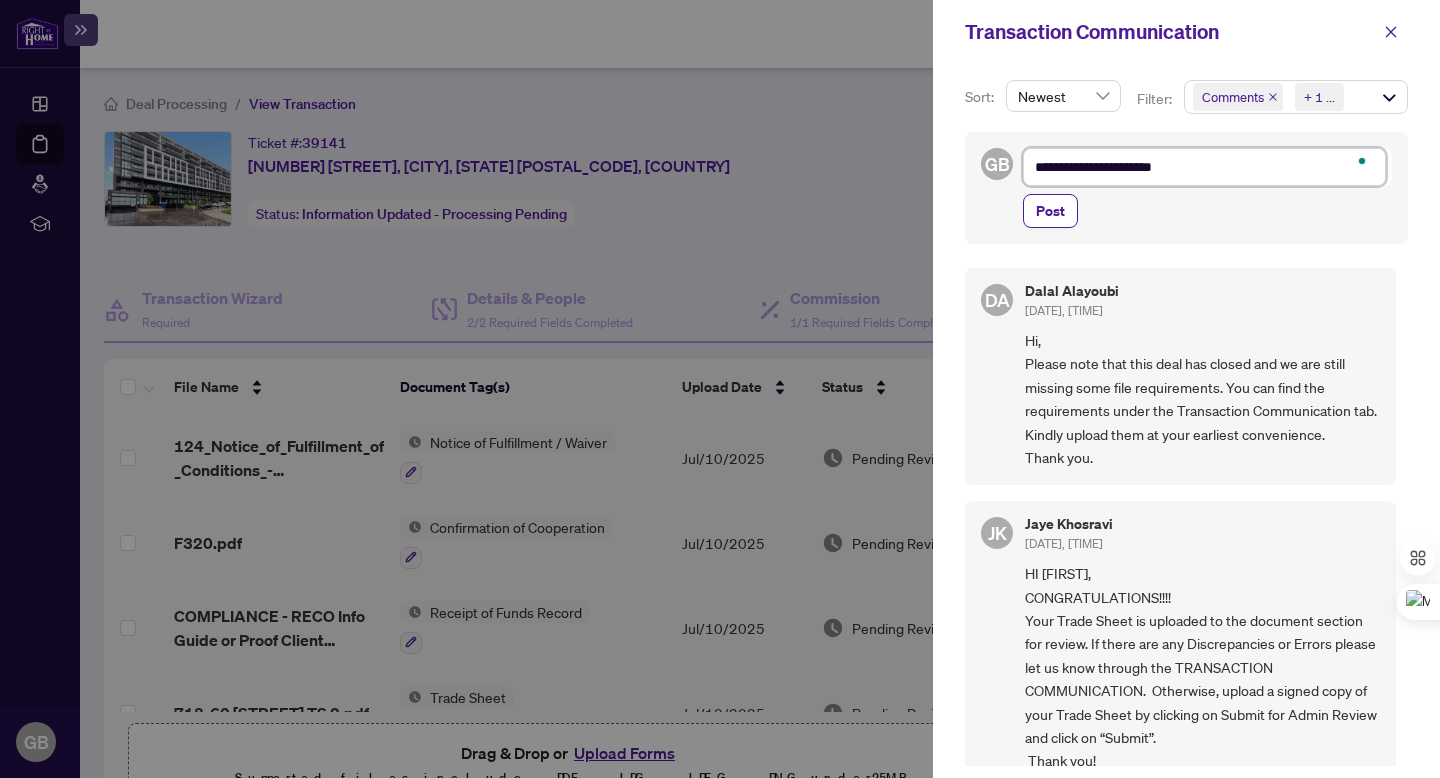 type on "**********" 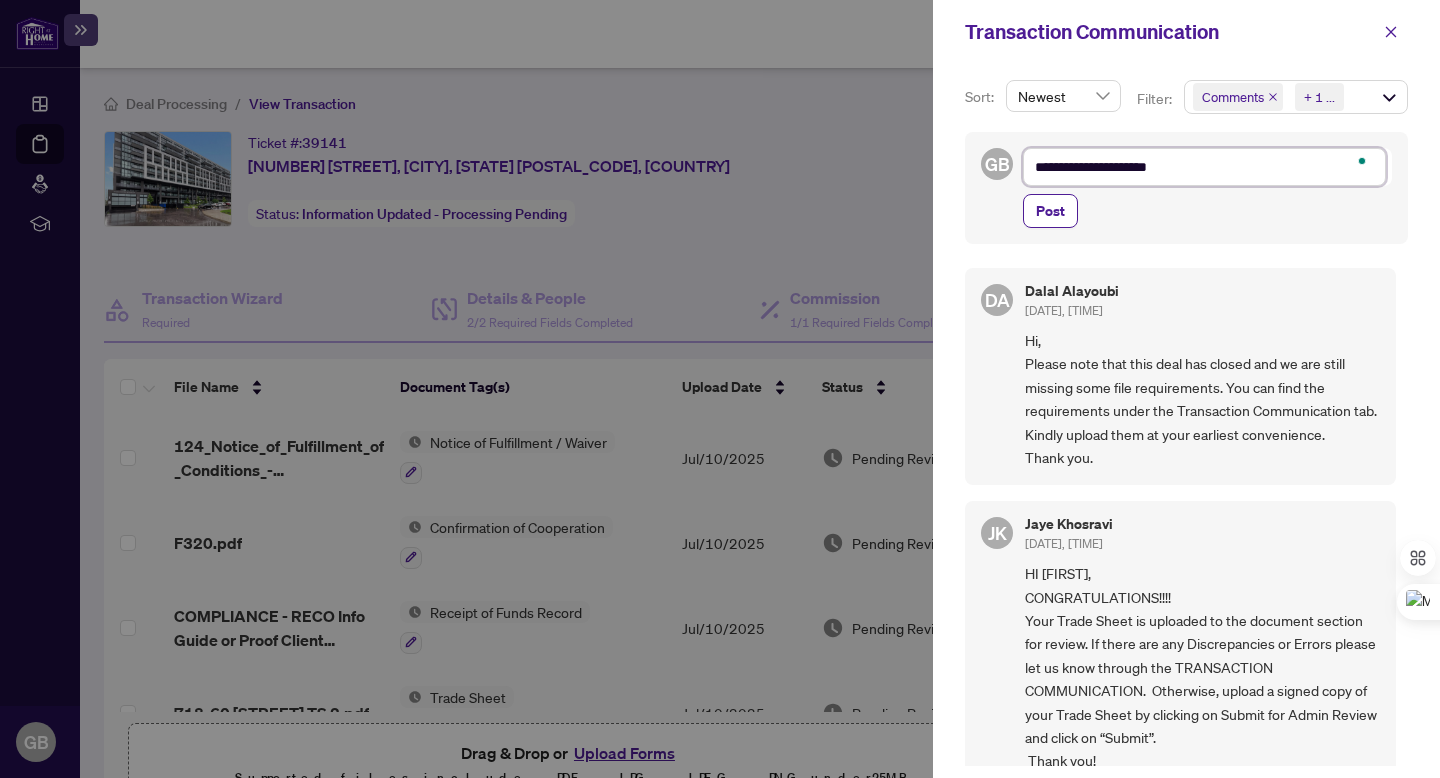 type on "**********" 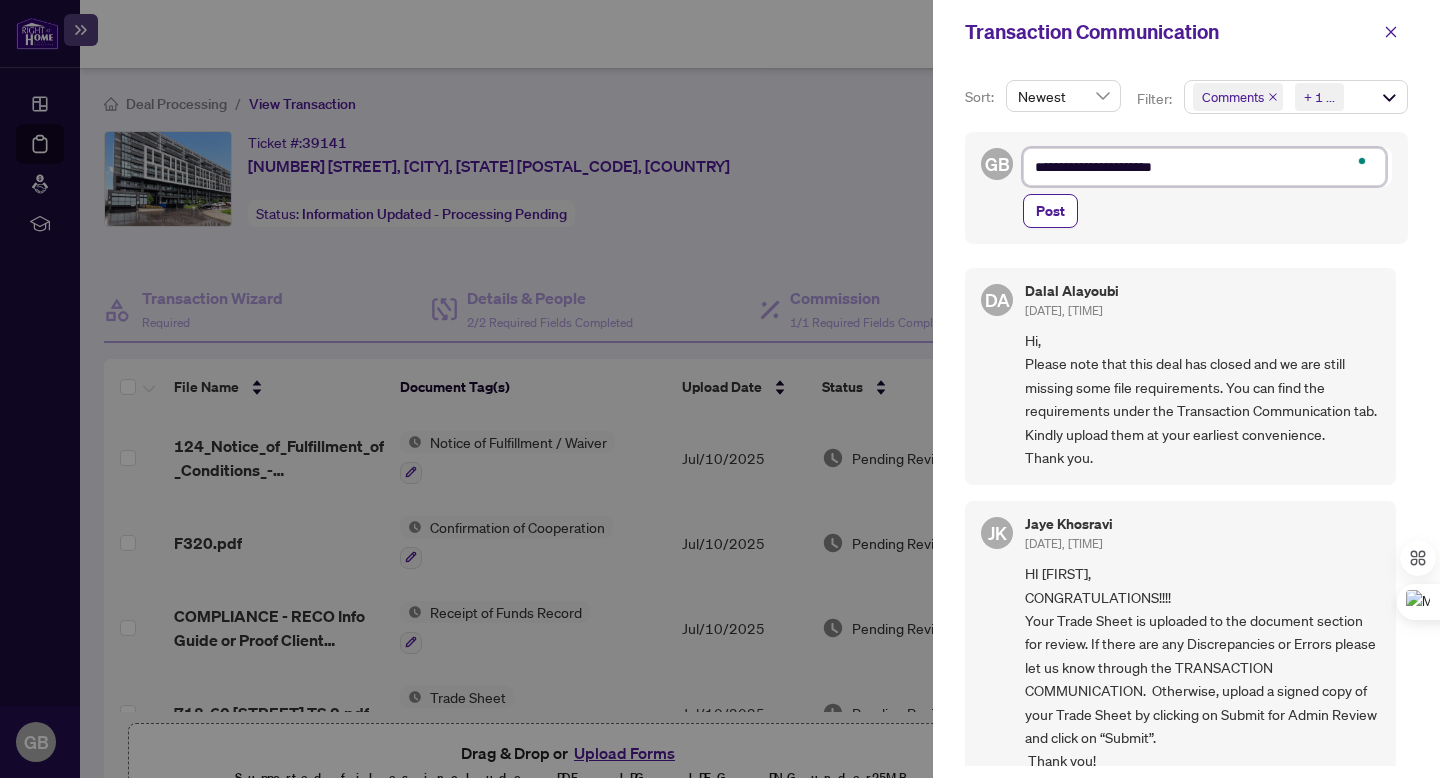 type on "**********" 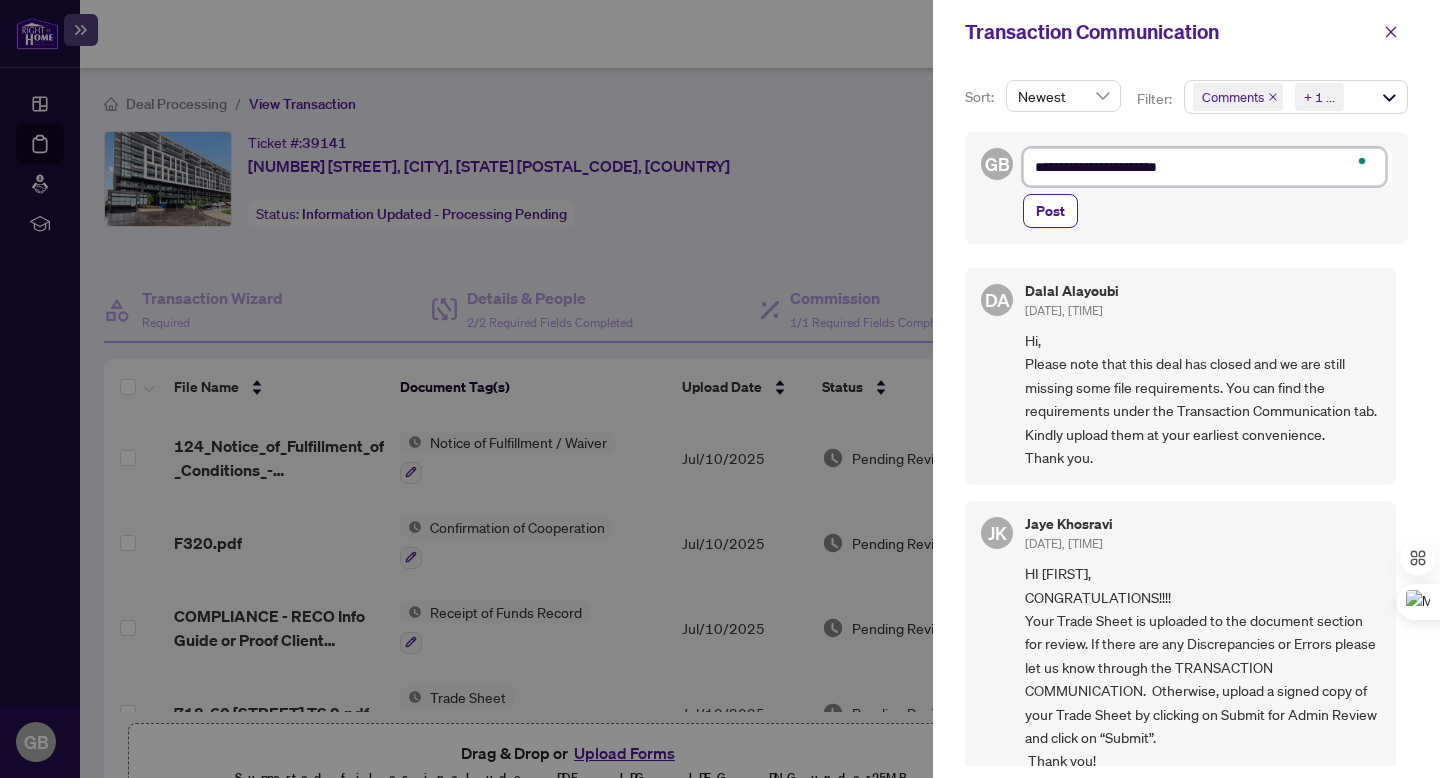 type on "**********" 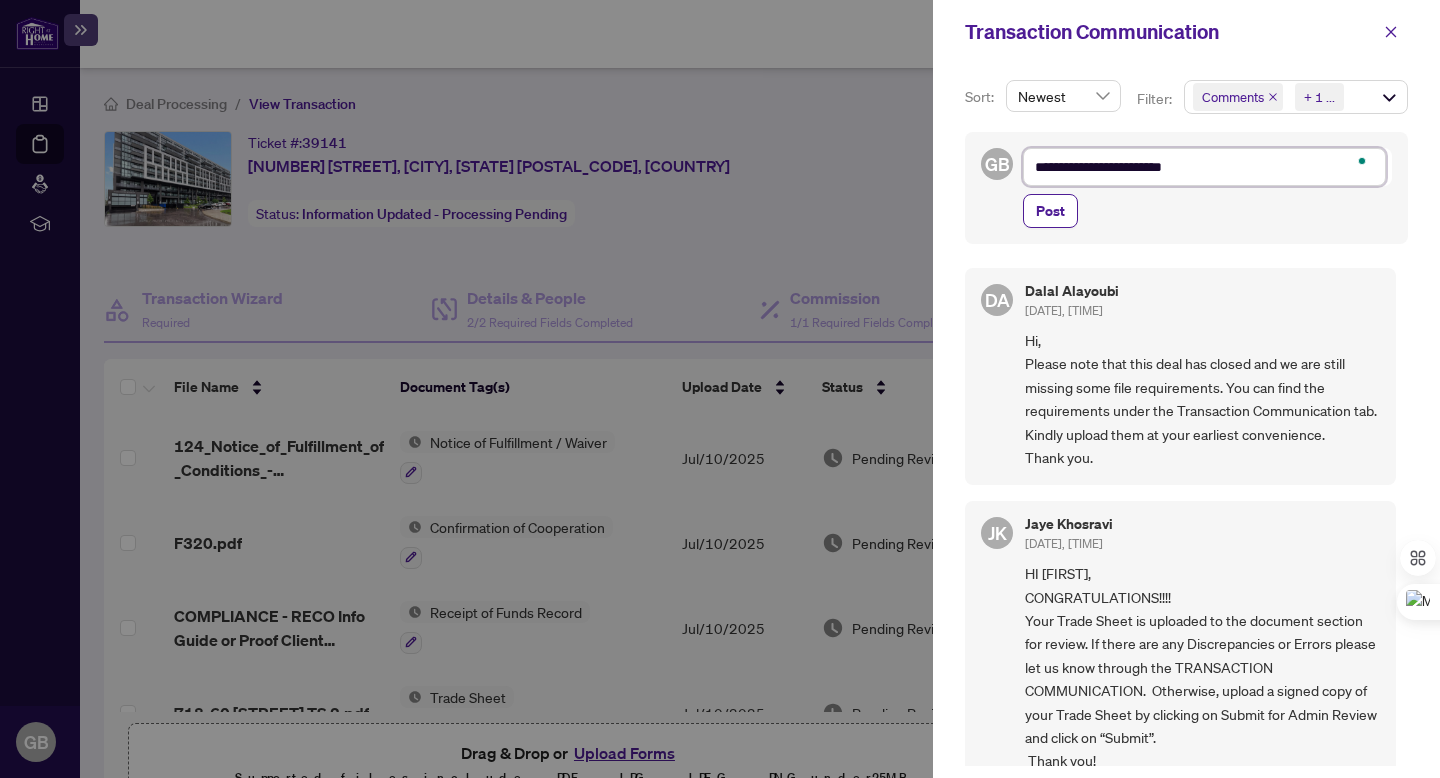 type on "**********" 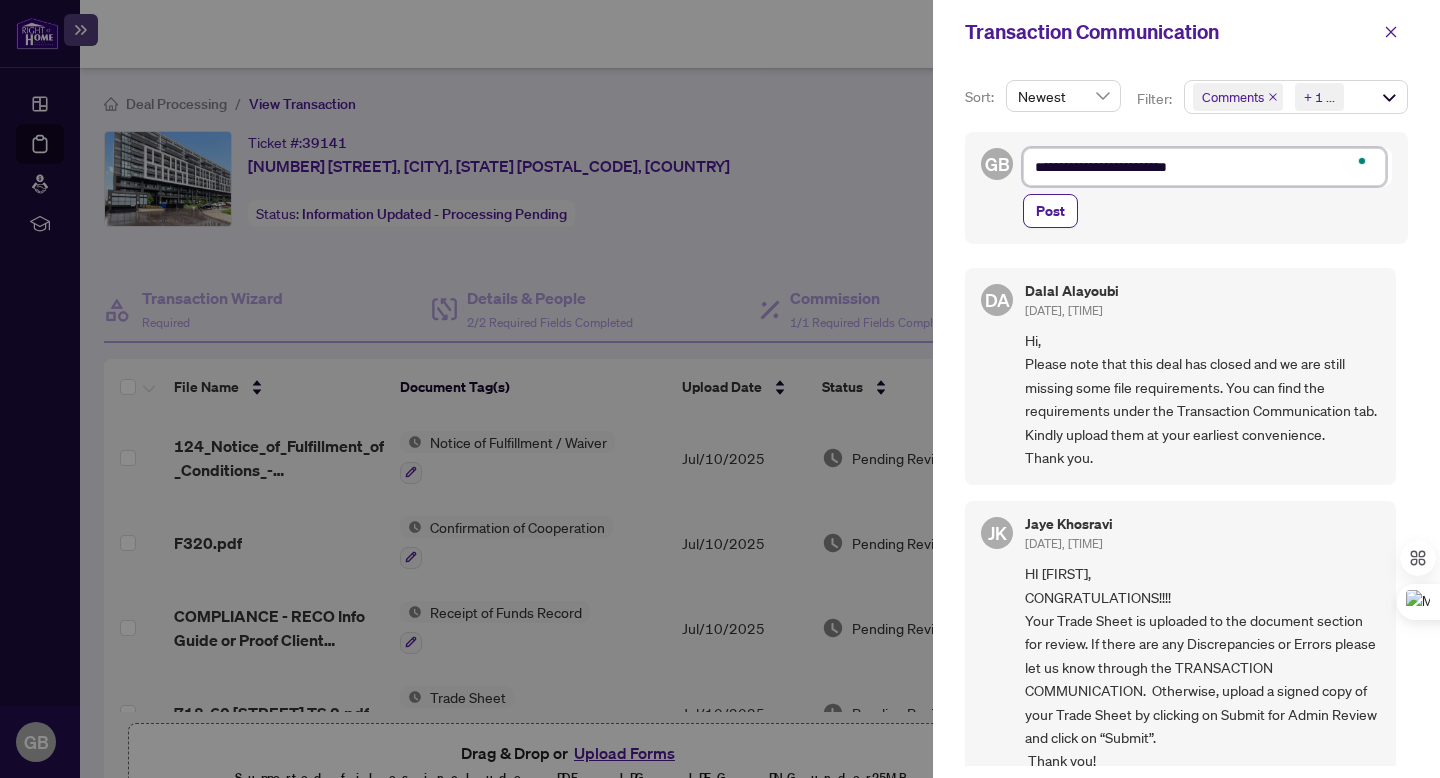 type on "**********" 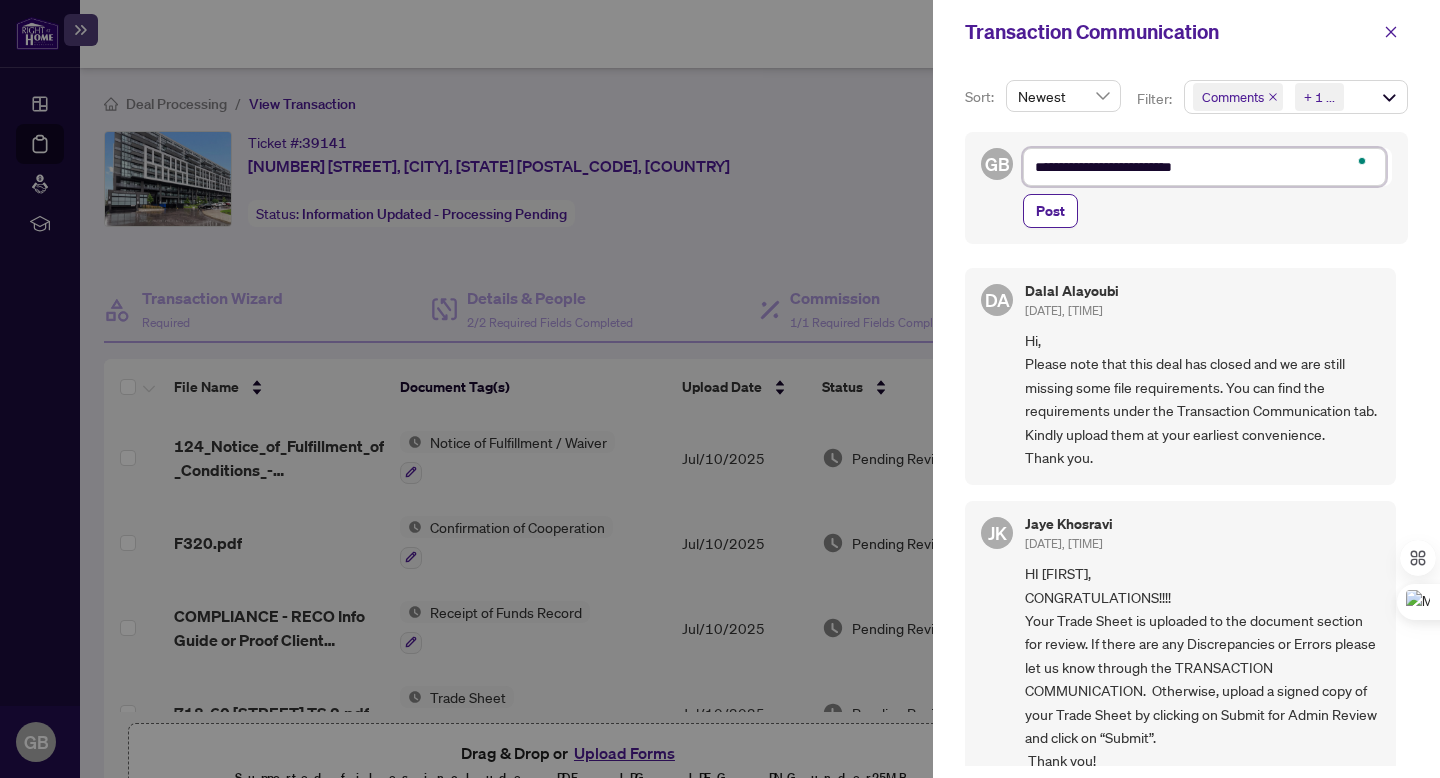 type on "**********" 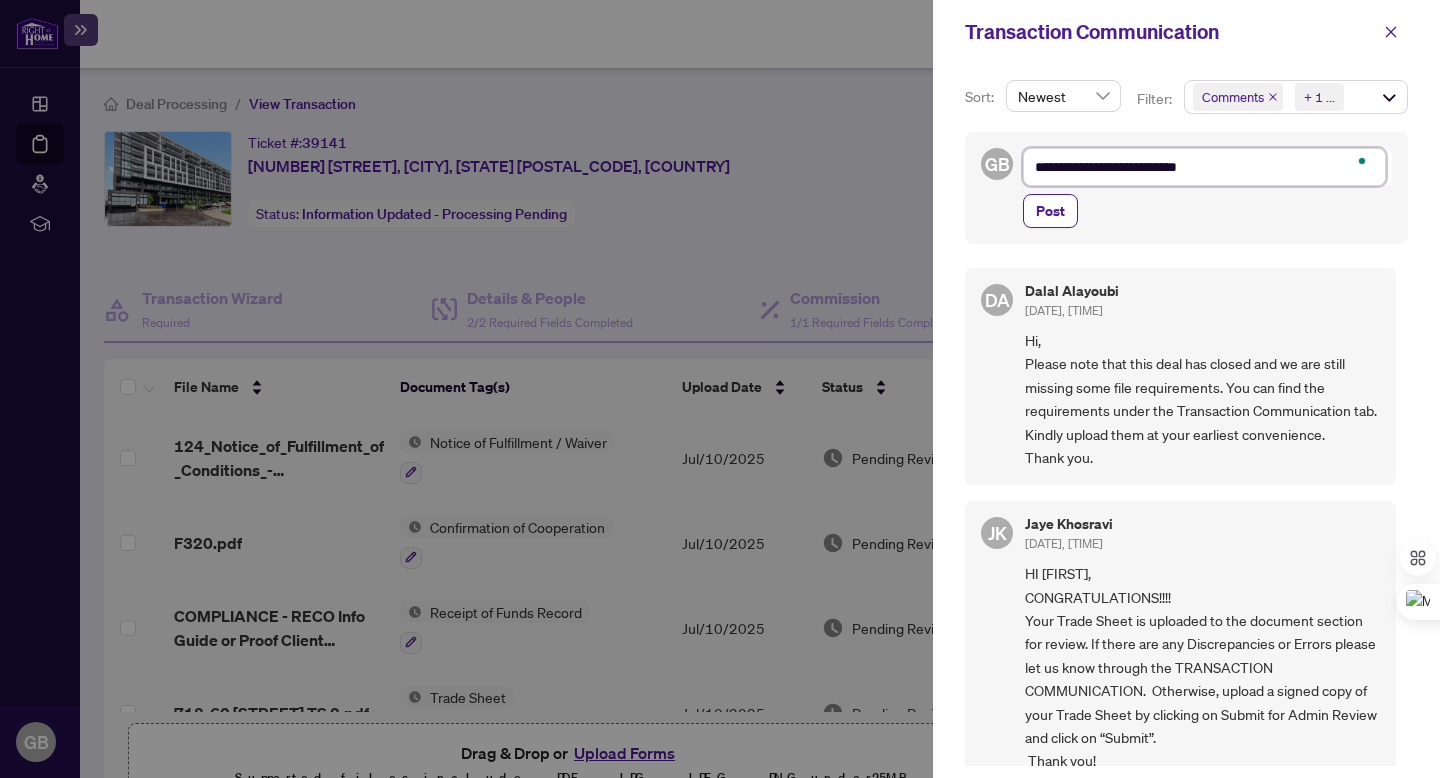 type on "**********" 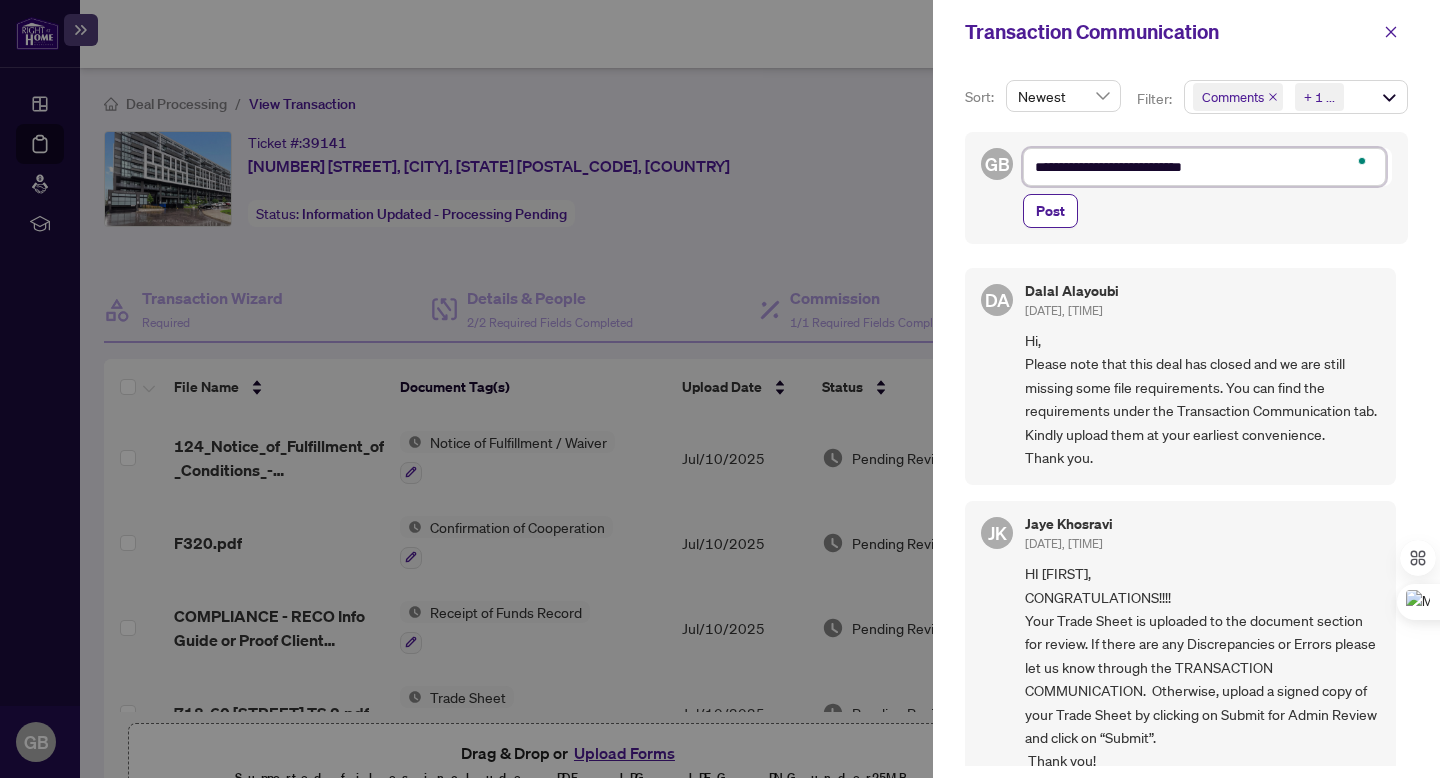 type on "**********" 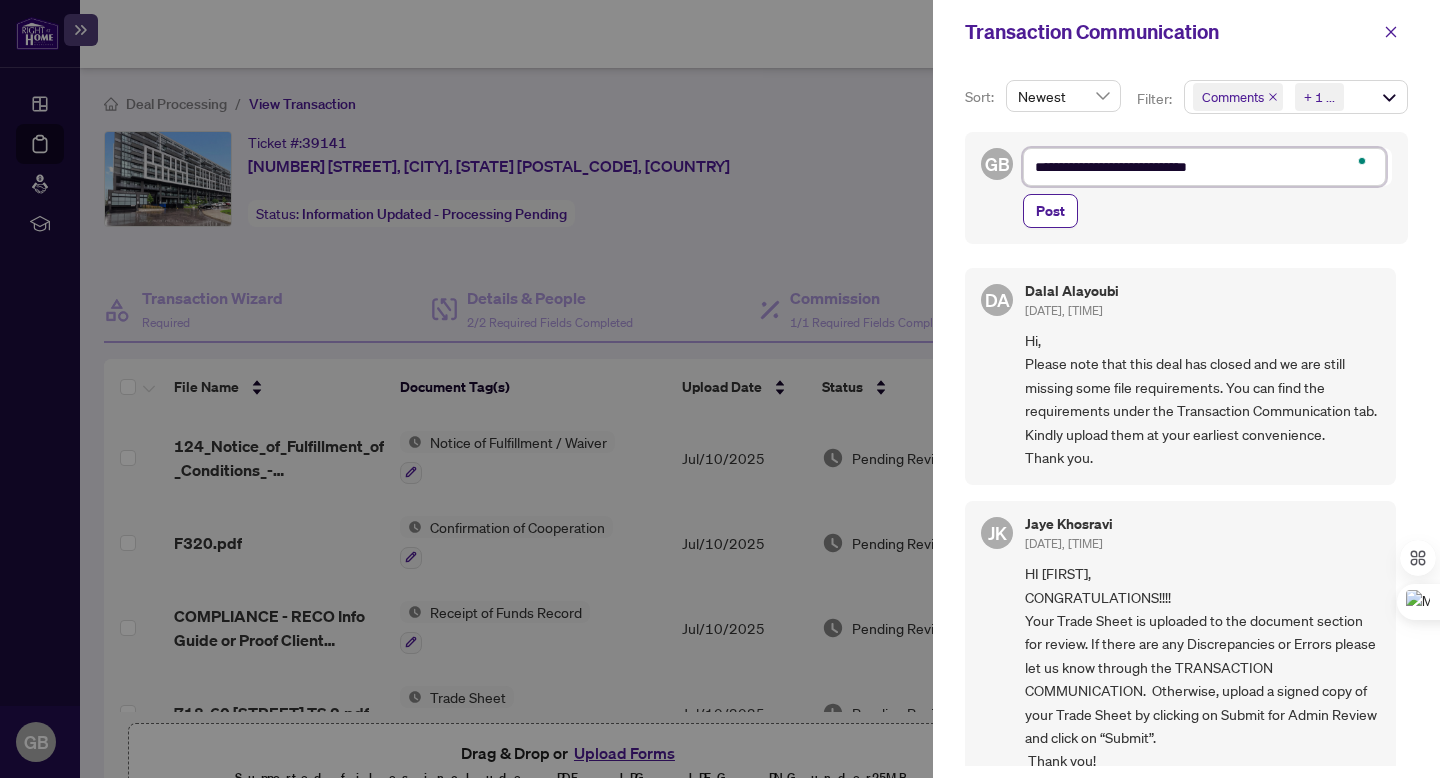 type on "**********" 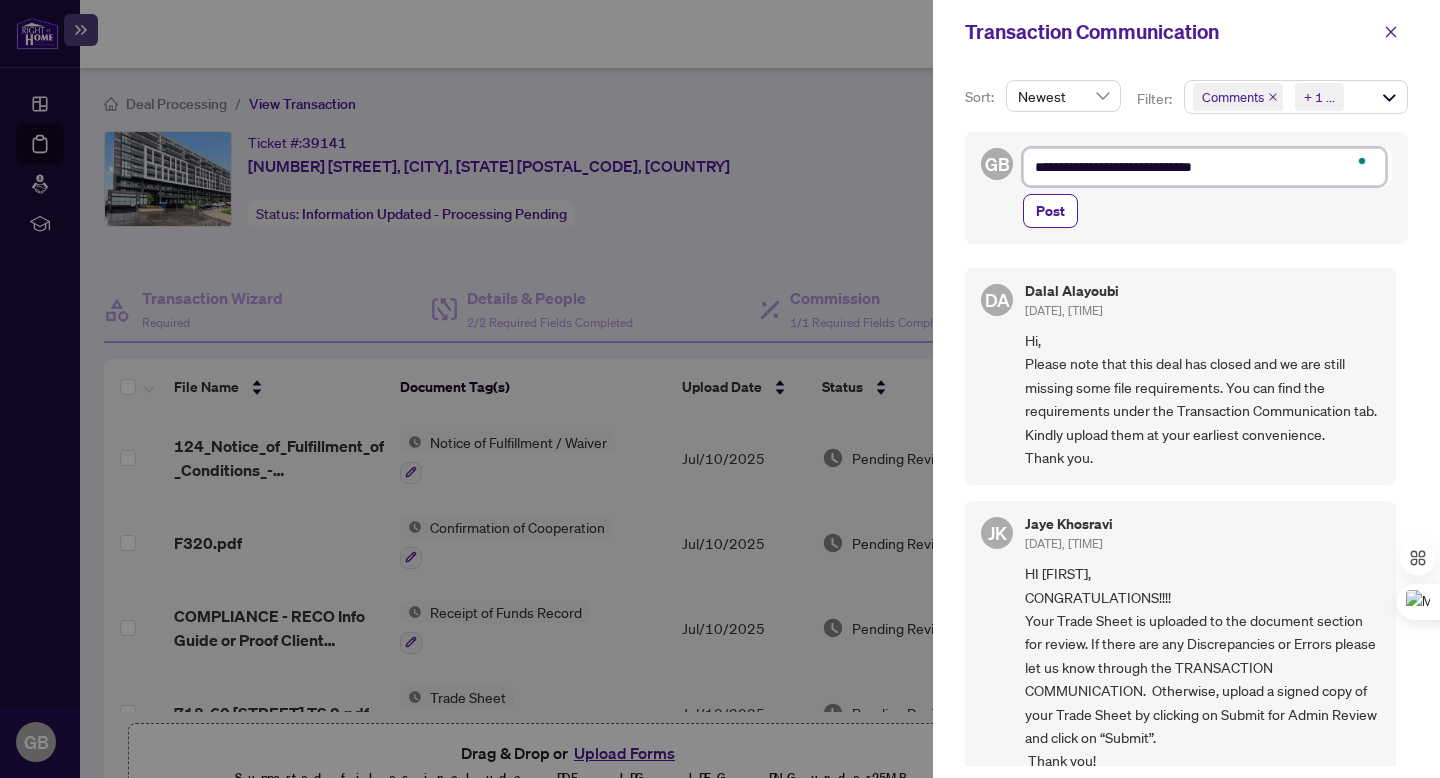 type on "**********" 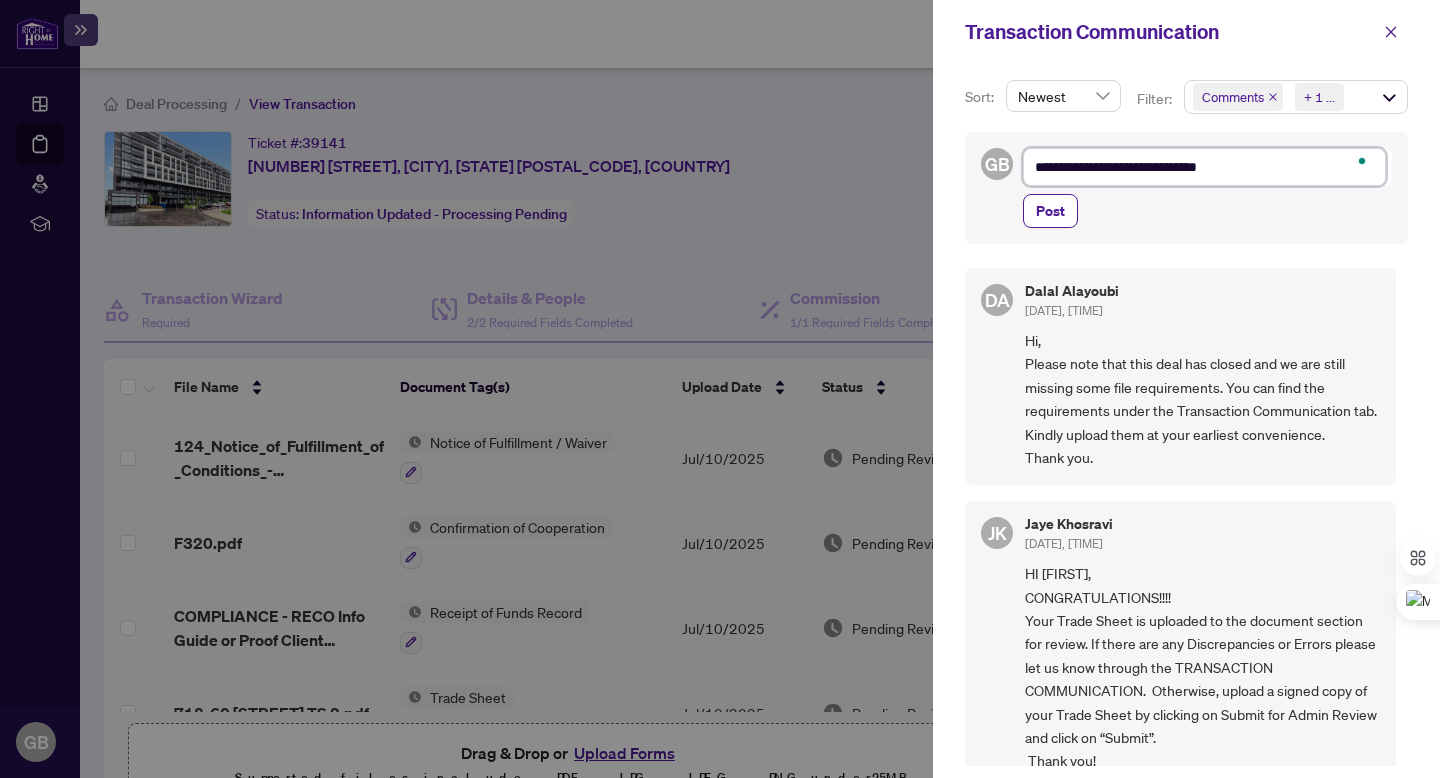 type on "**********" 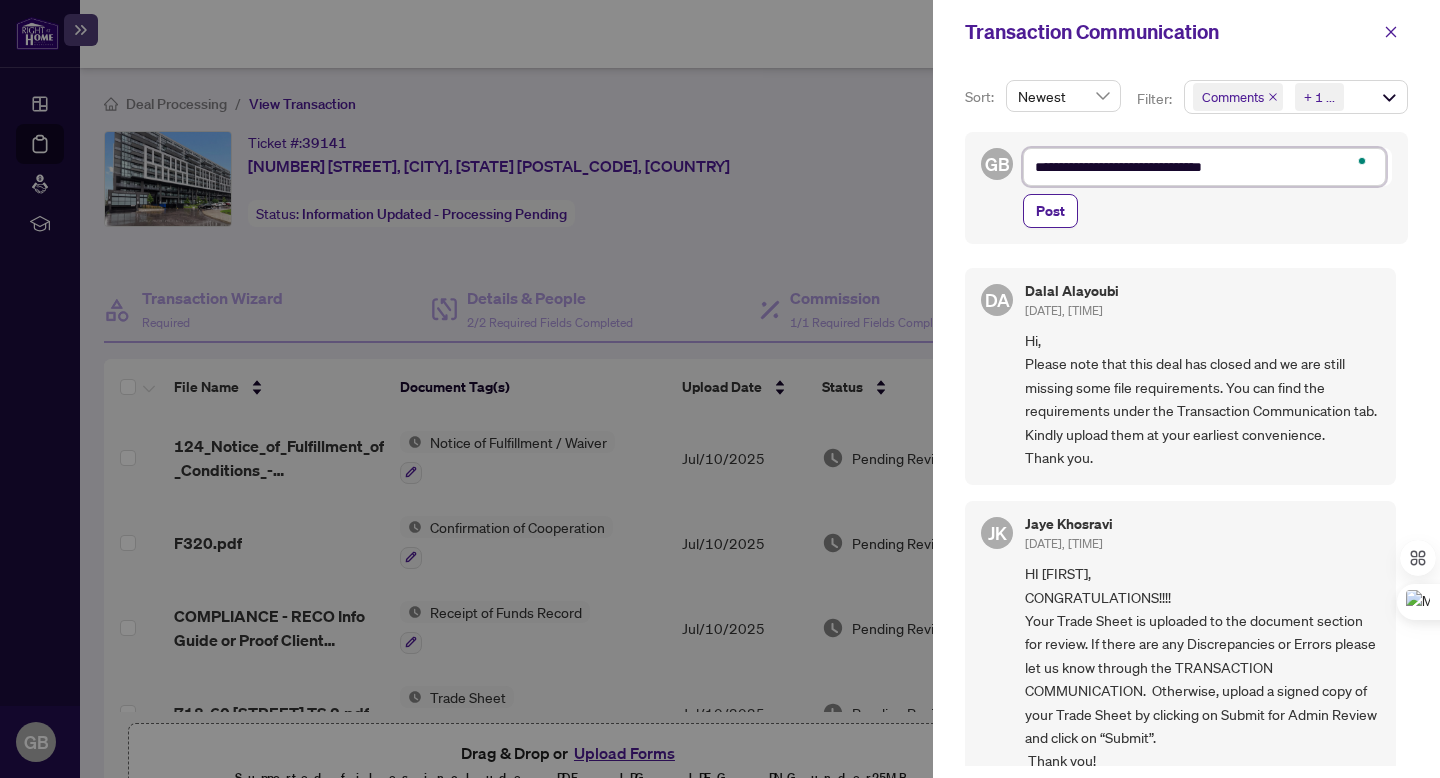 type on "**********" 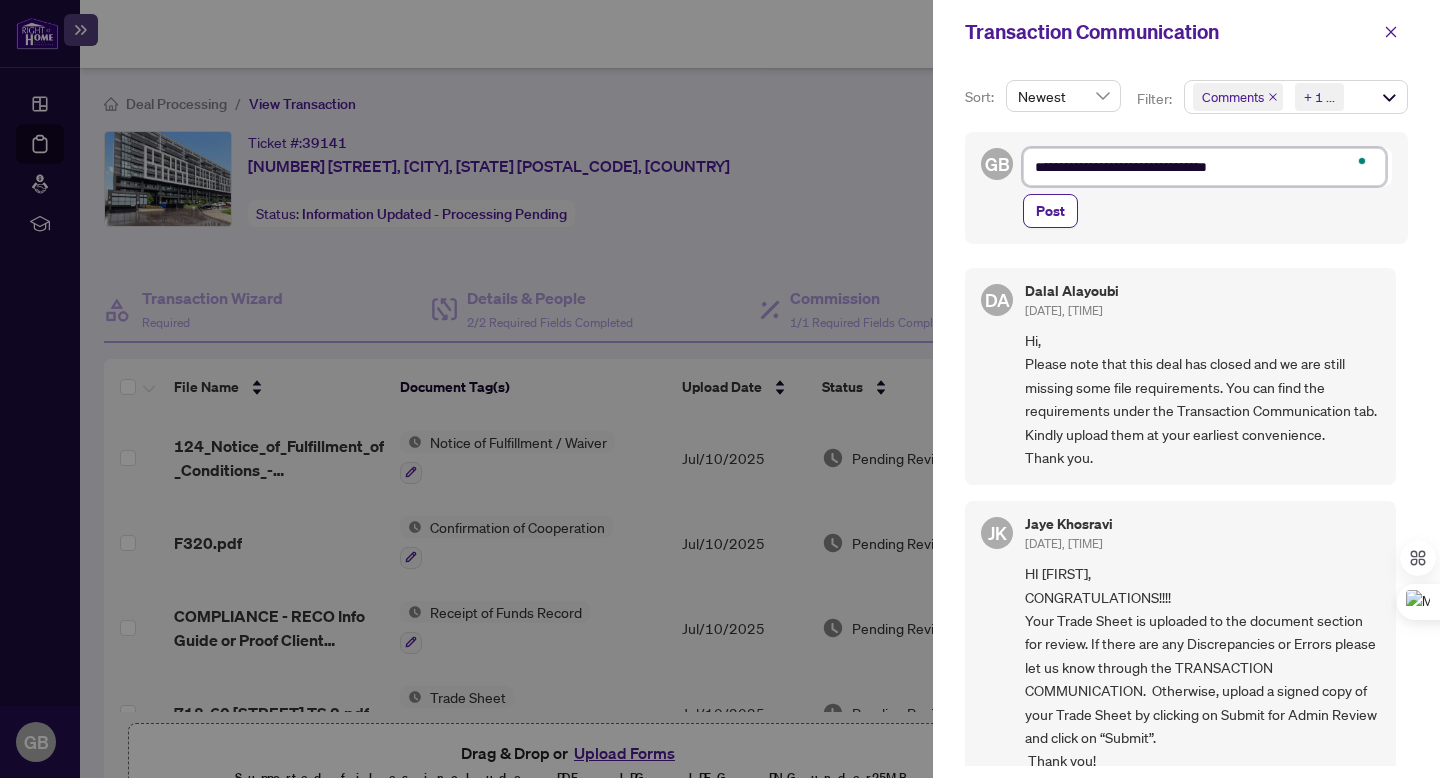 type on "**********" 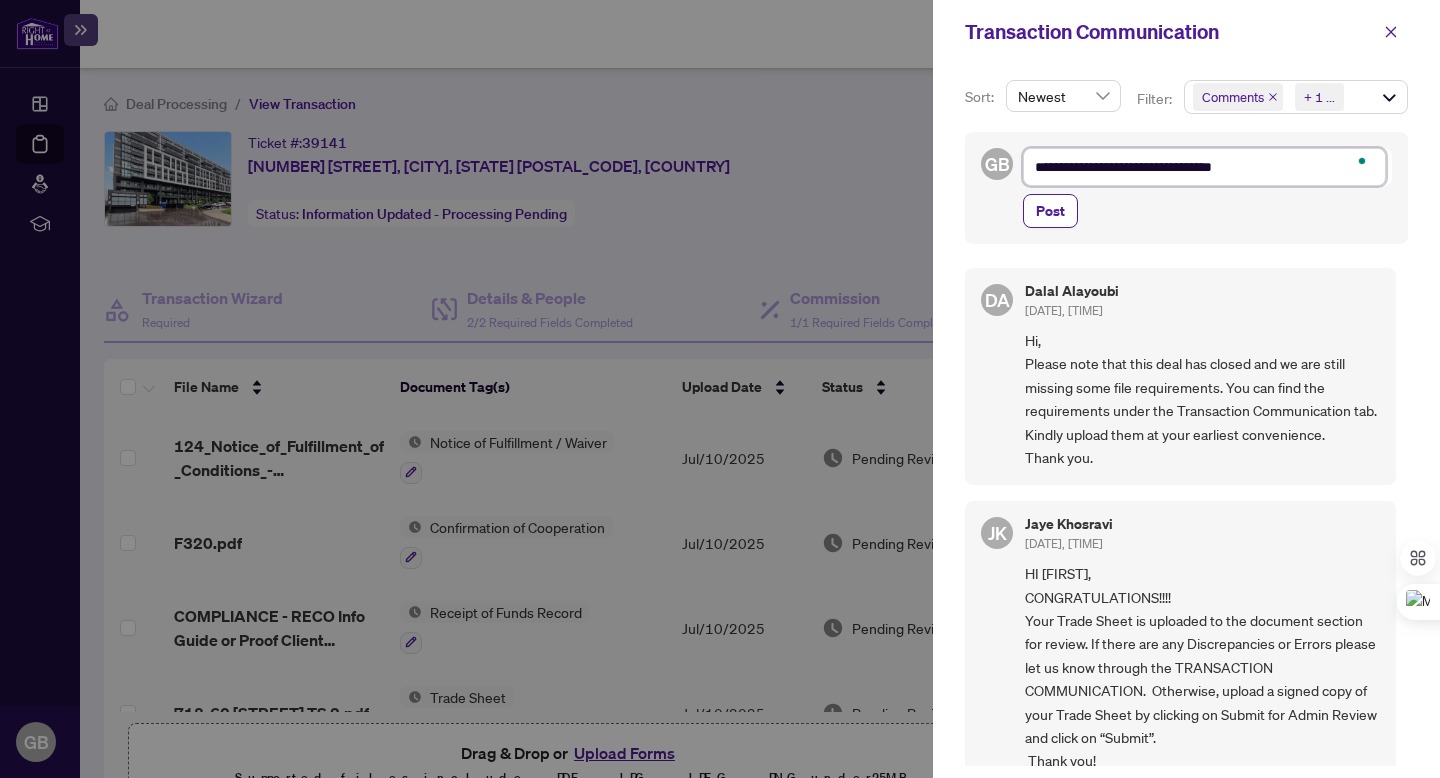 type on "**********" 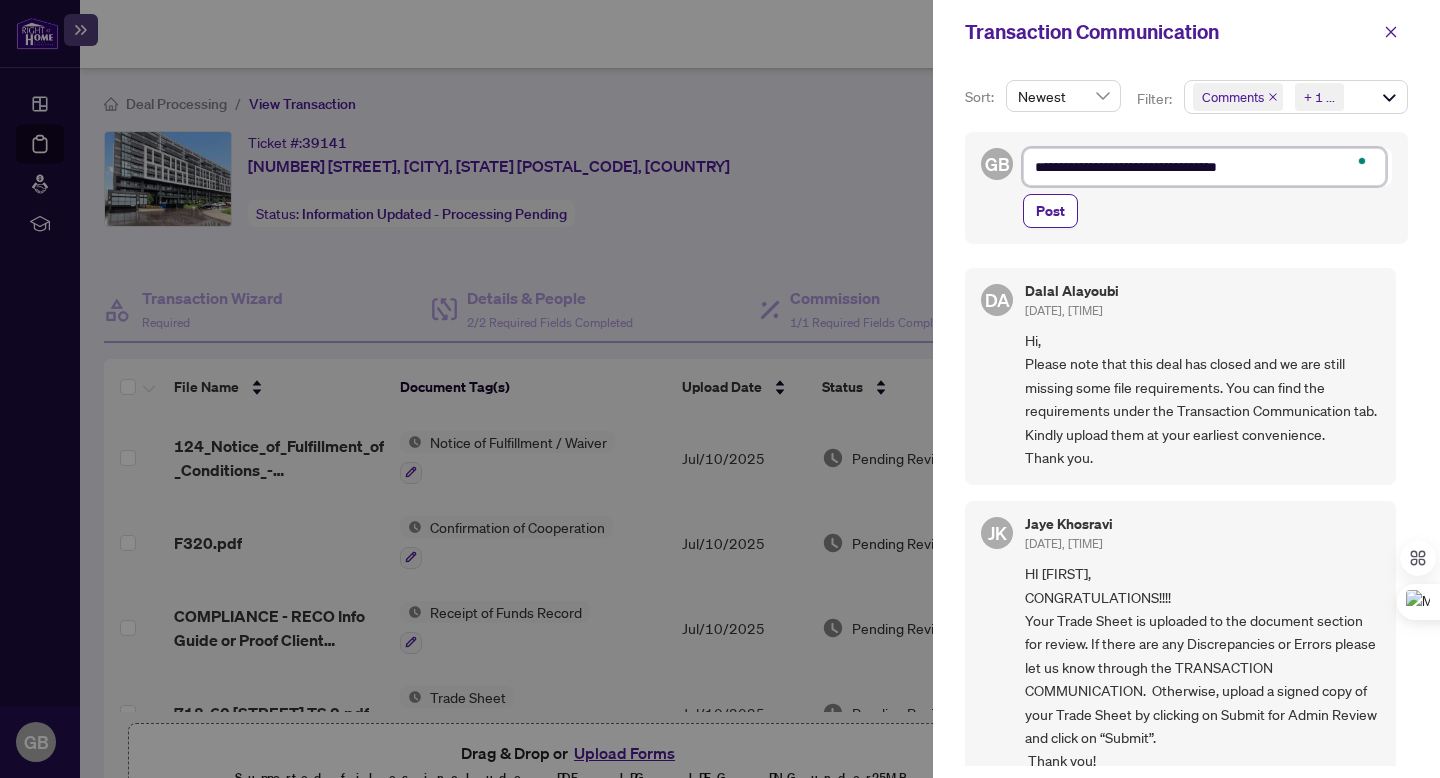 type on "**********" 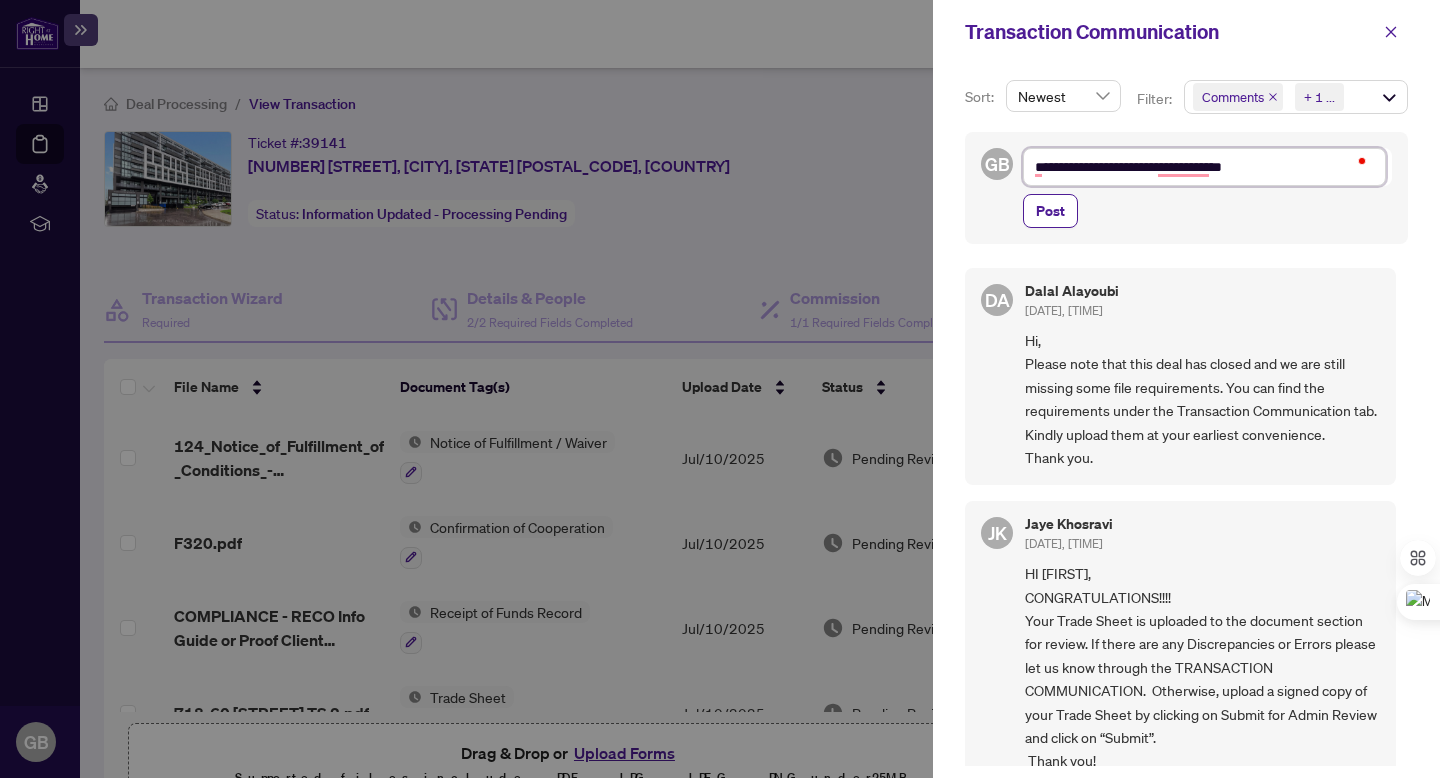 type on "**********" 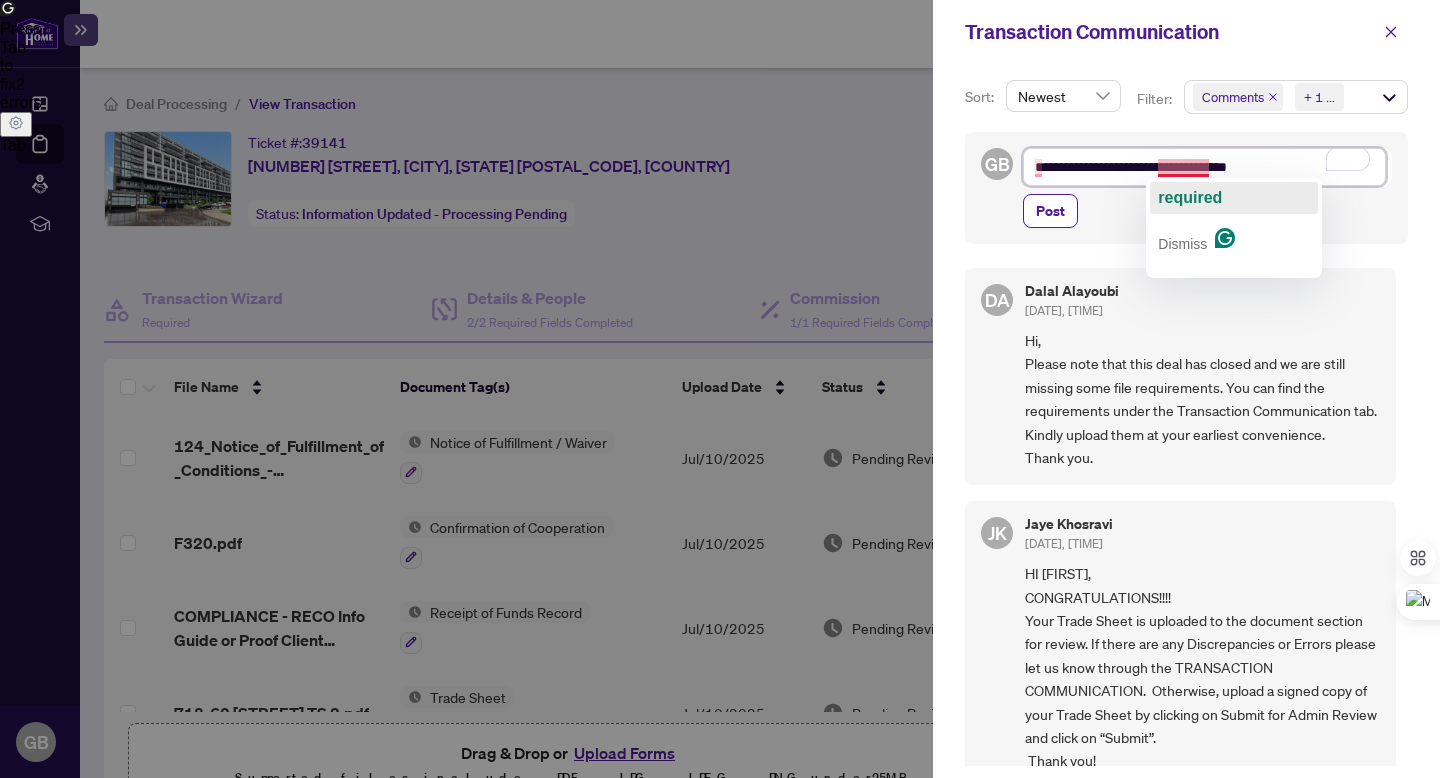 click on "required" 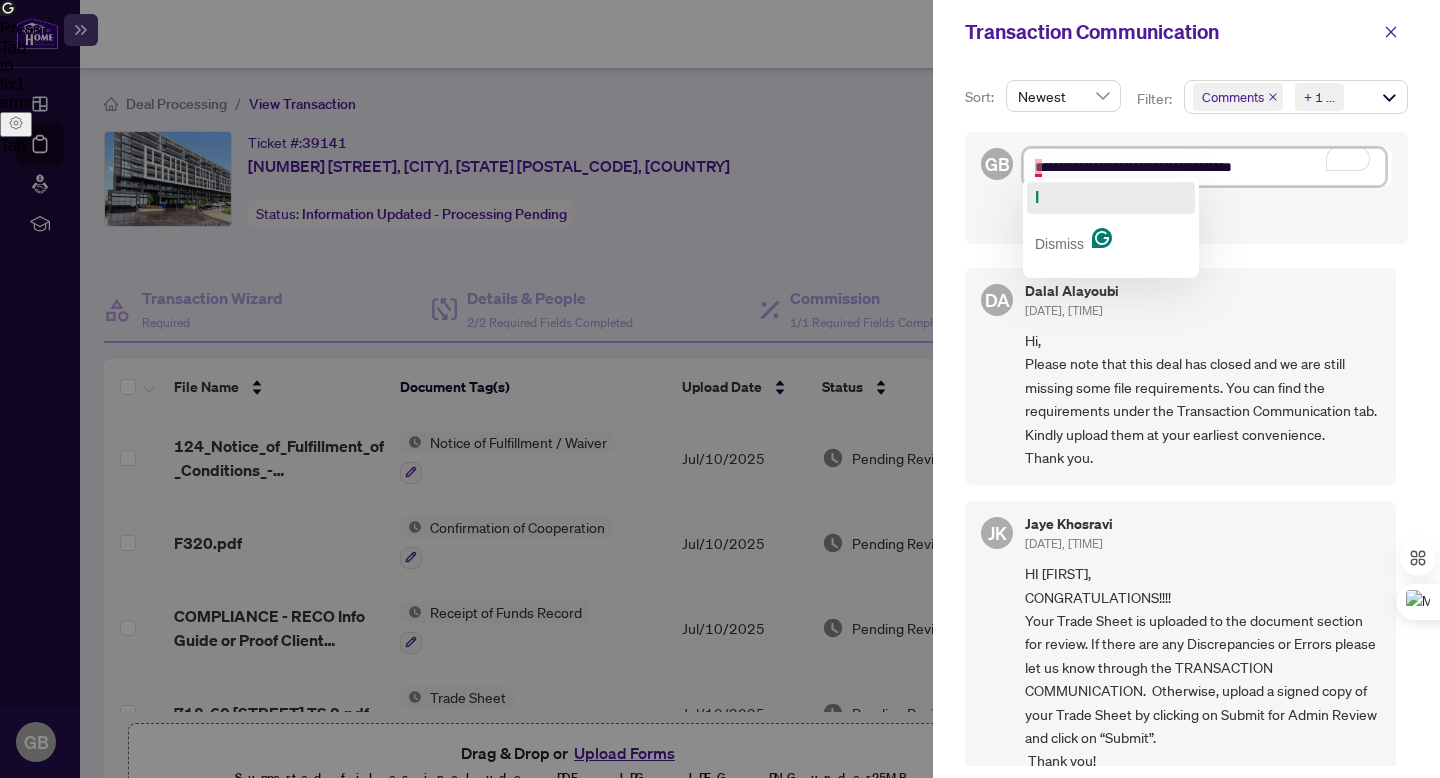 click on "I" 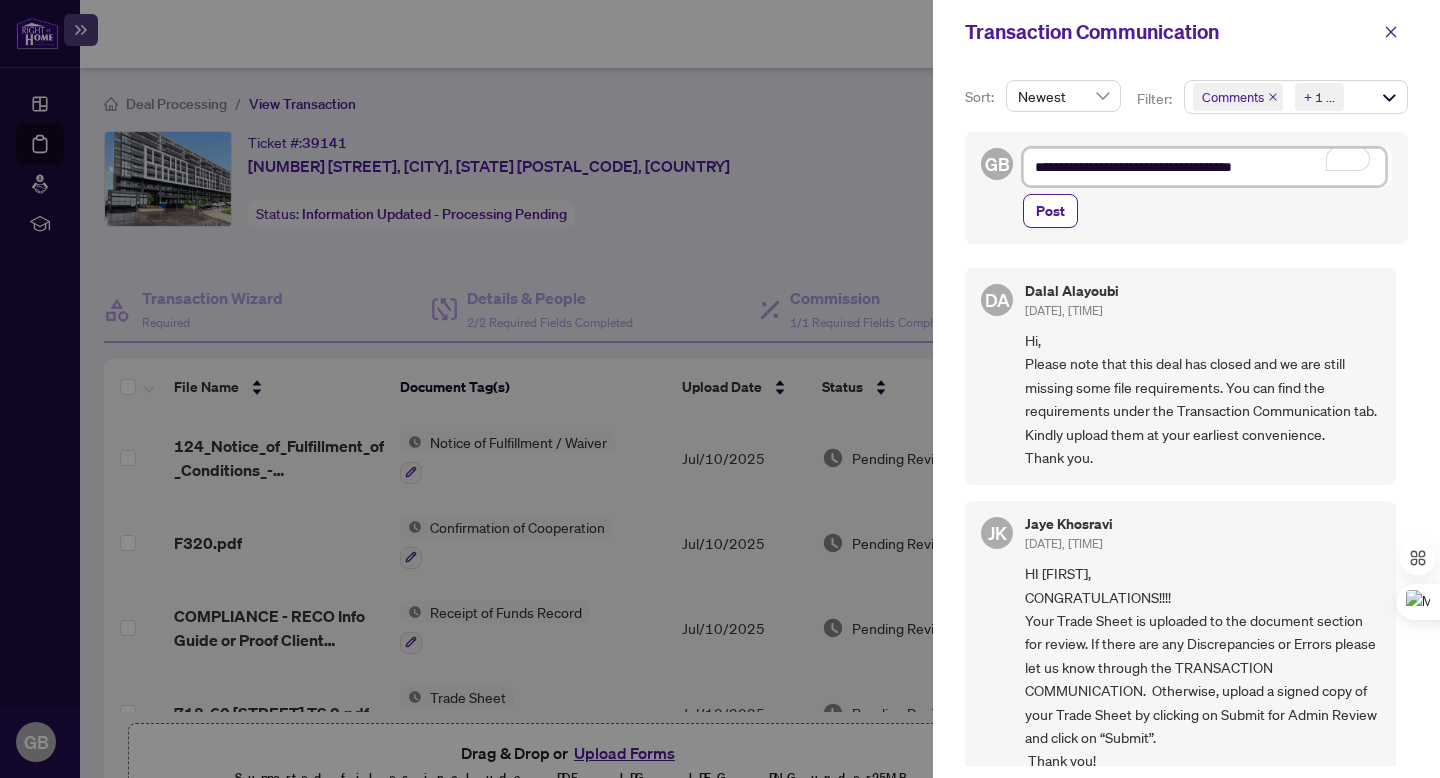 click on "**********" at bounding box center [1204, 167] 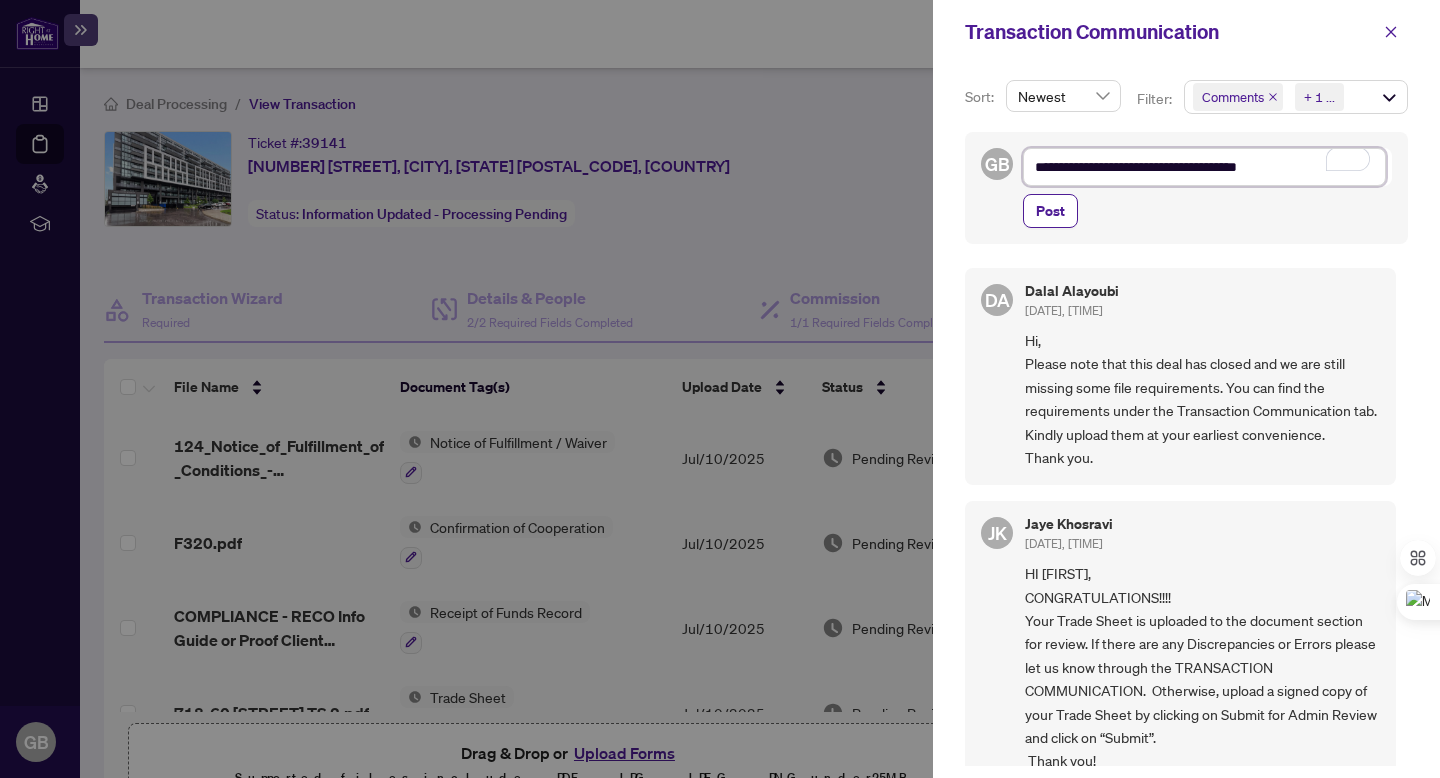 type on "**********" 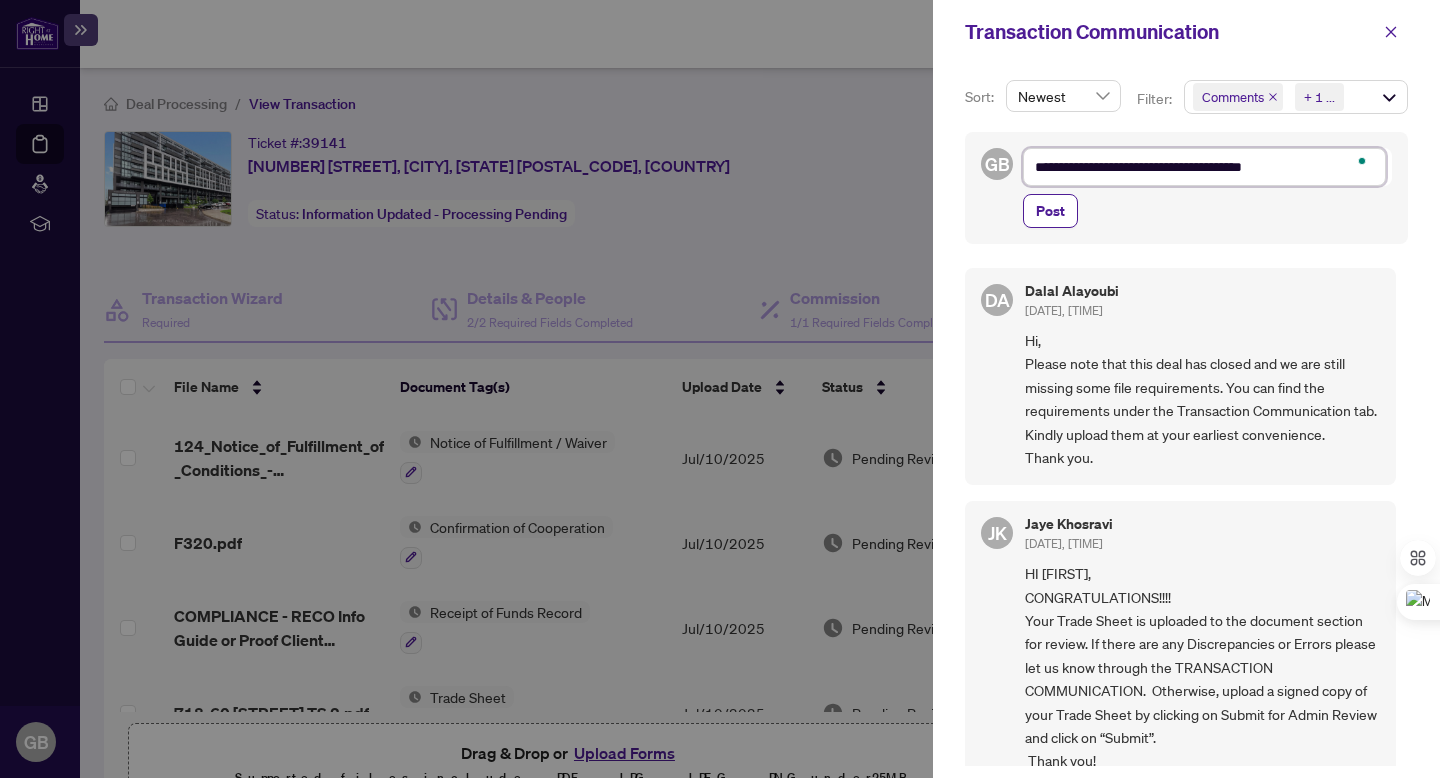 type on "**********" 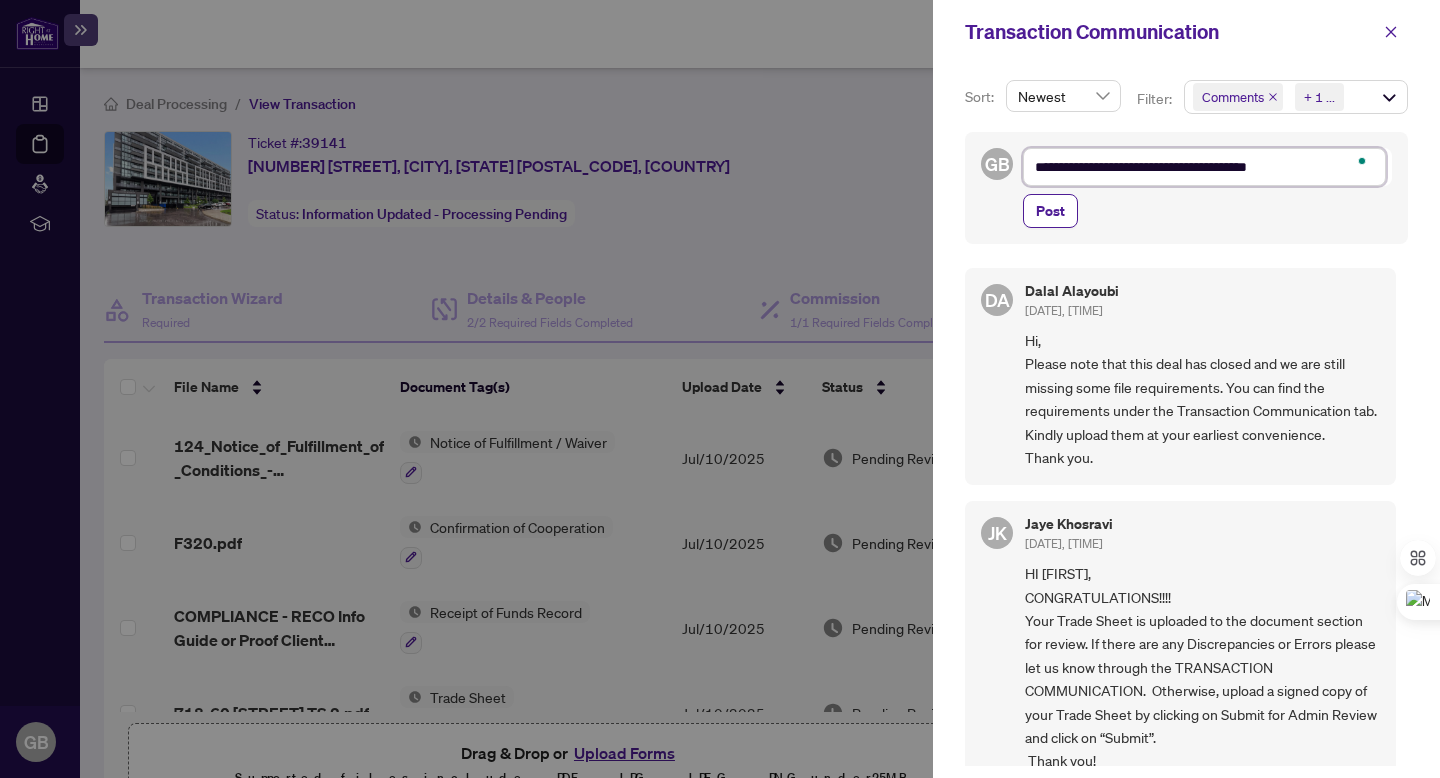 type on "**********" 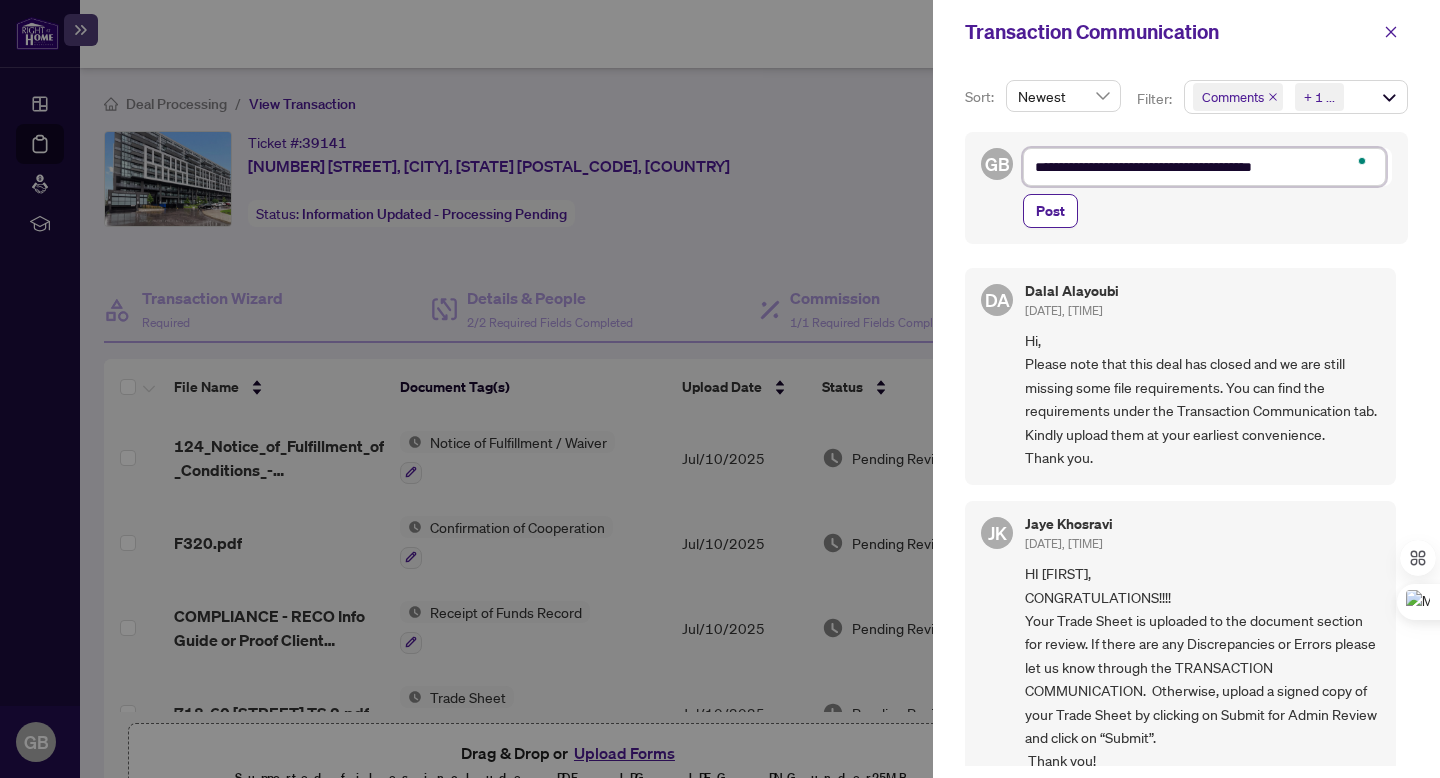 type on "**********" 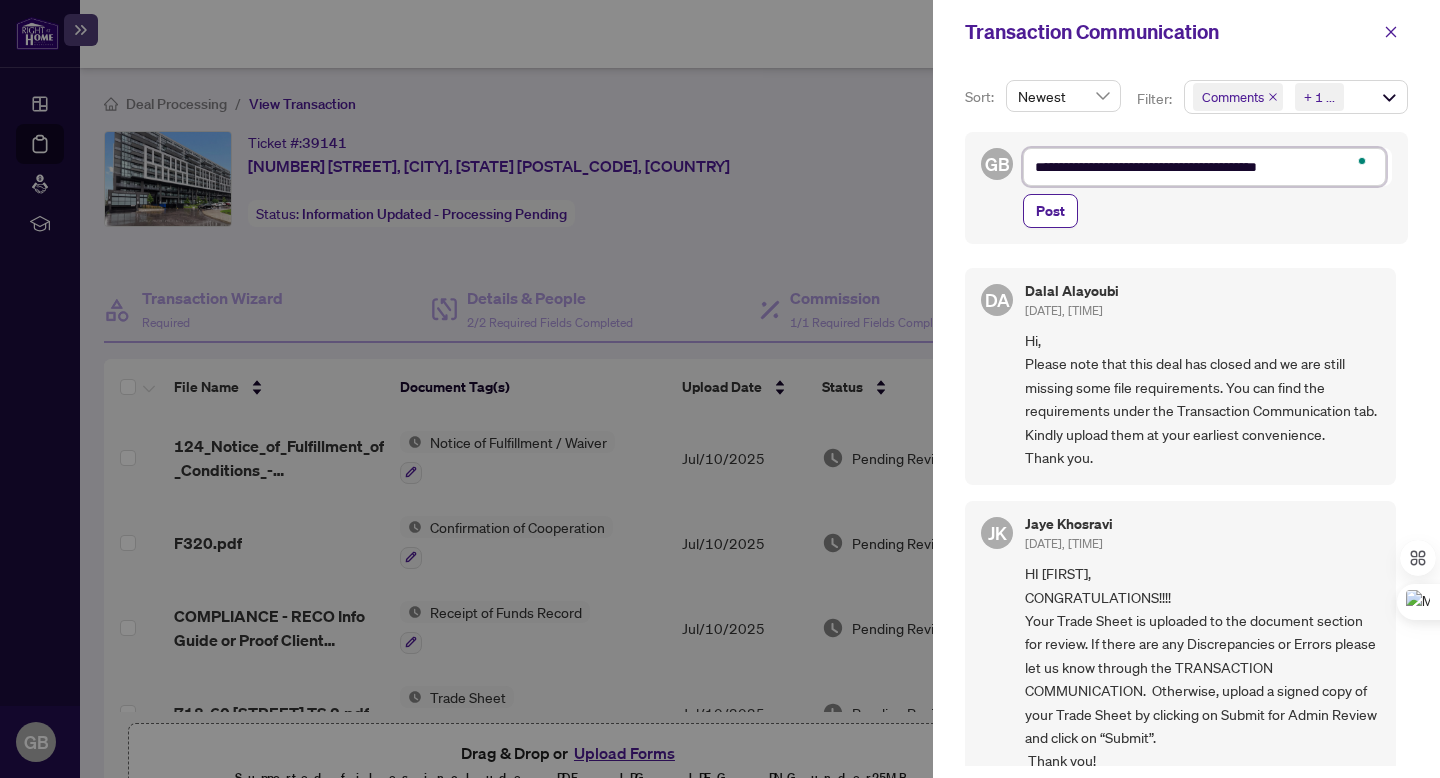 type on "**********" 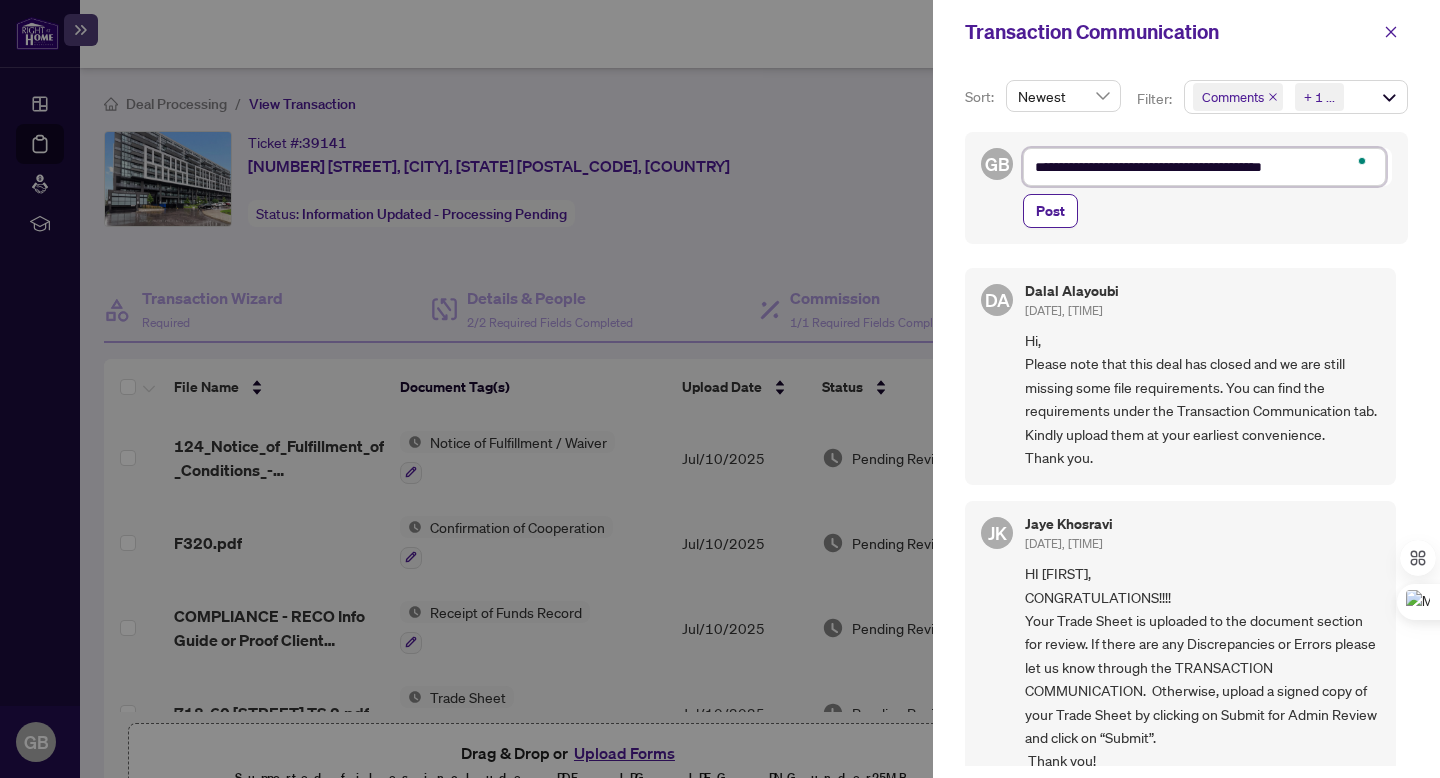 type on "**********" 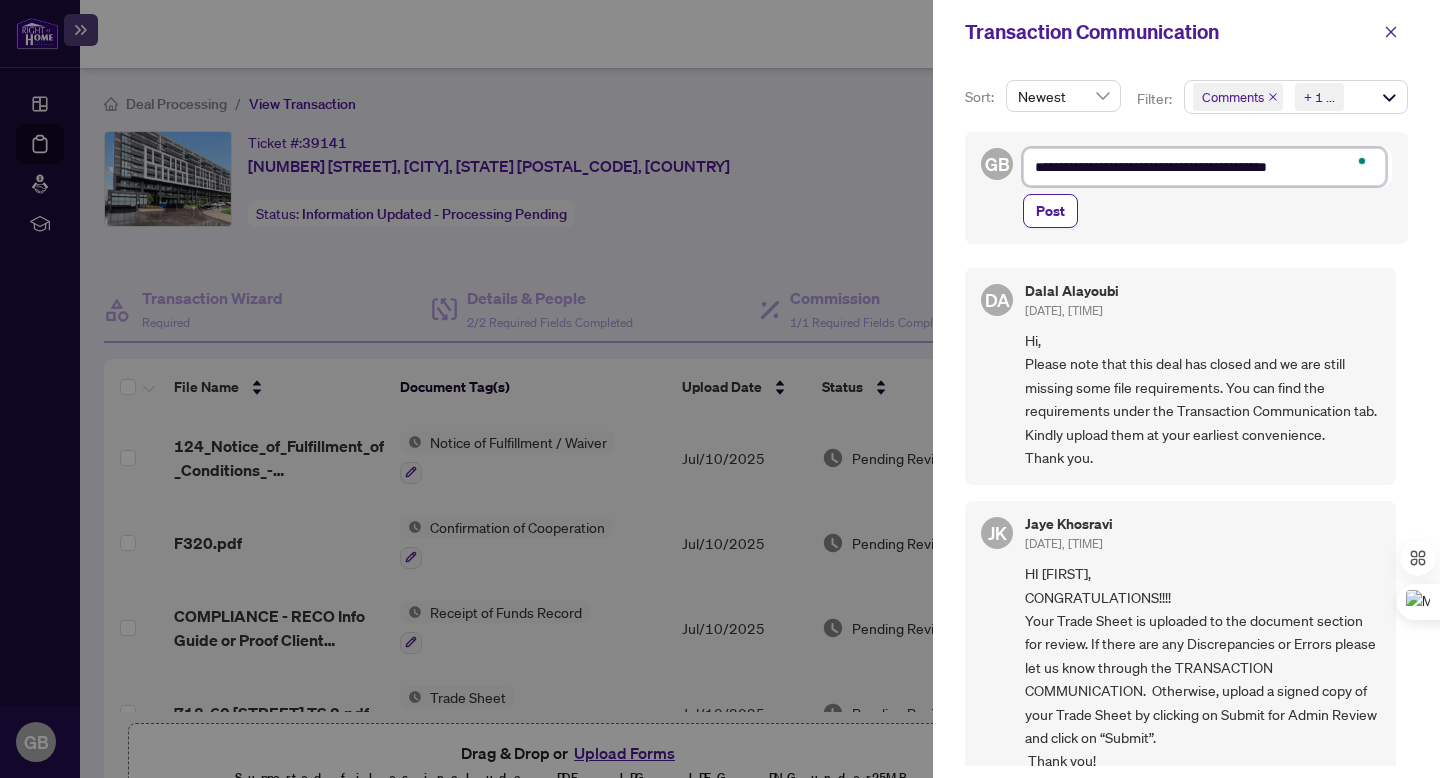 type on "**********" 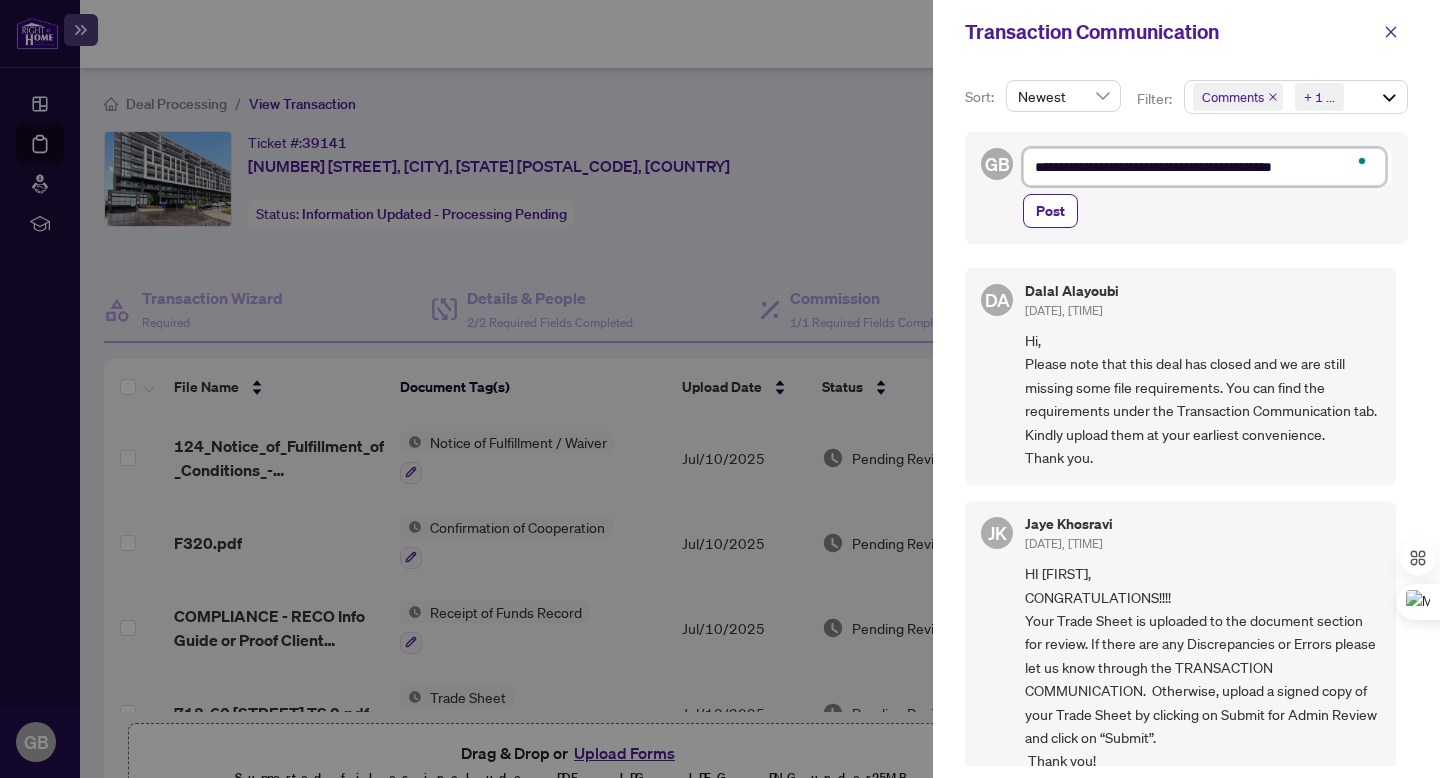 type on "**********" 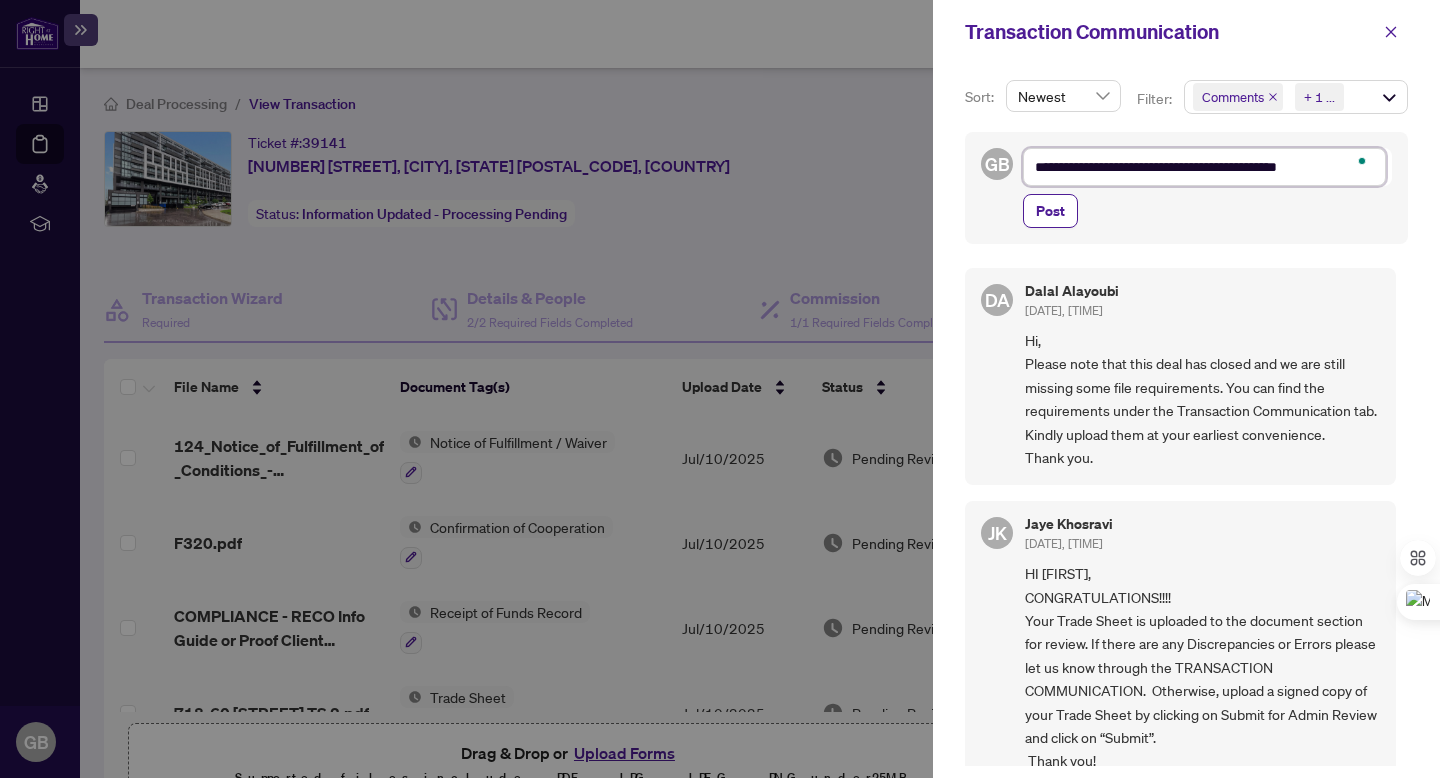 type on "**********" 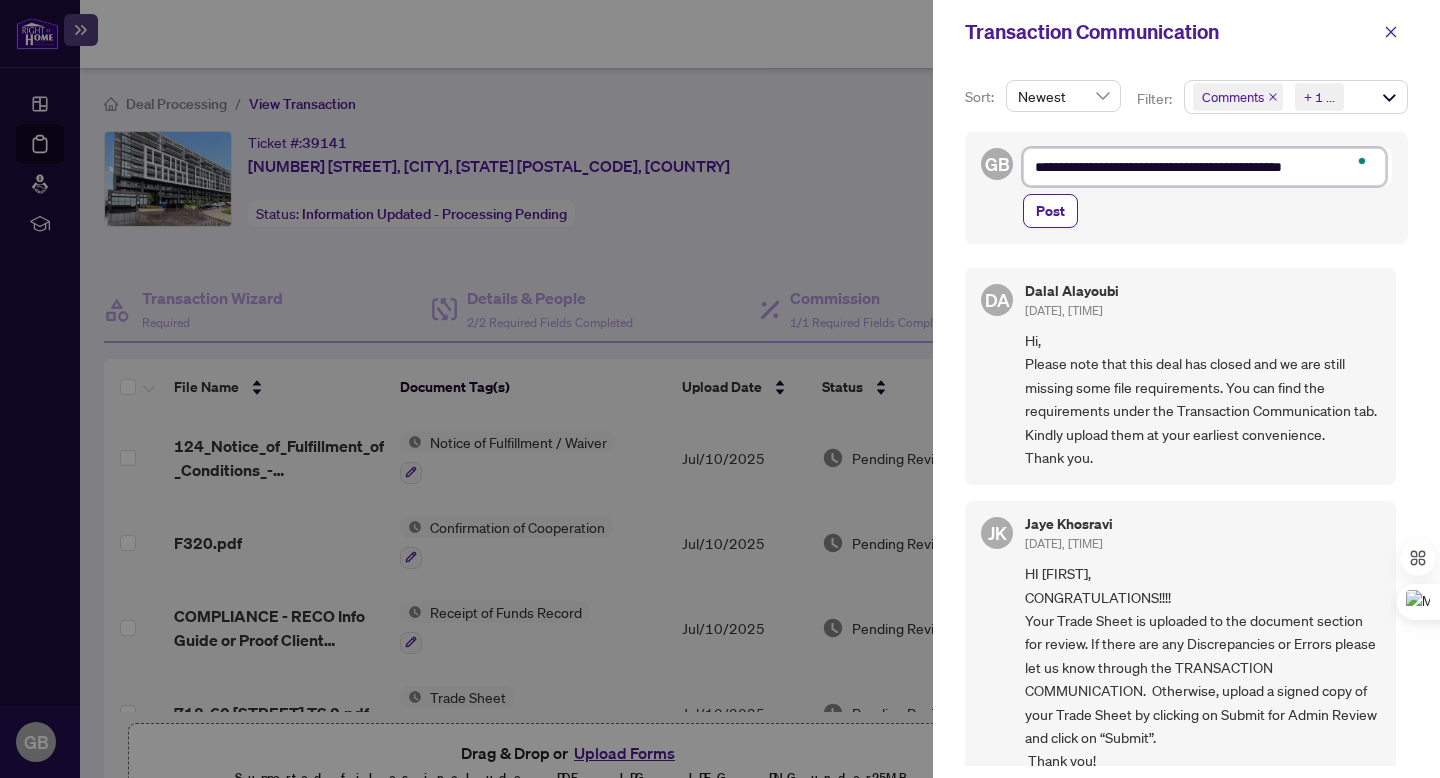 type on "**********" 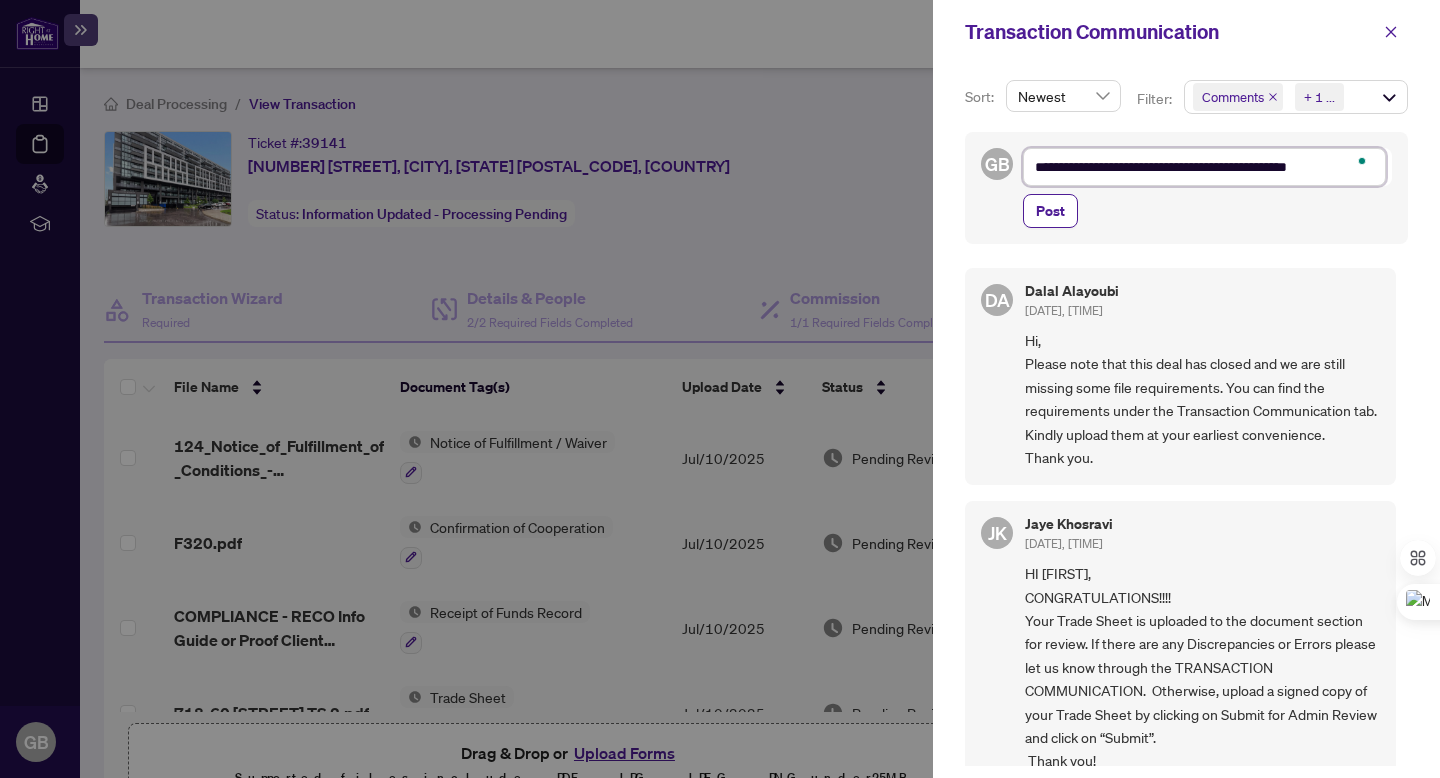 type on "**********" 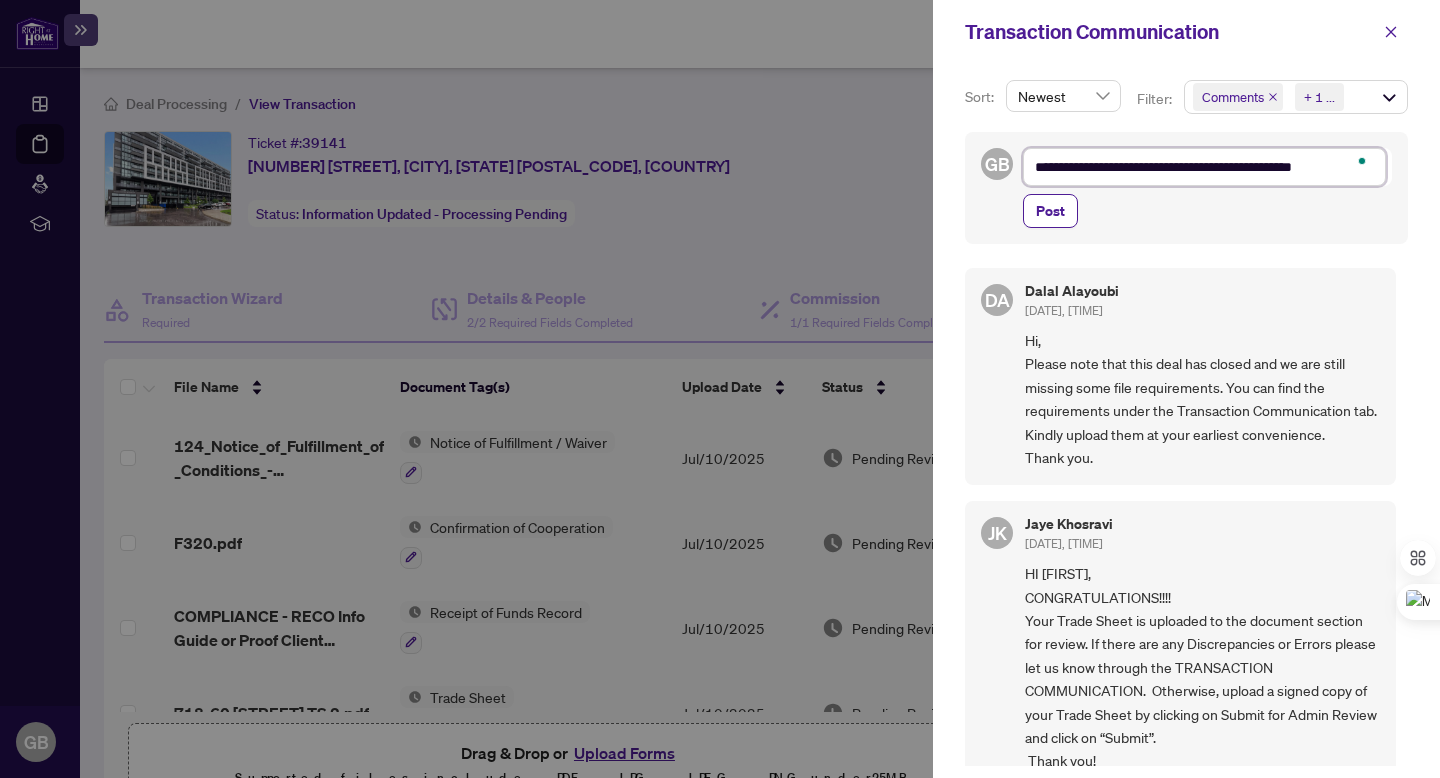 type on "**********" 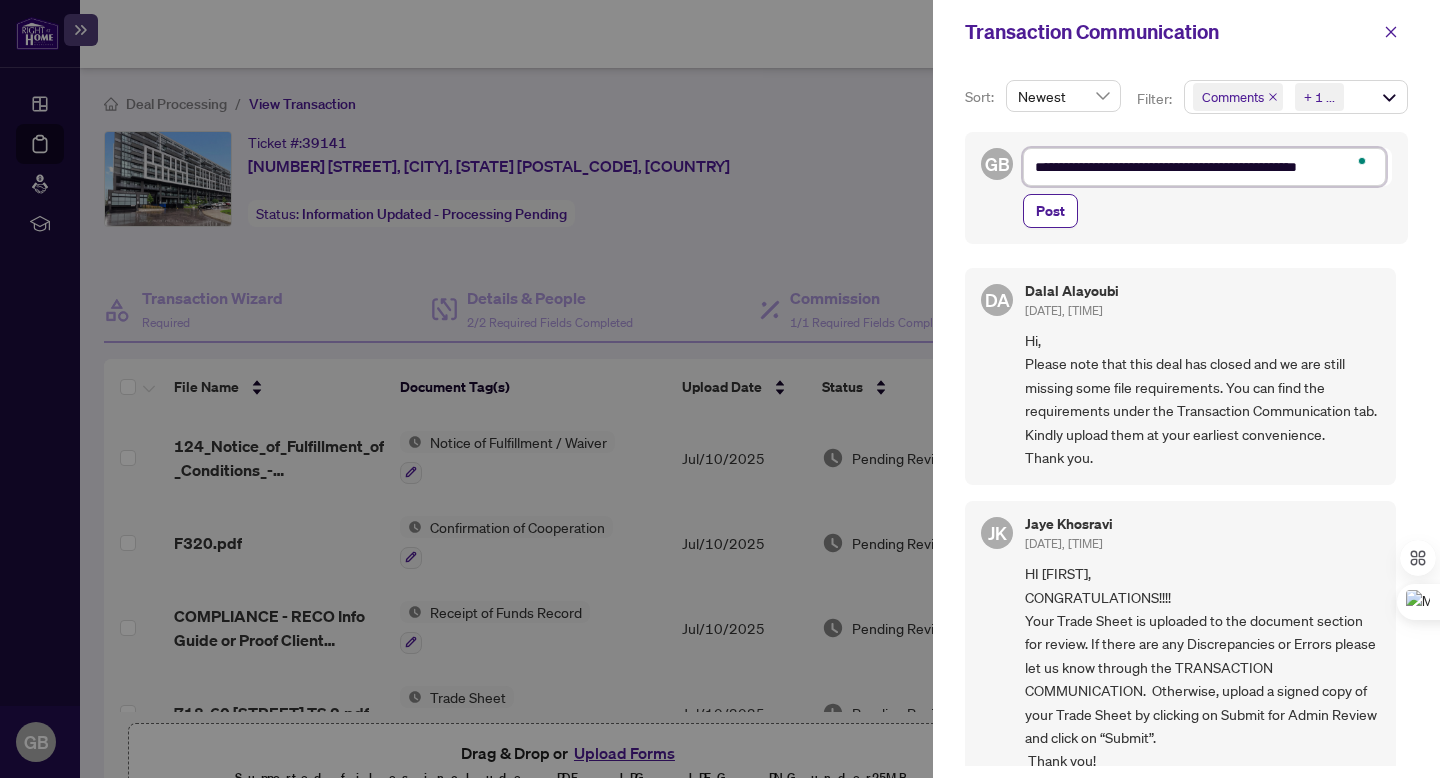 type on "**********" 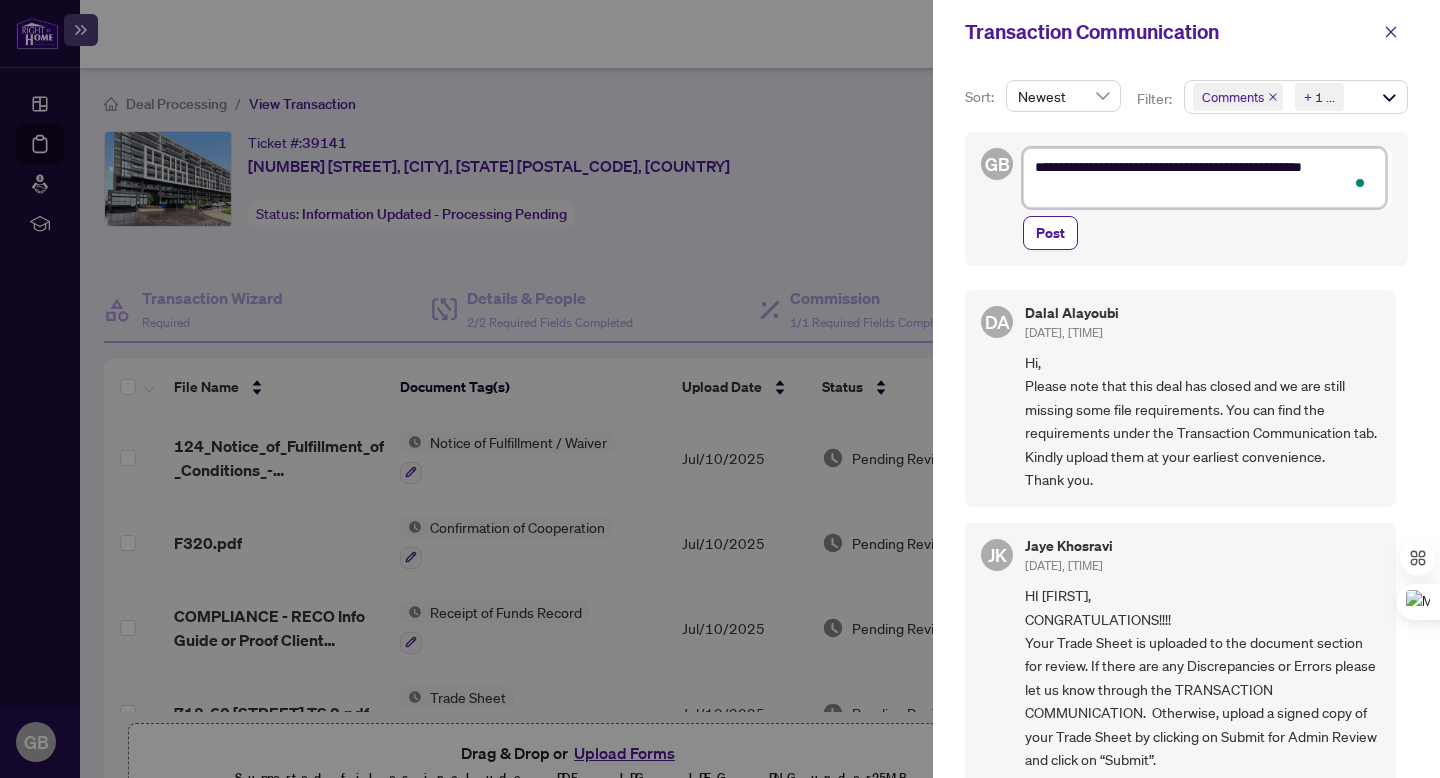 type on "**********" 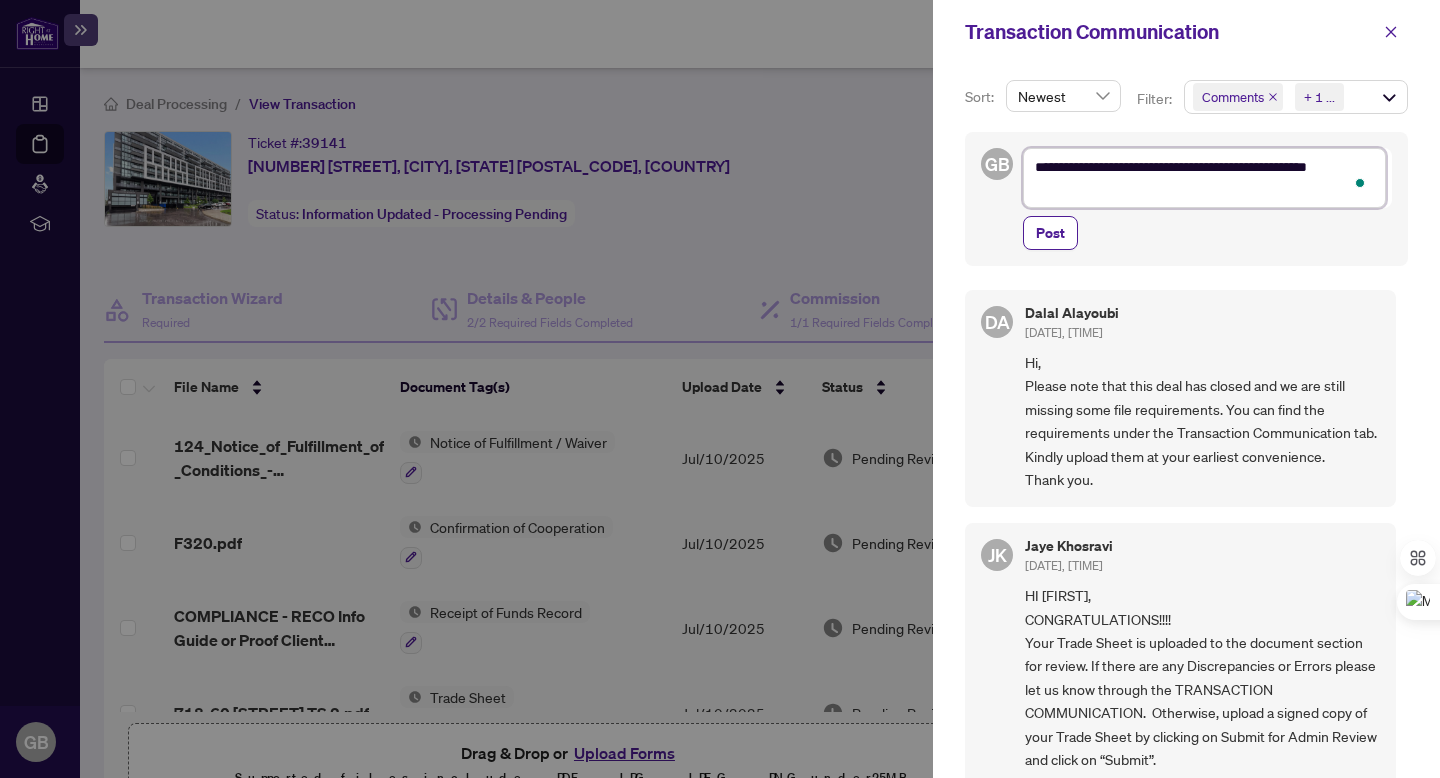 type on "**********" 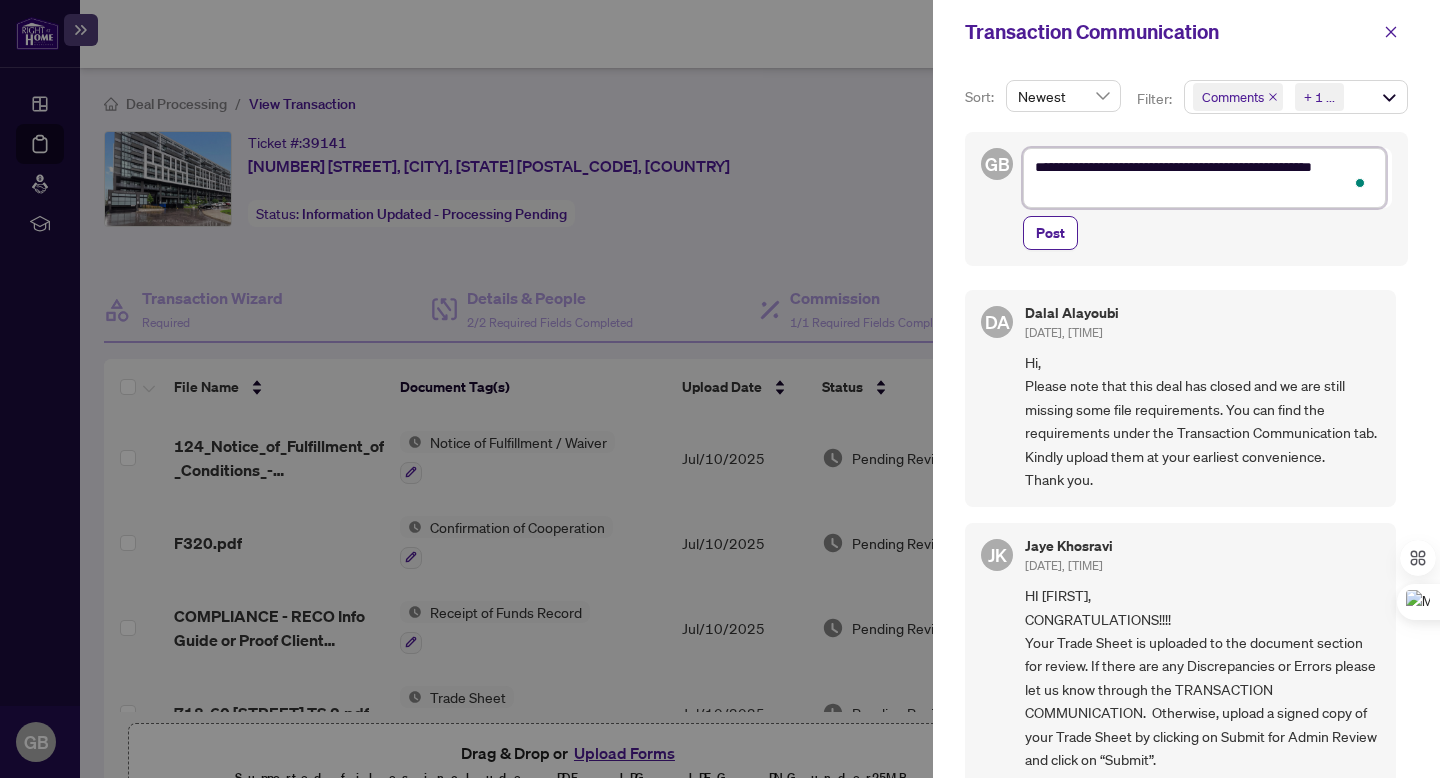 type on "**********" 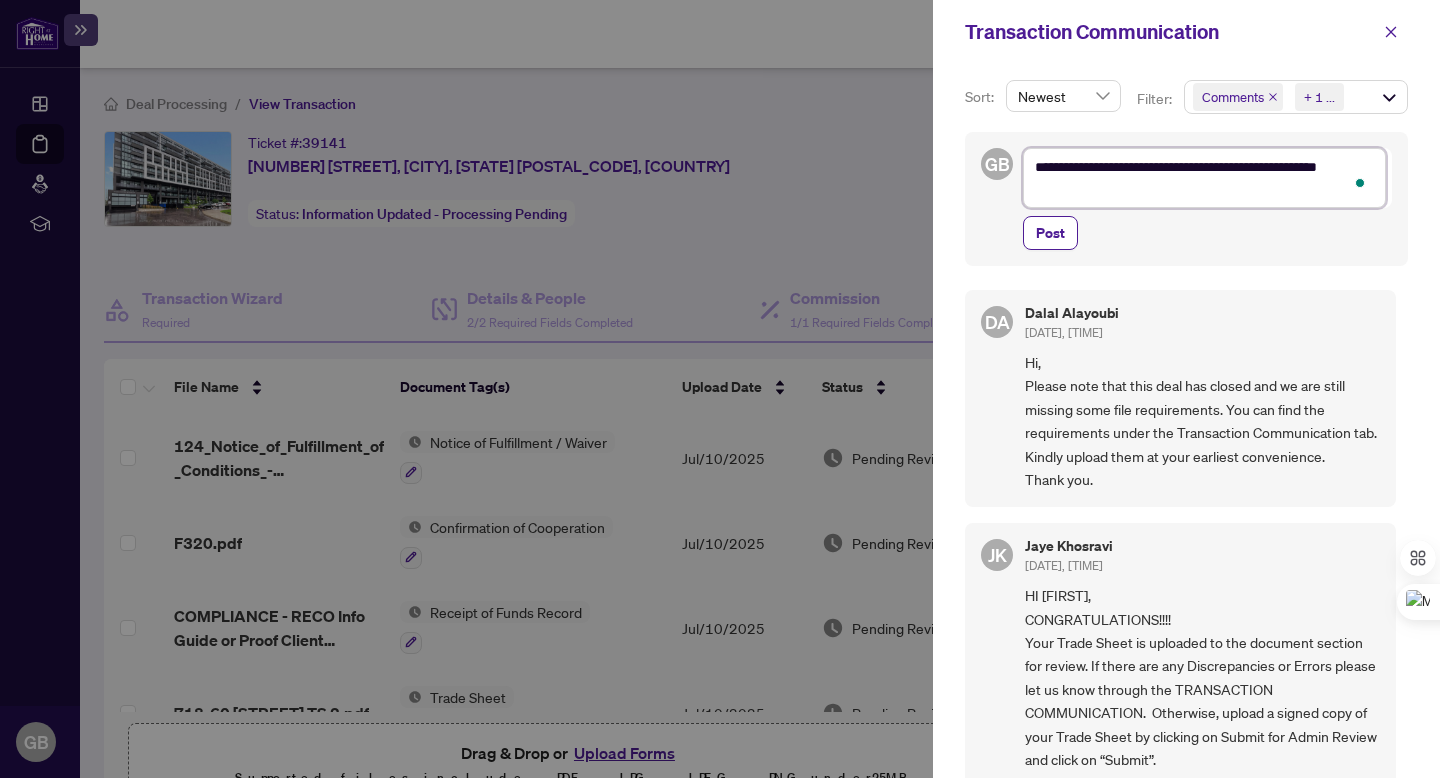 type on "**********" 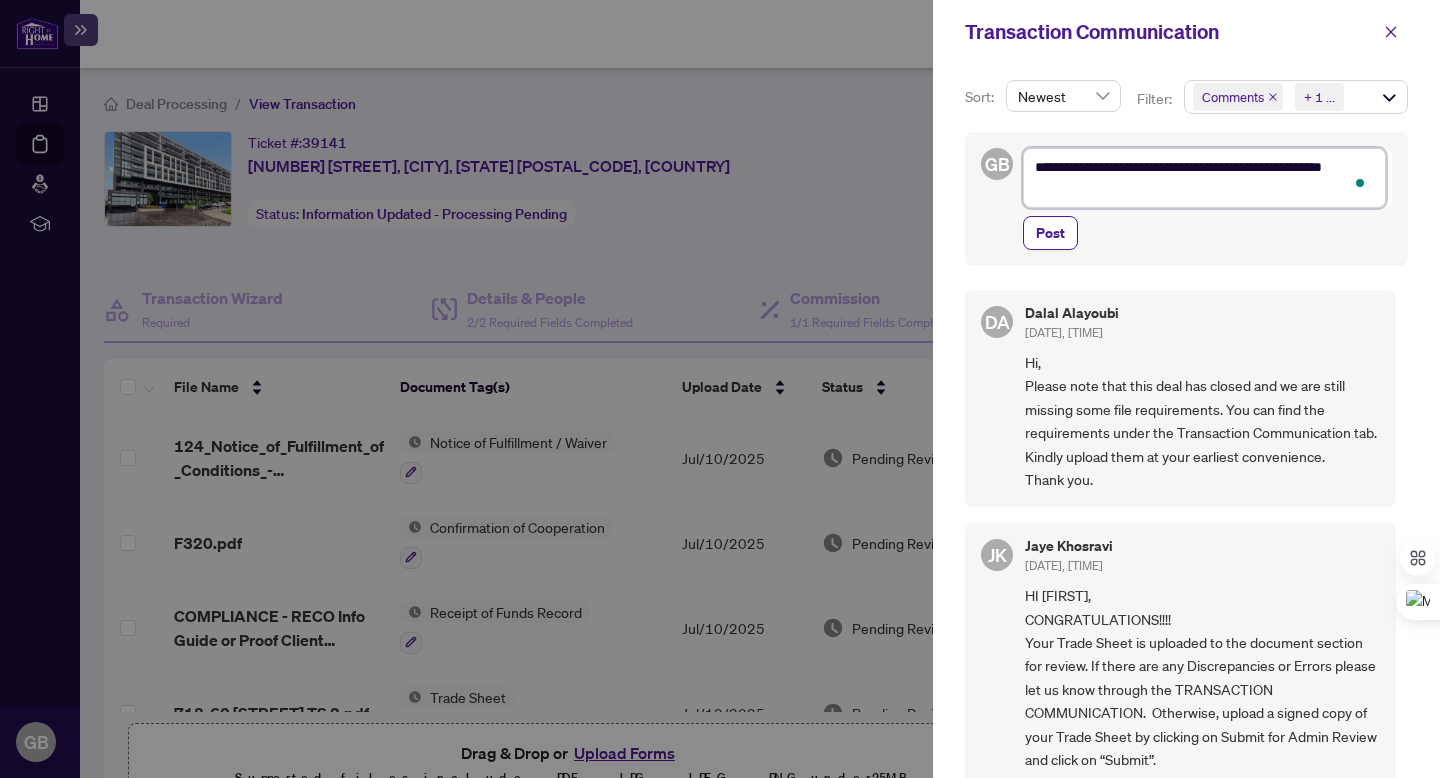 type on "**********" 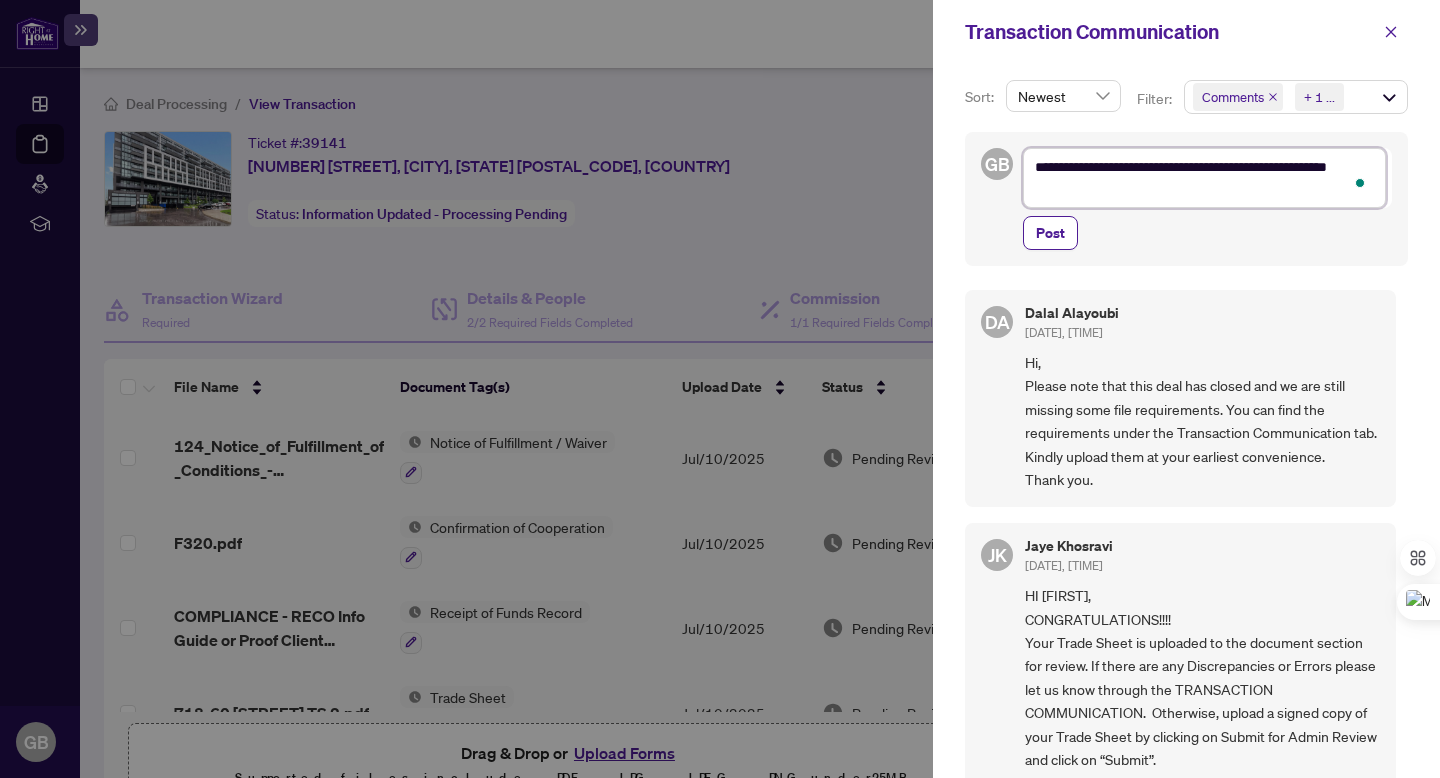 type on "**********" 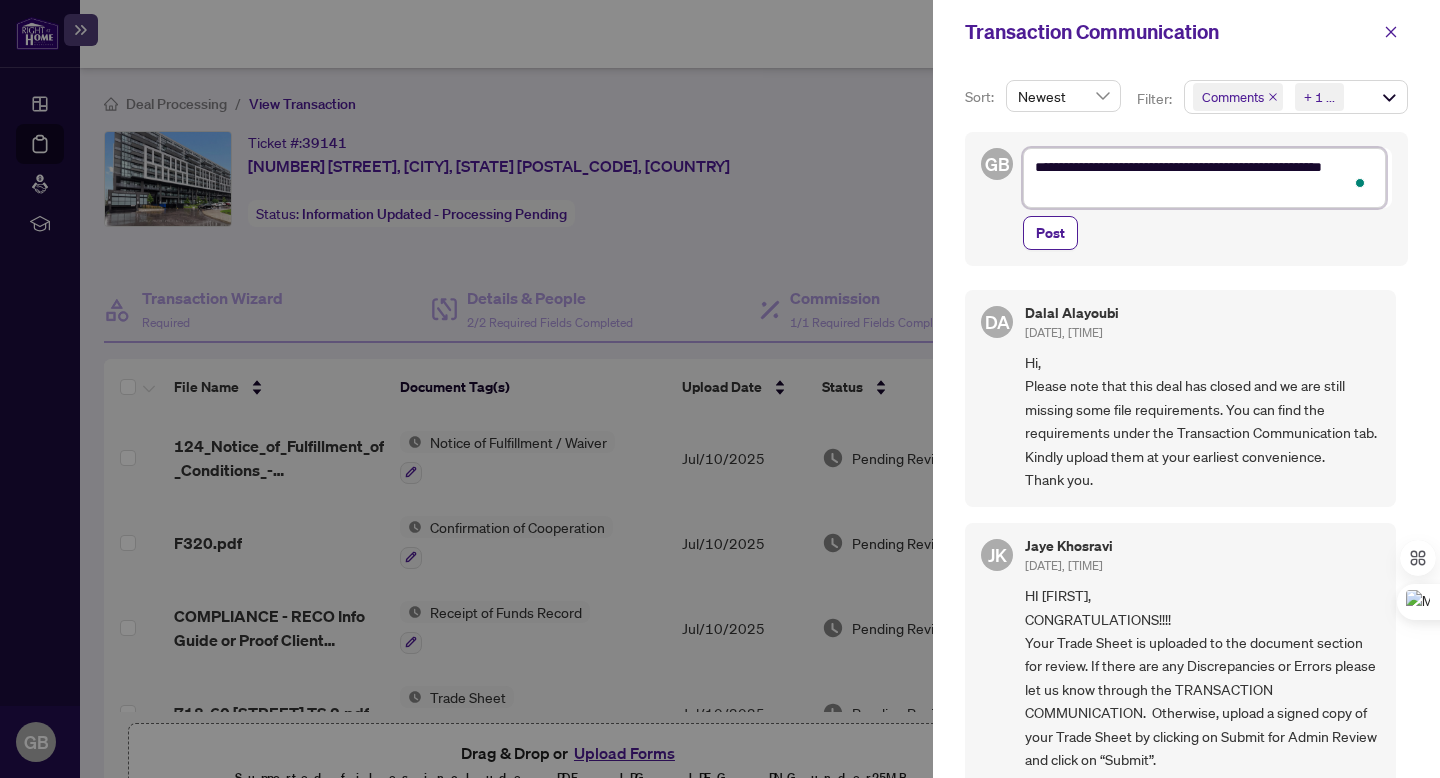type on "**********" 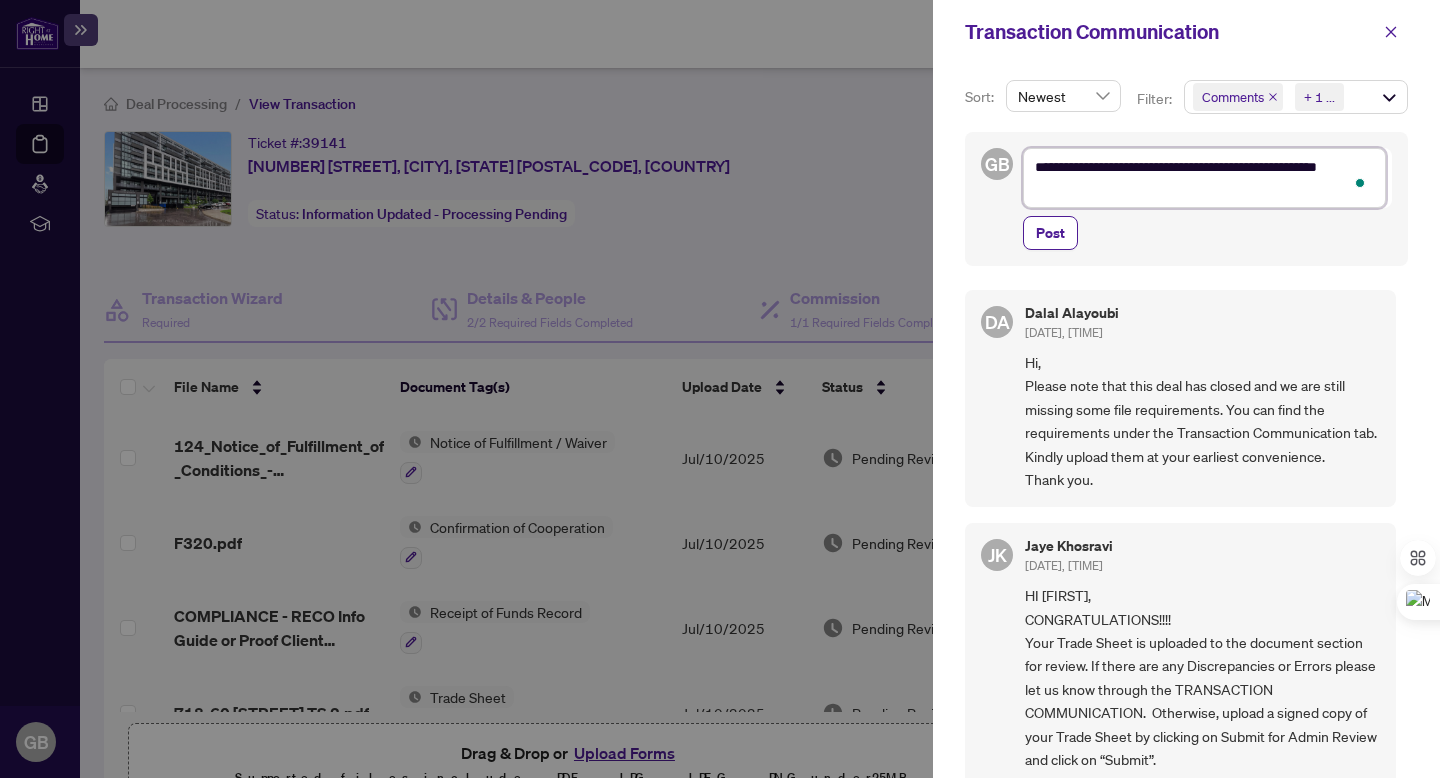 type on "**********" 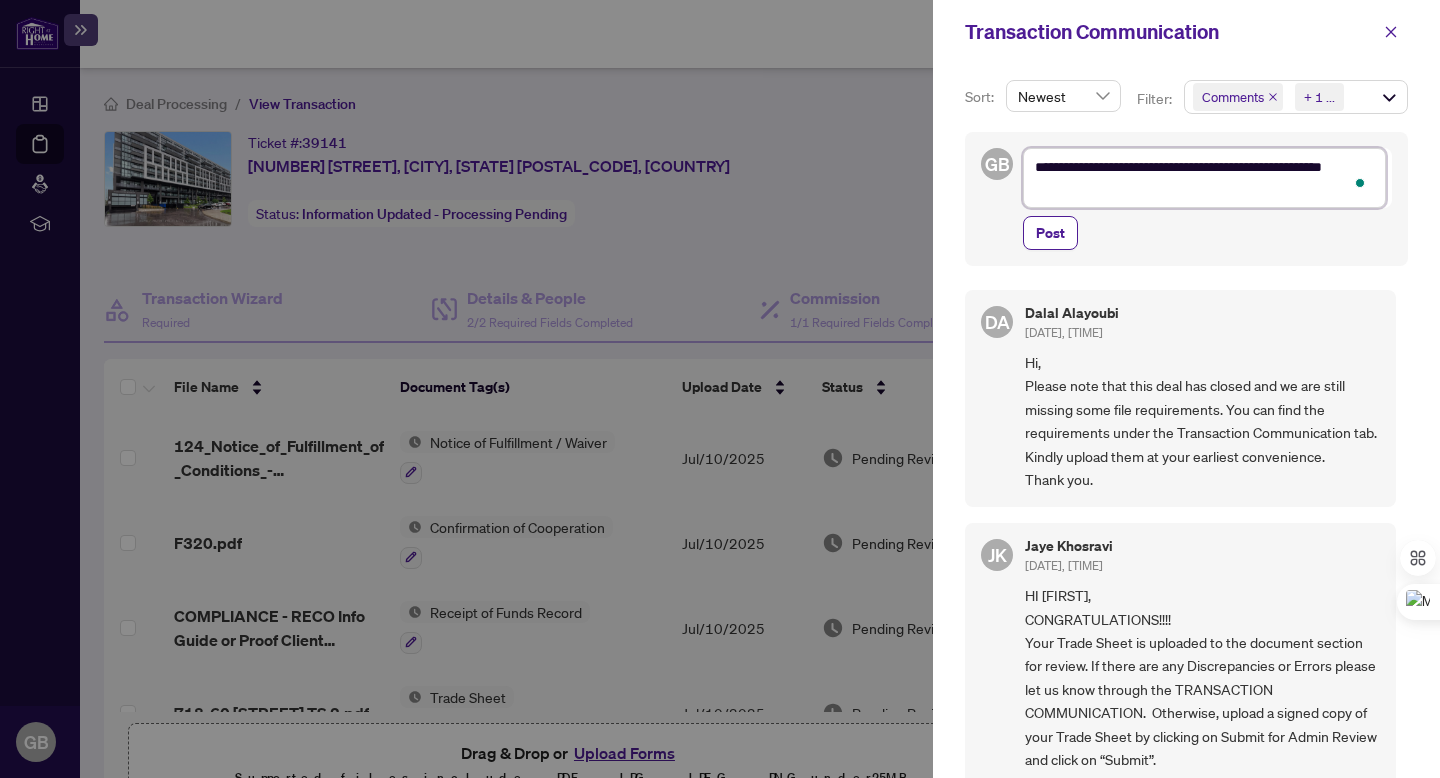 type on "**********" 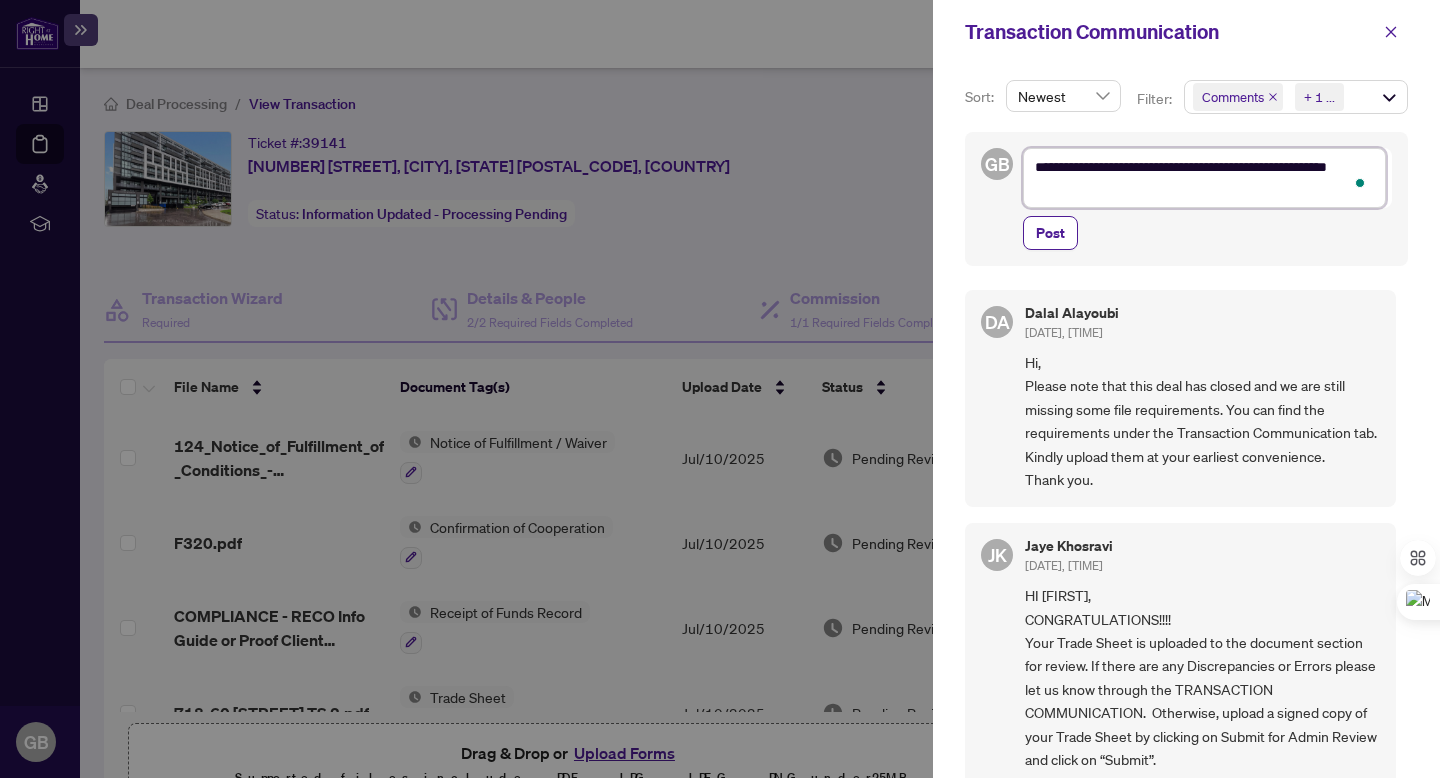 type on "**********" 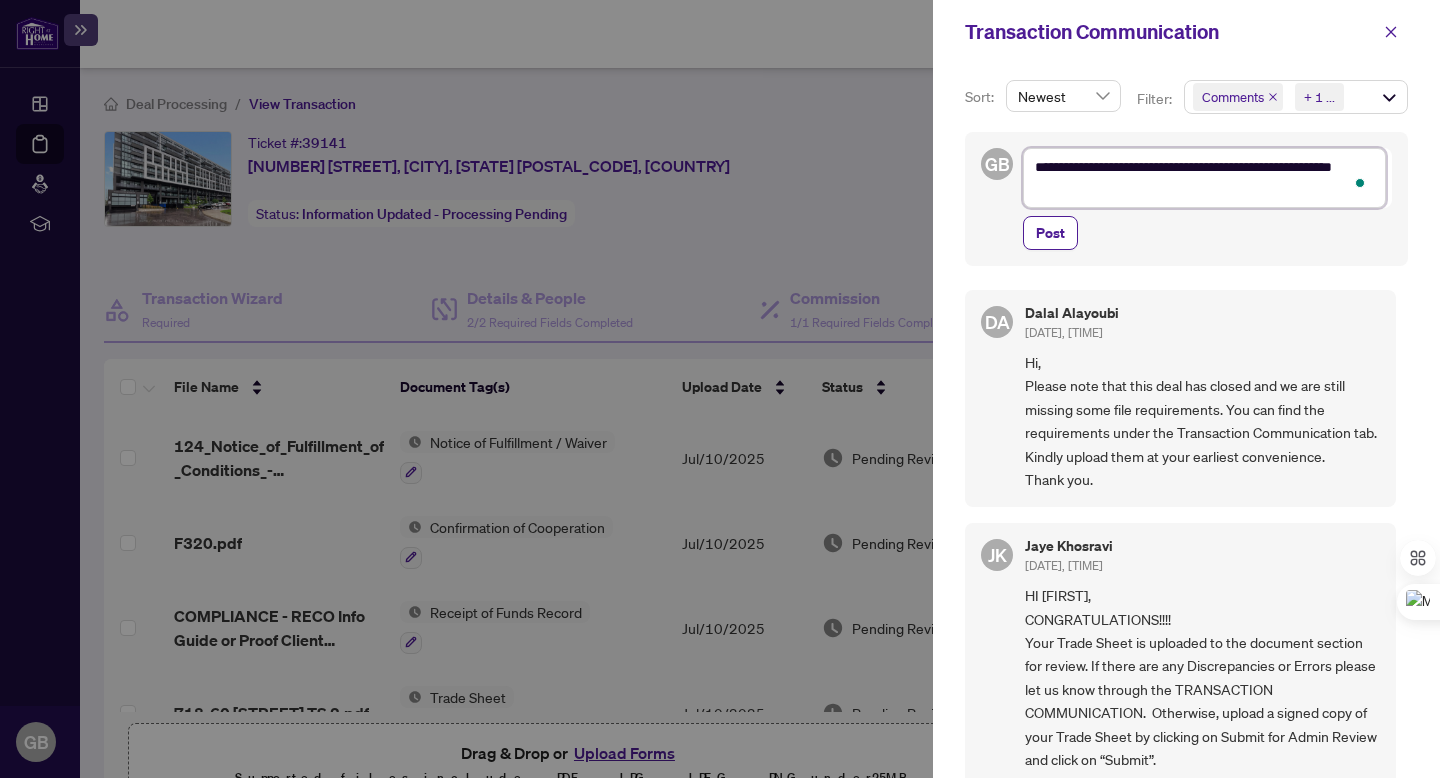 type on "**********" 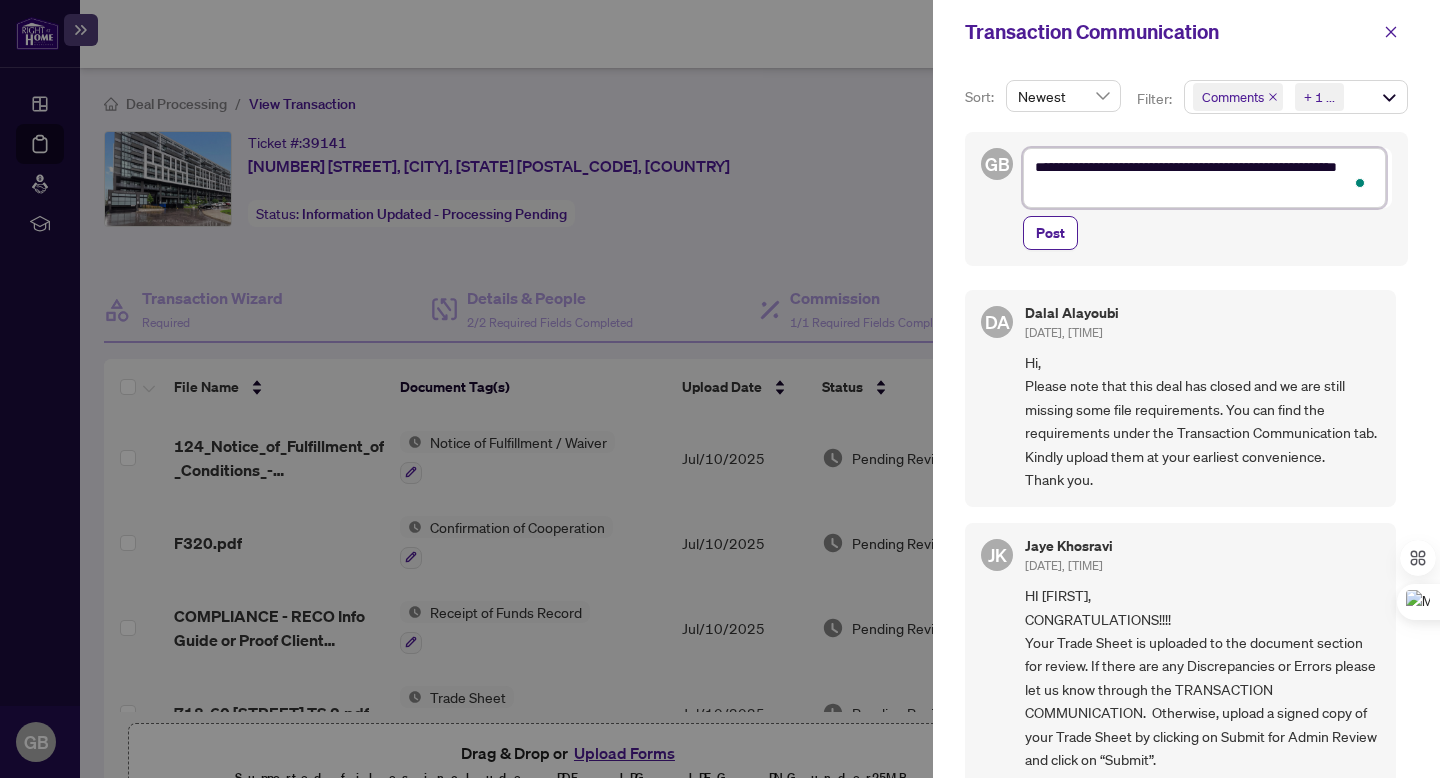 type on "**********" 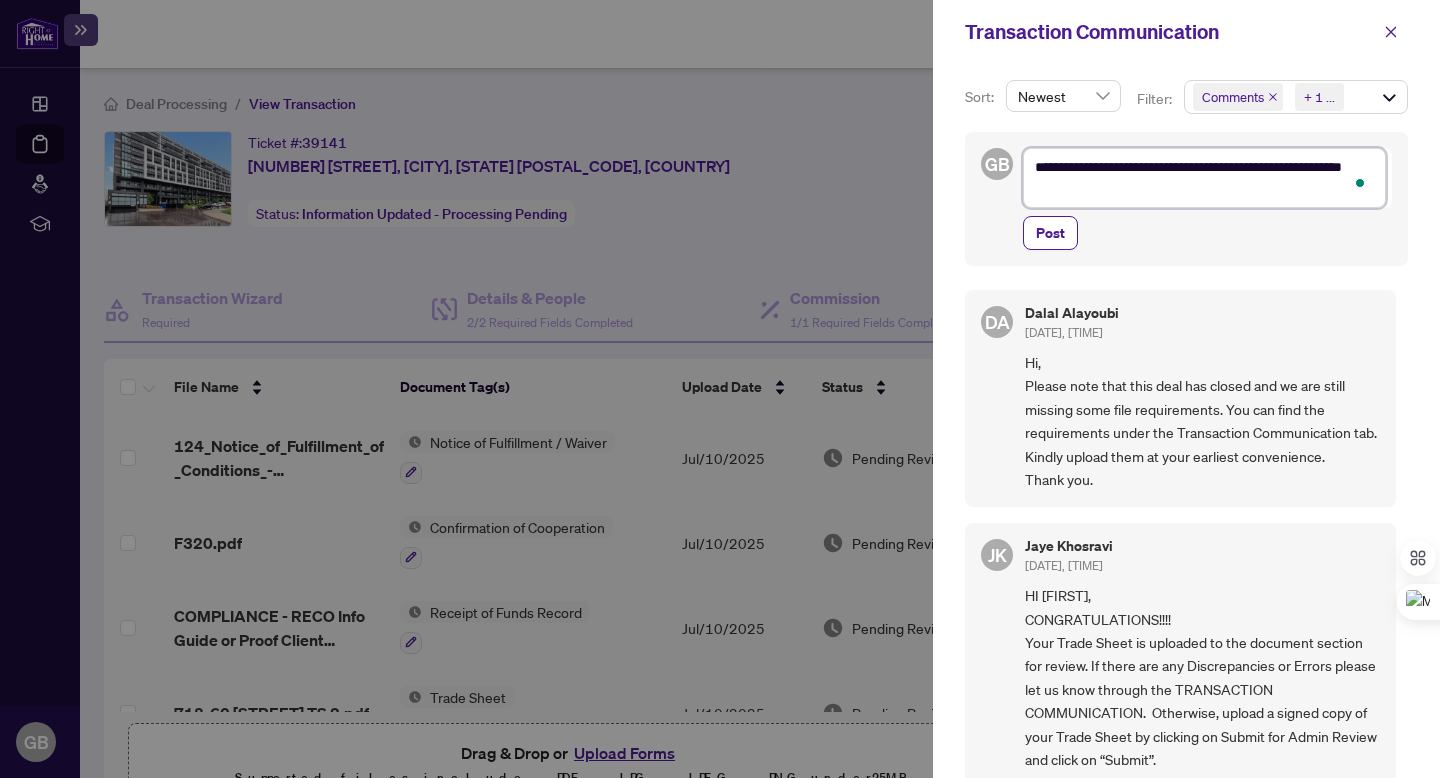 type on "**********" 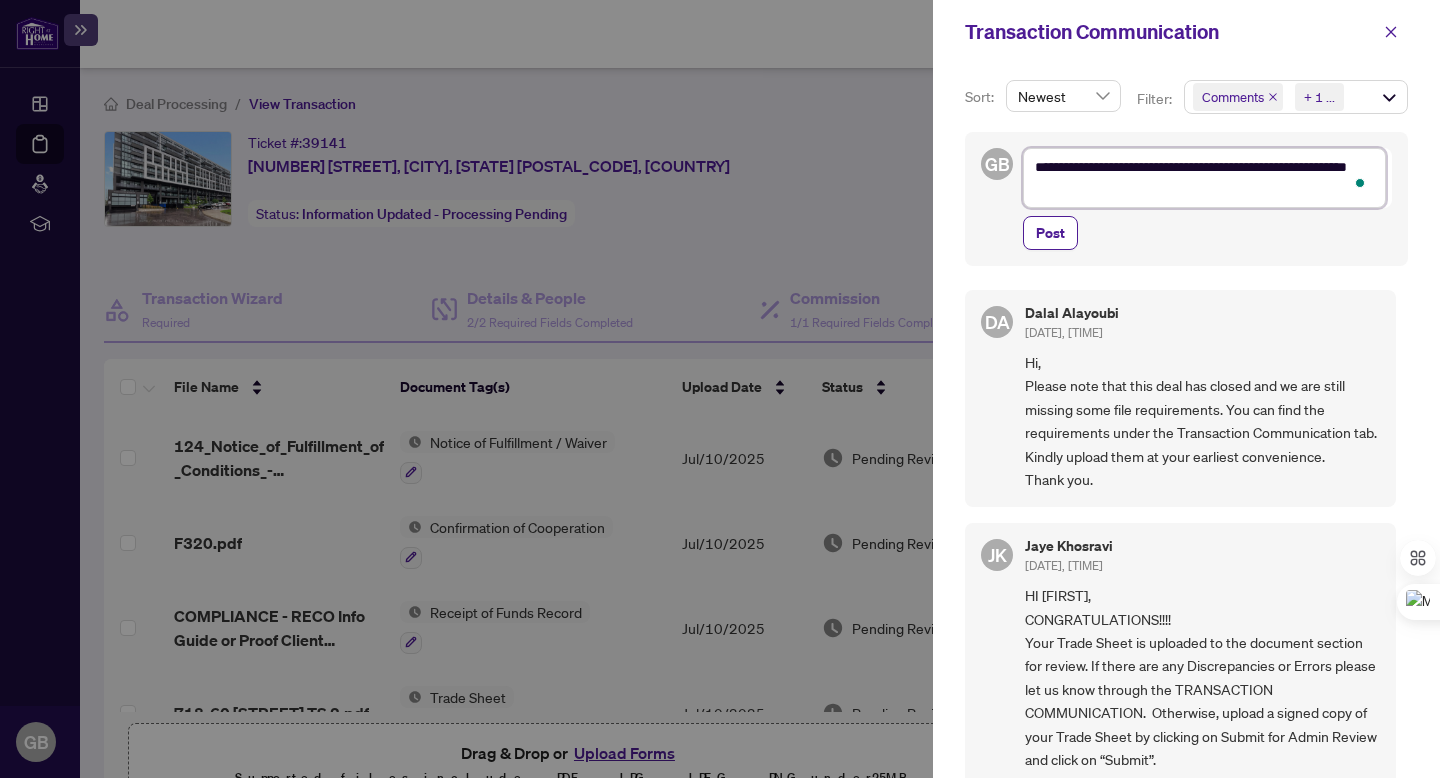 type on "**********" 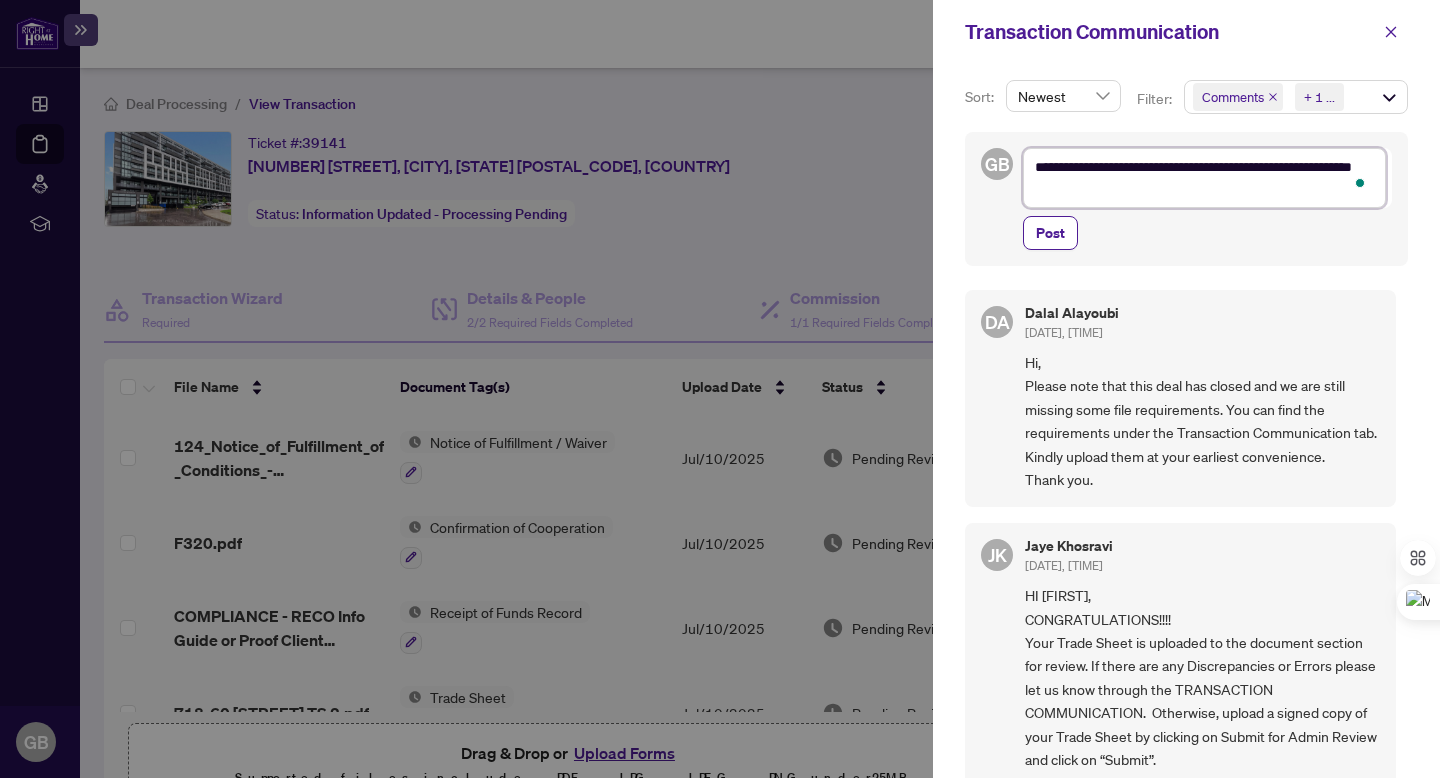 type on "**********" 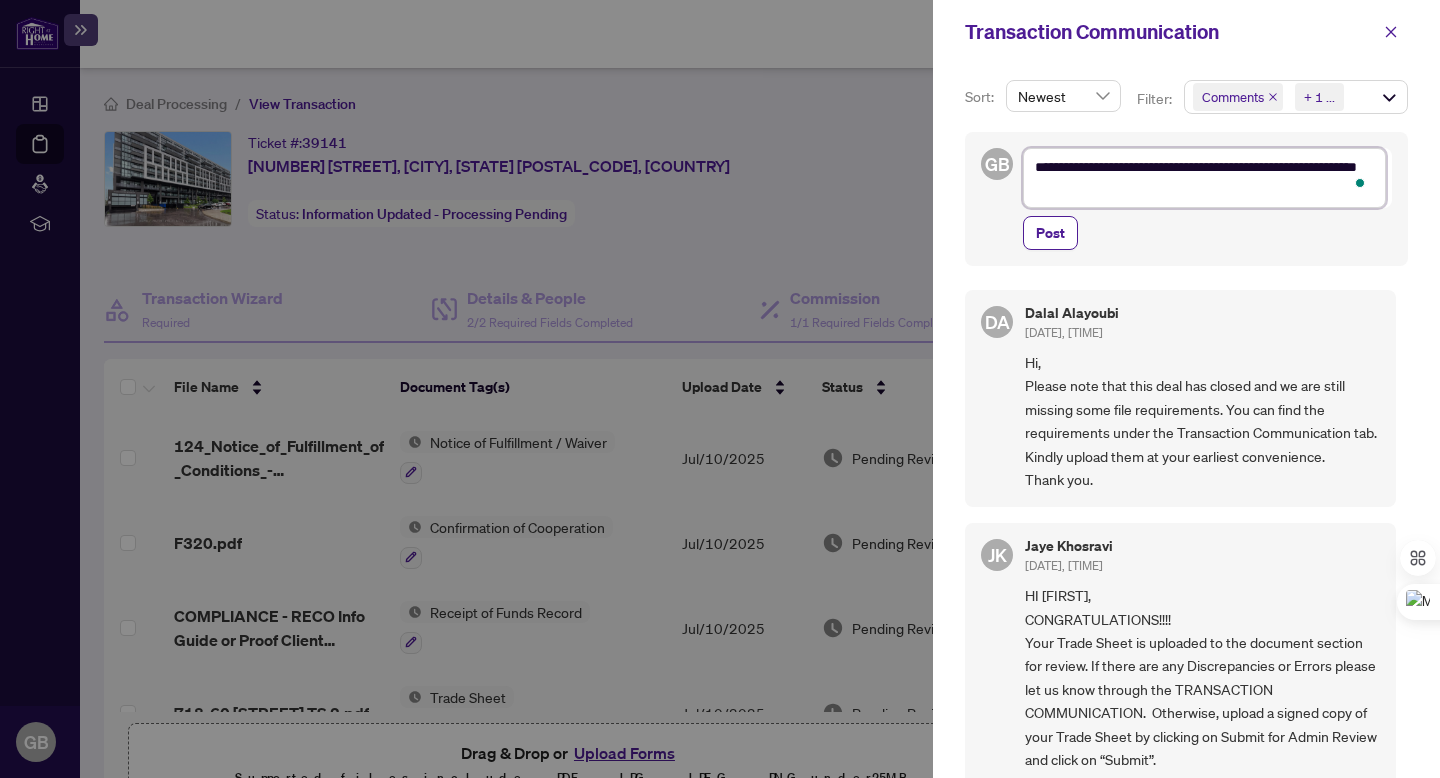 type on "**********" 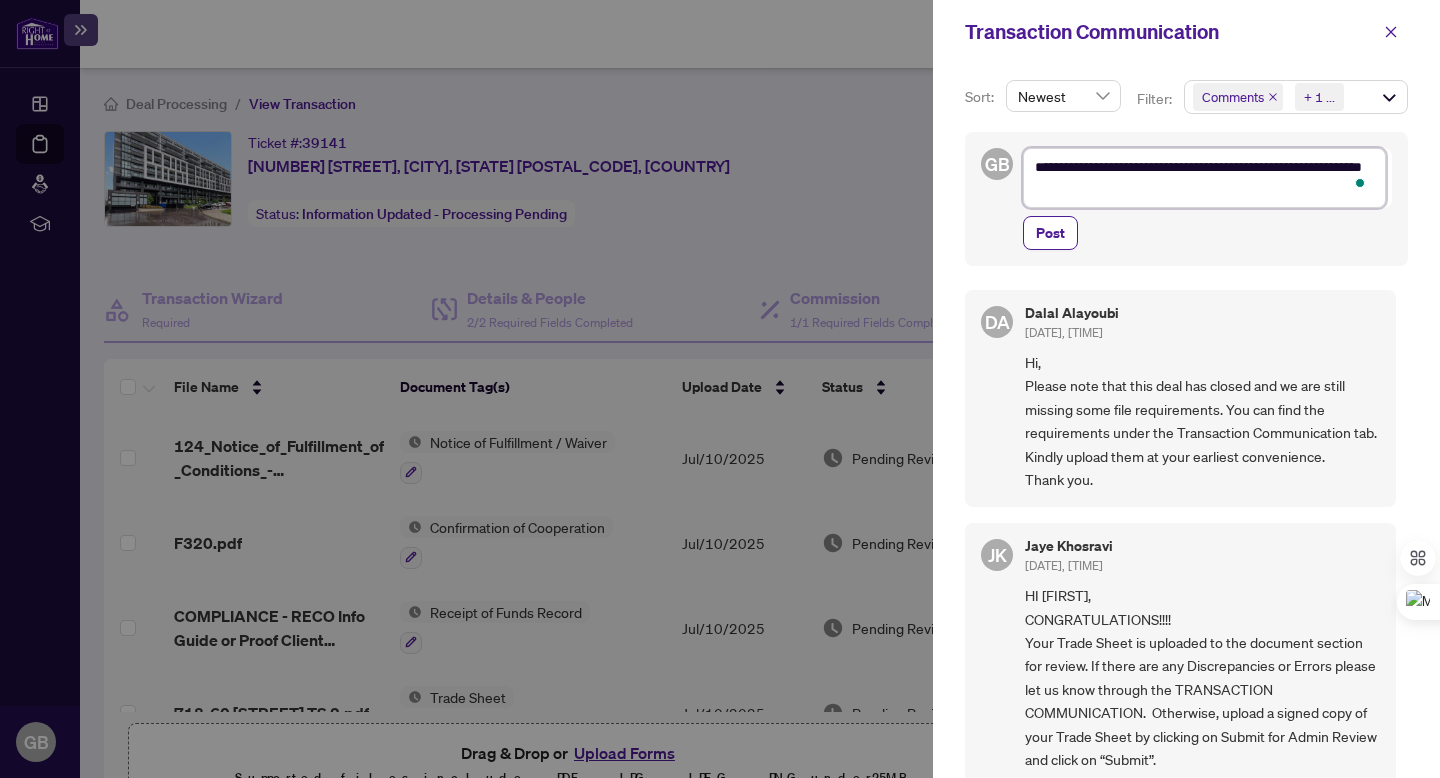 type on "**********" 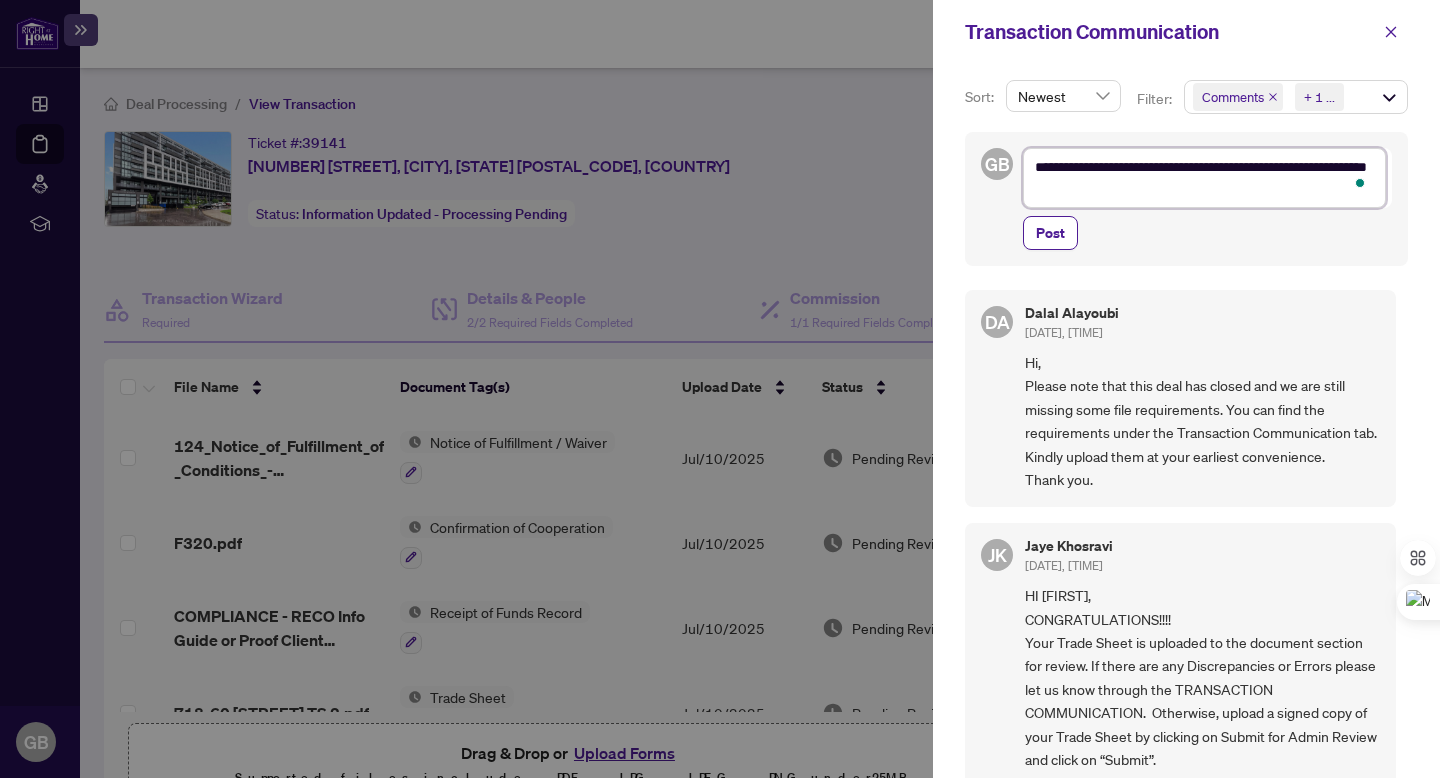 type on "**********" 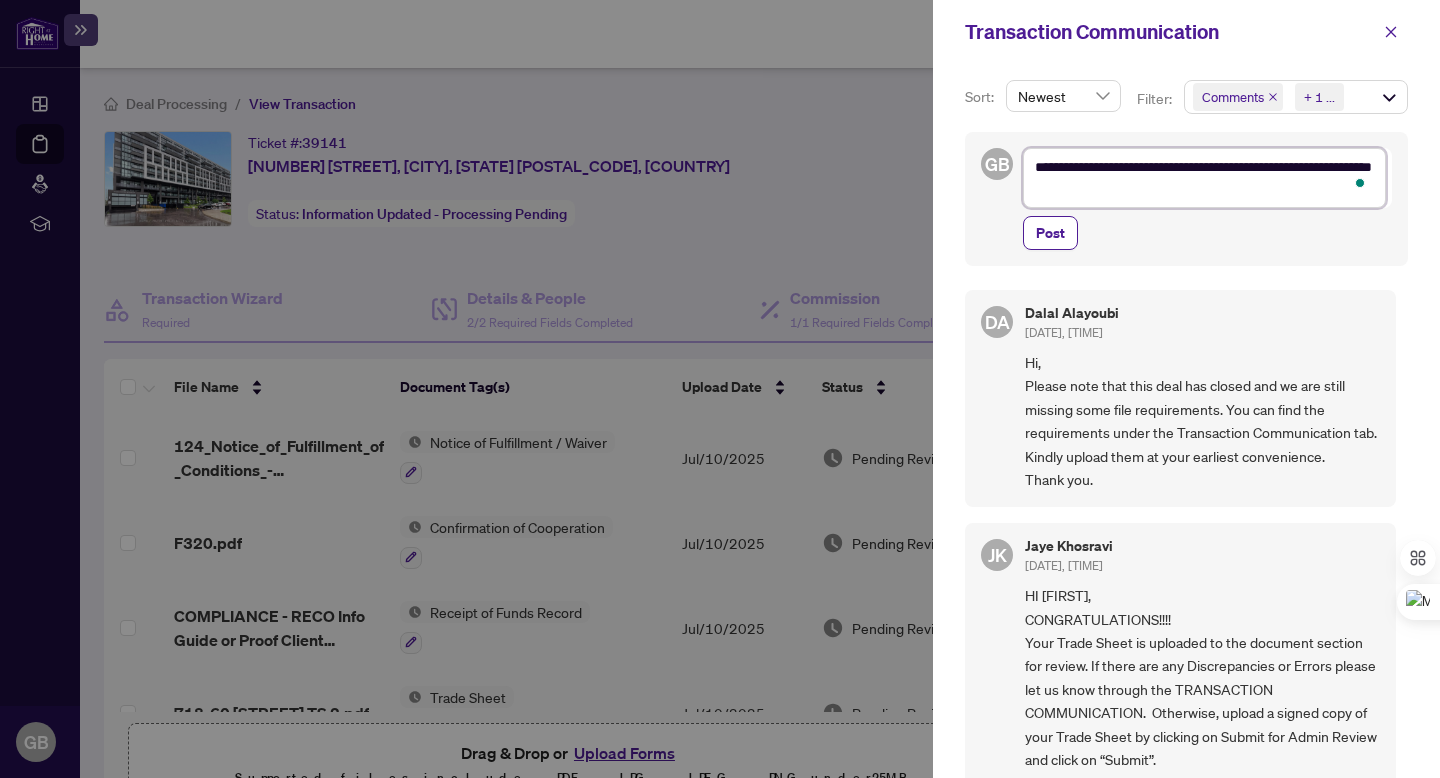 type on "**********" 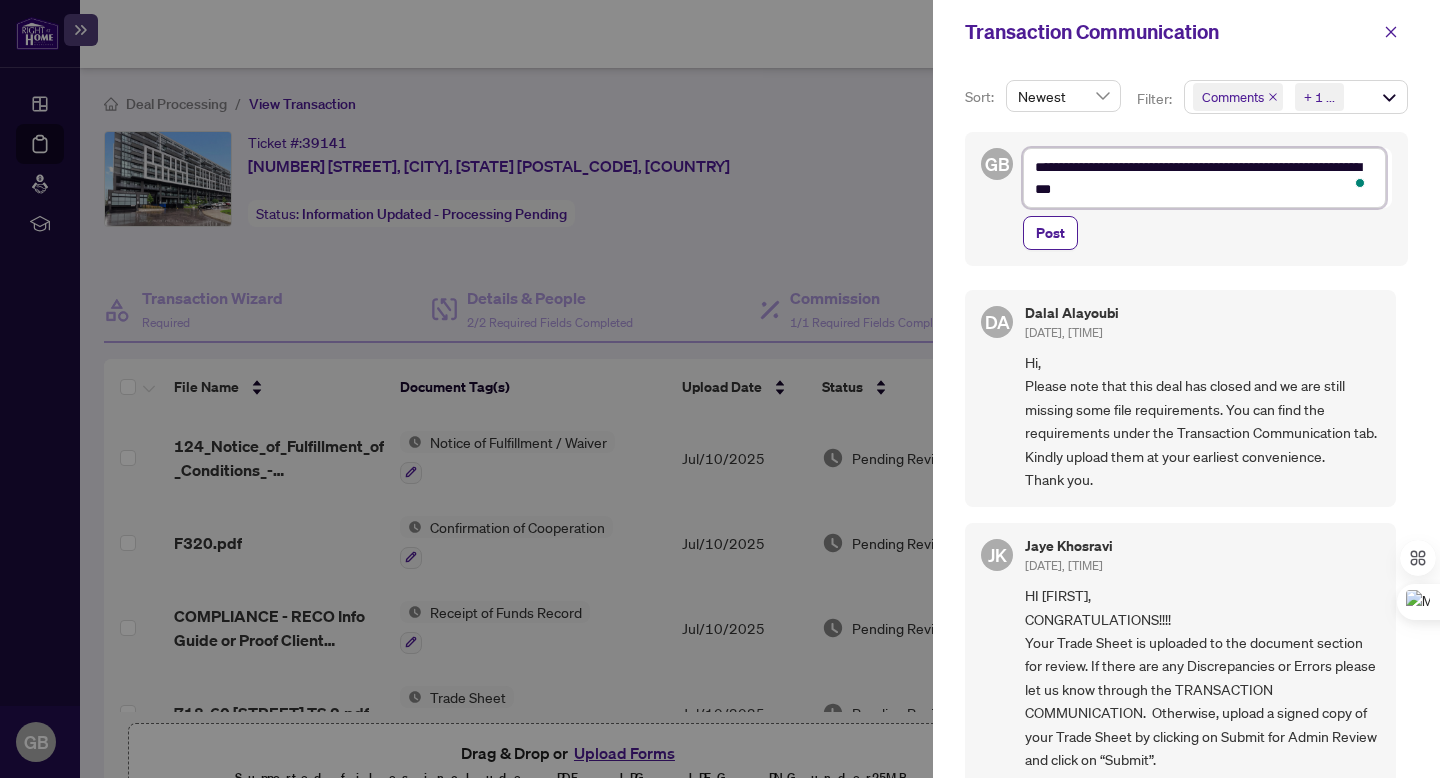 type on "**********" 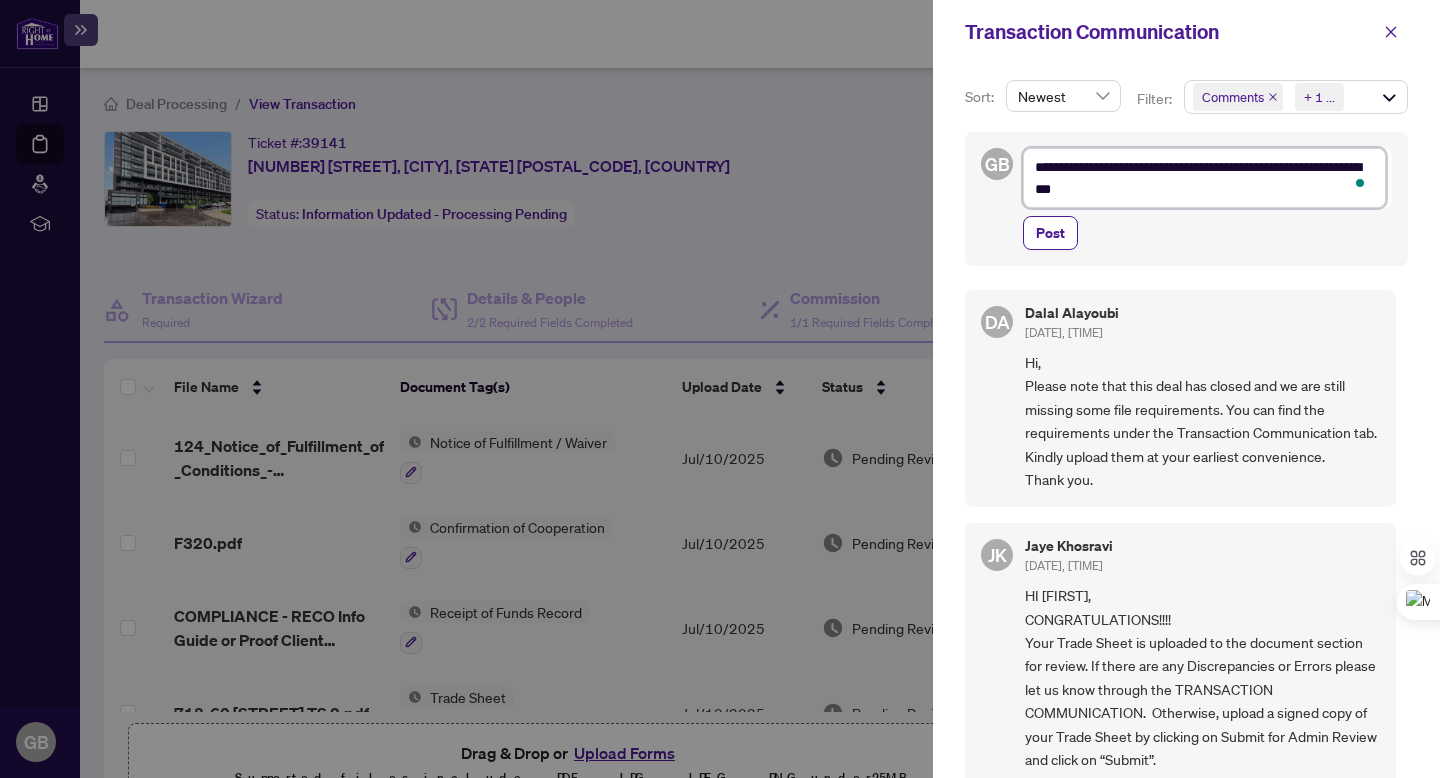 type on "**********" 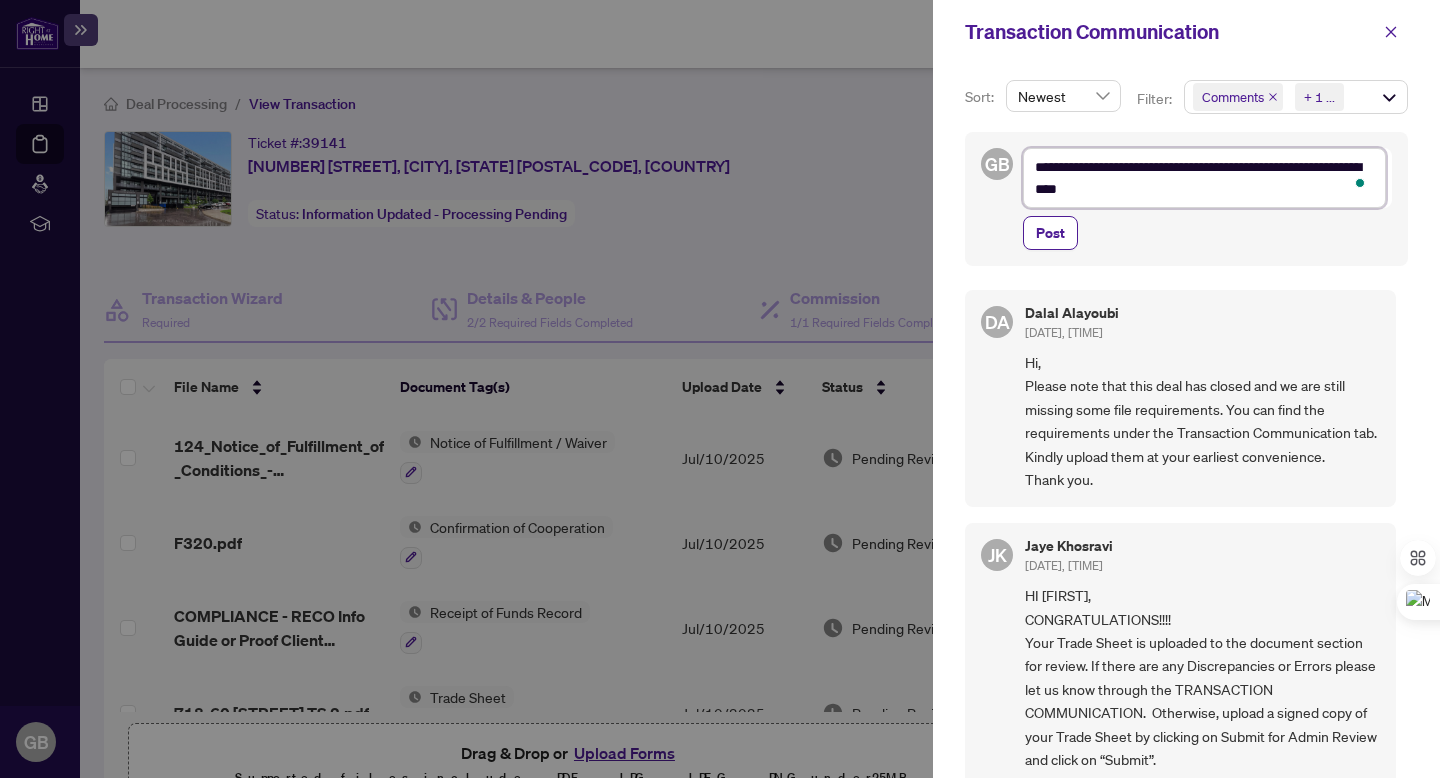 type on "**********" 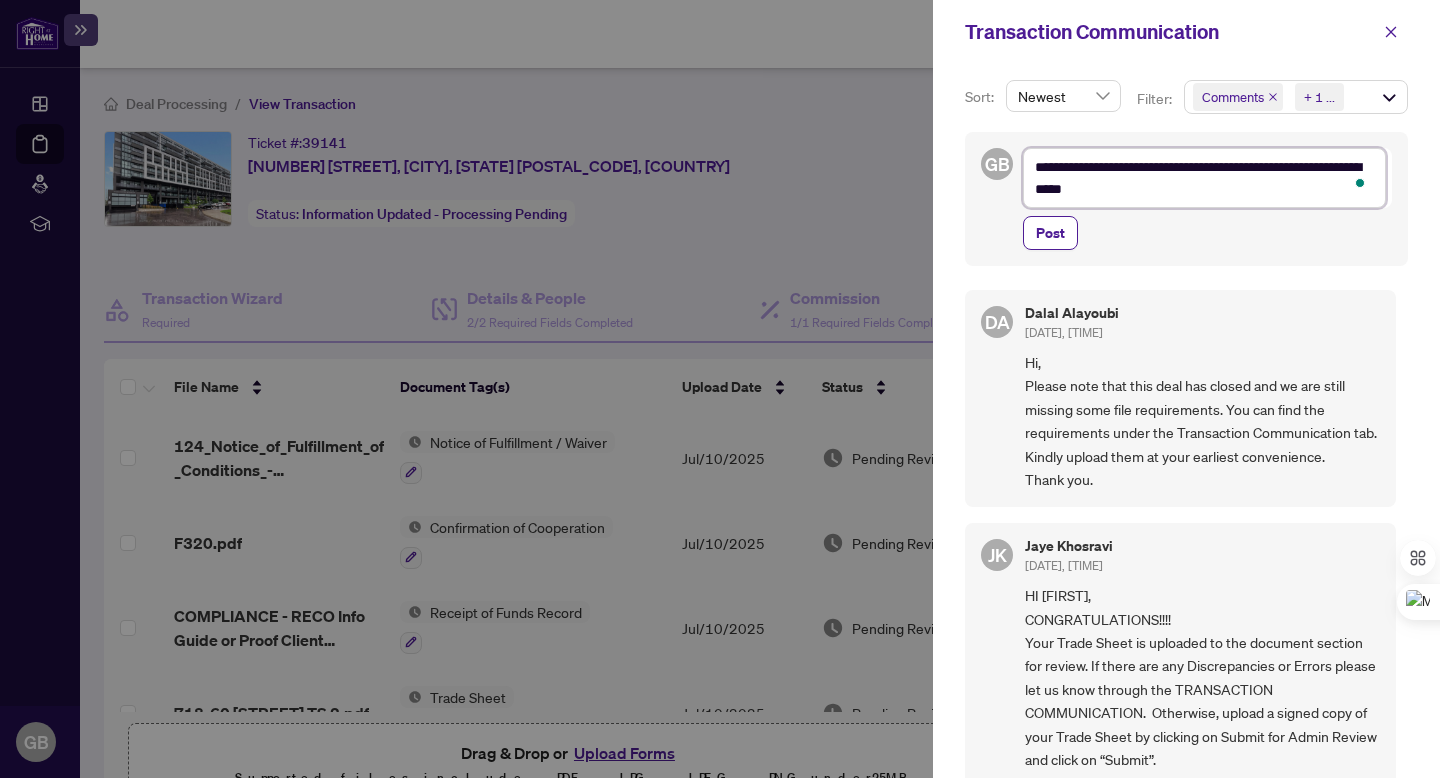 type on "**********" 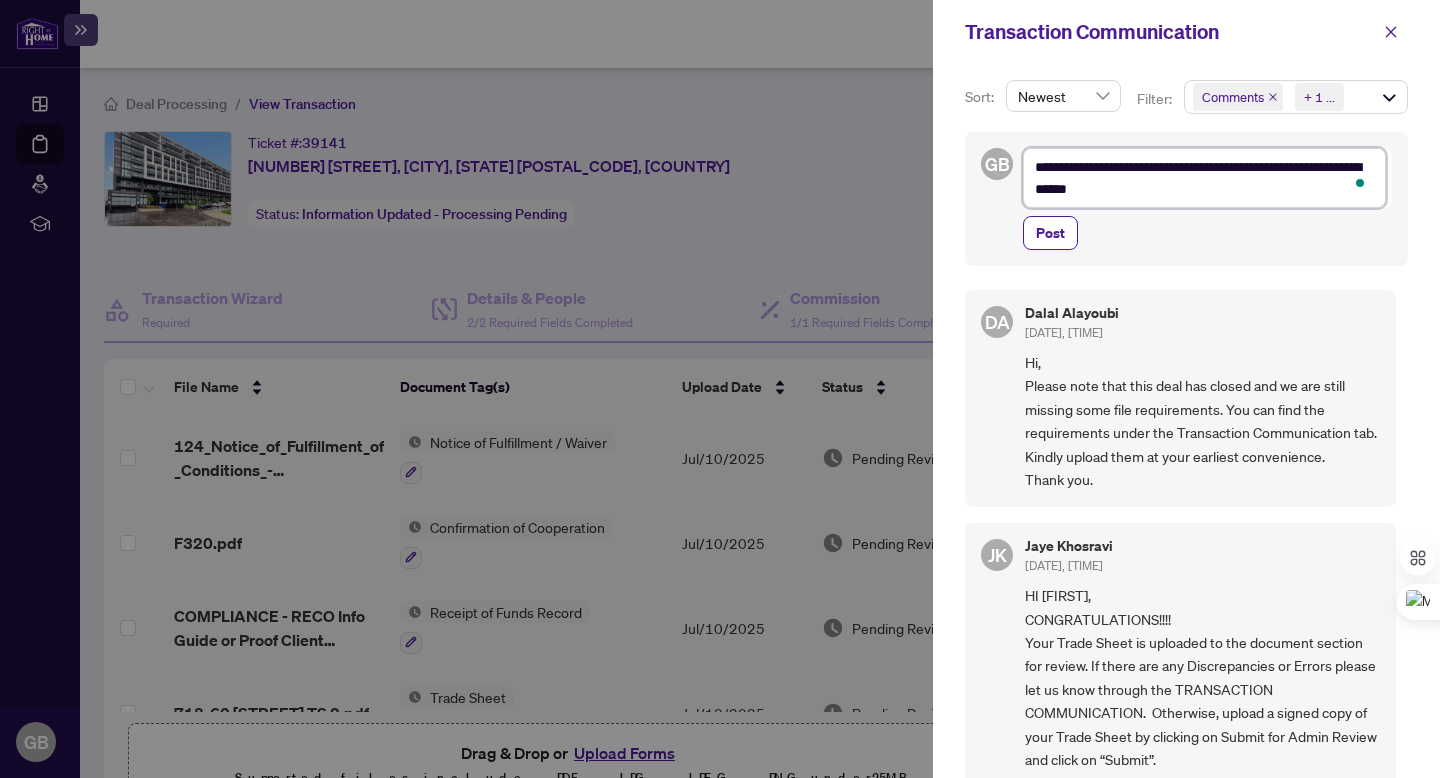 type on "**********" 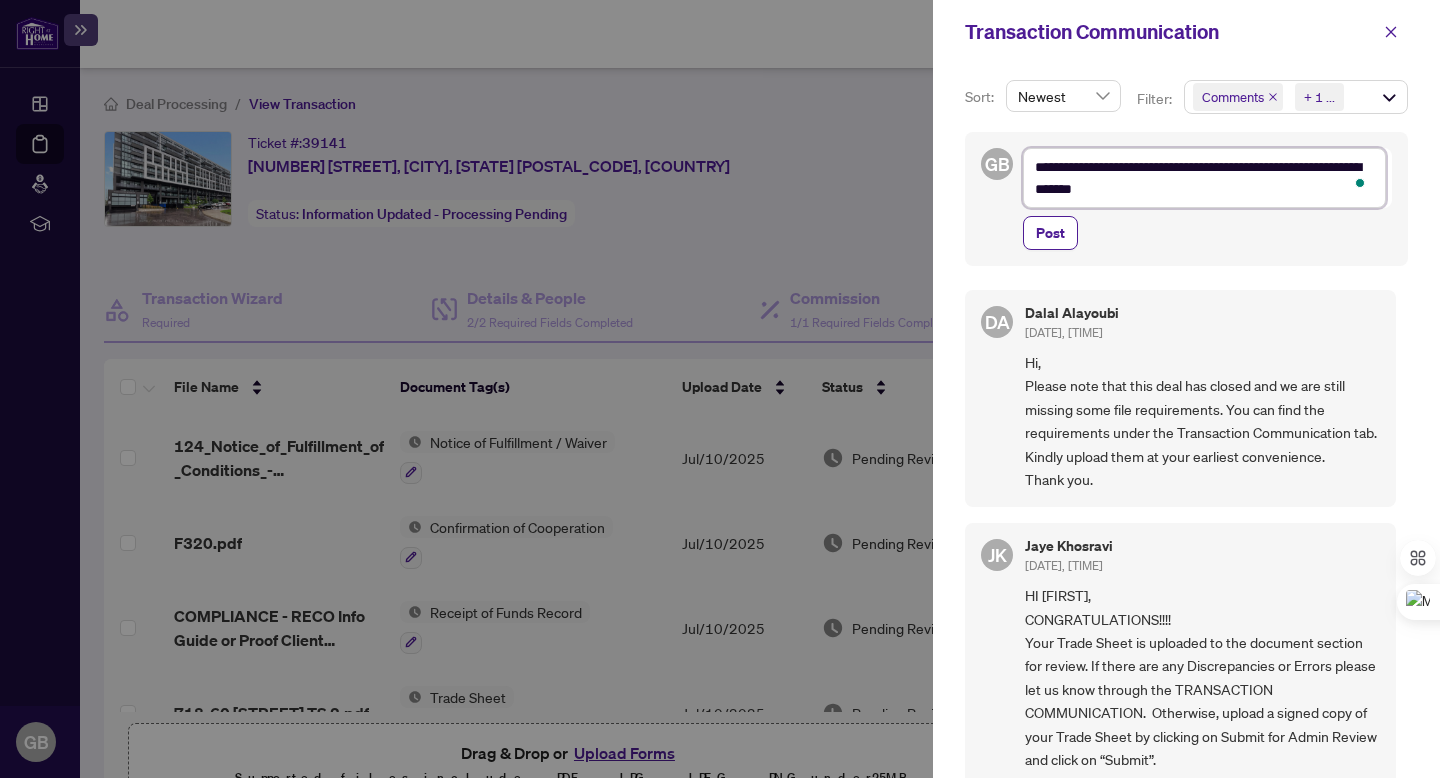 type on "**********" 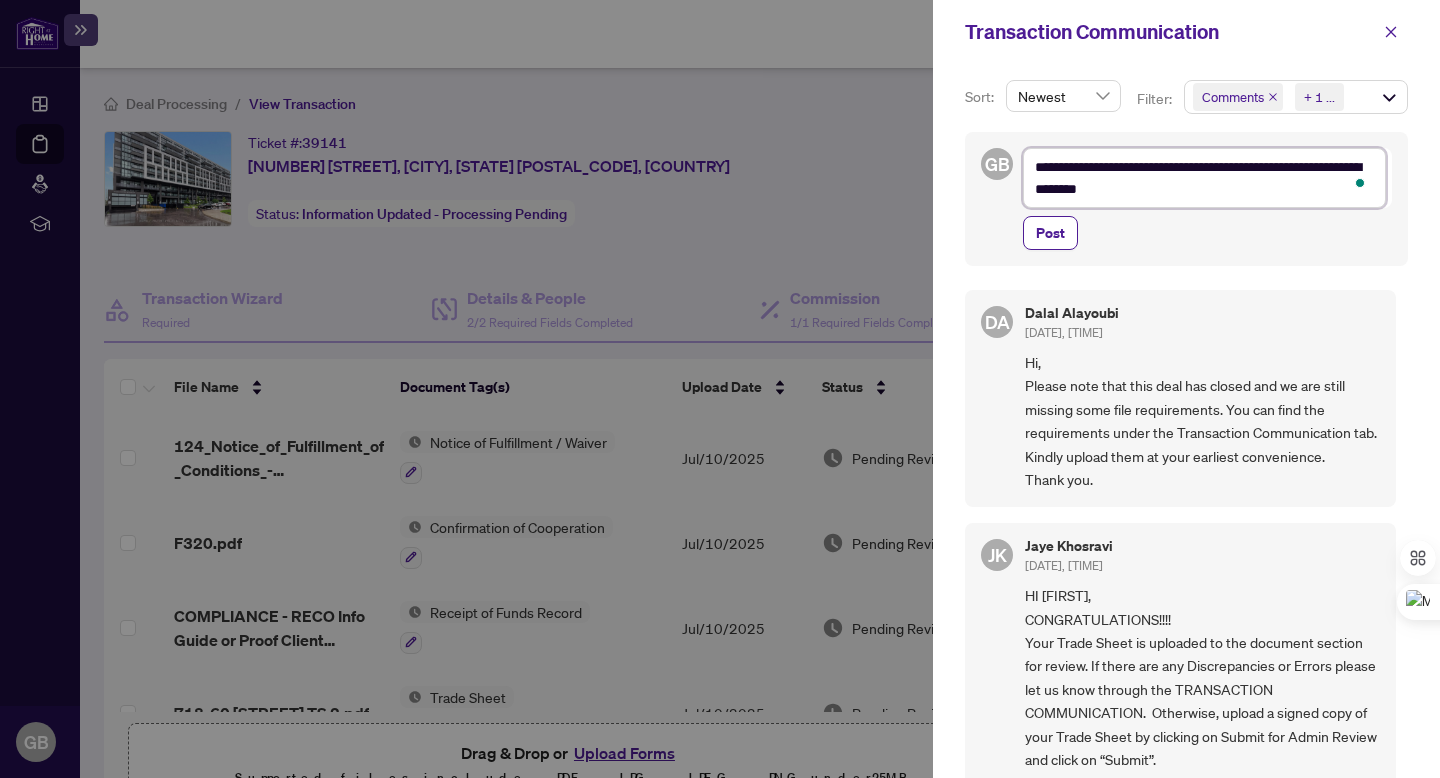 type on "**********" 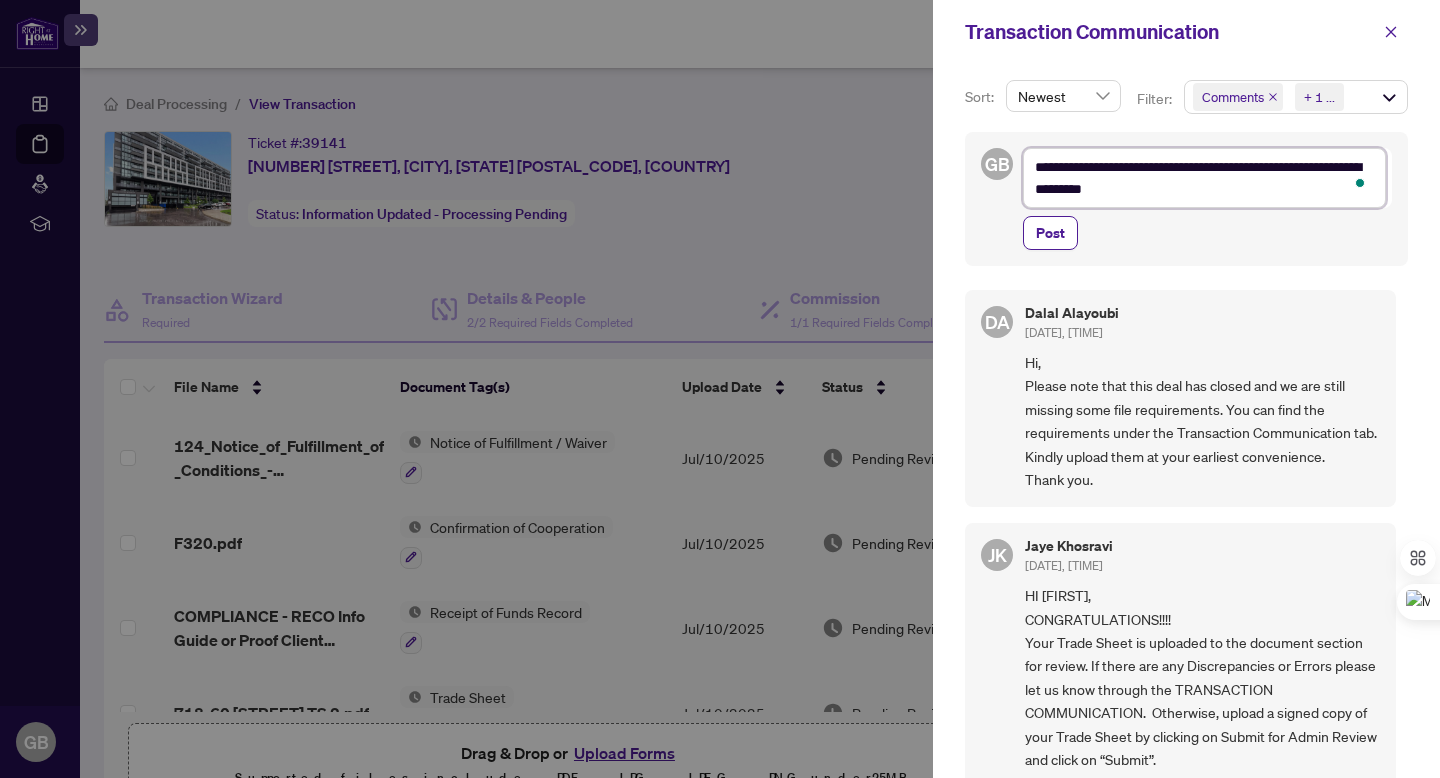 type on "**********" 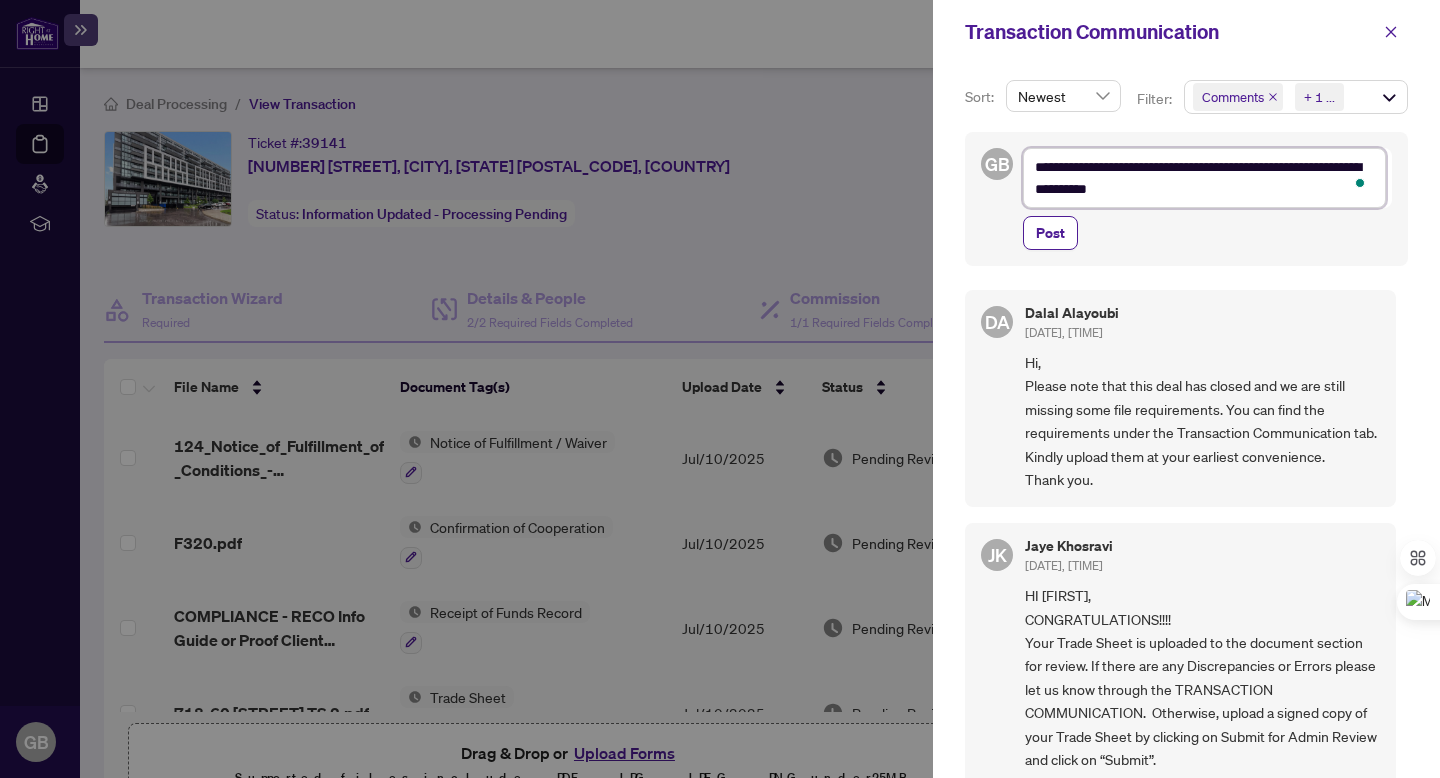 type on "**********" 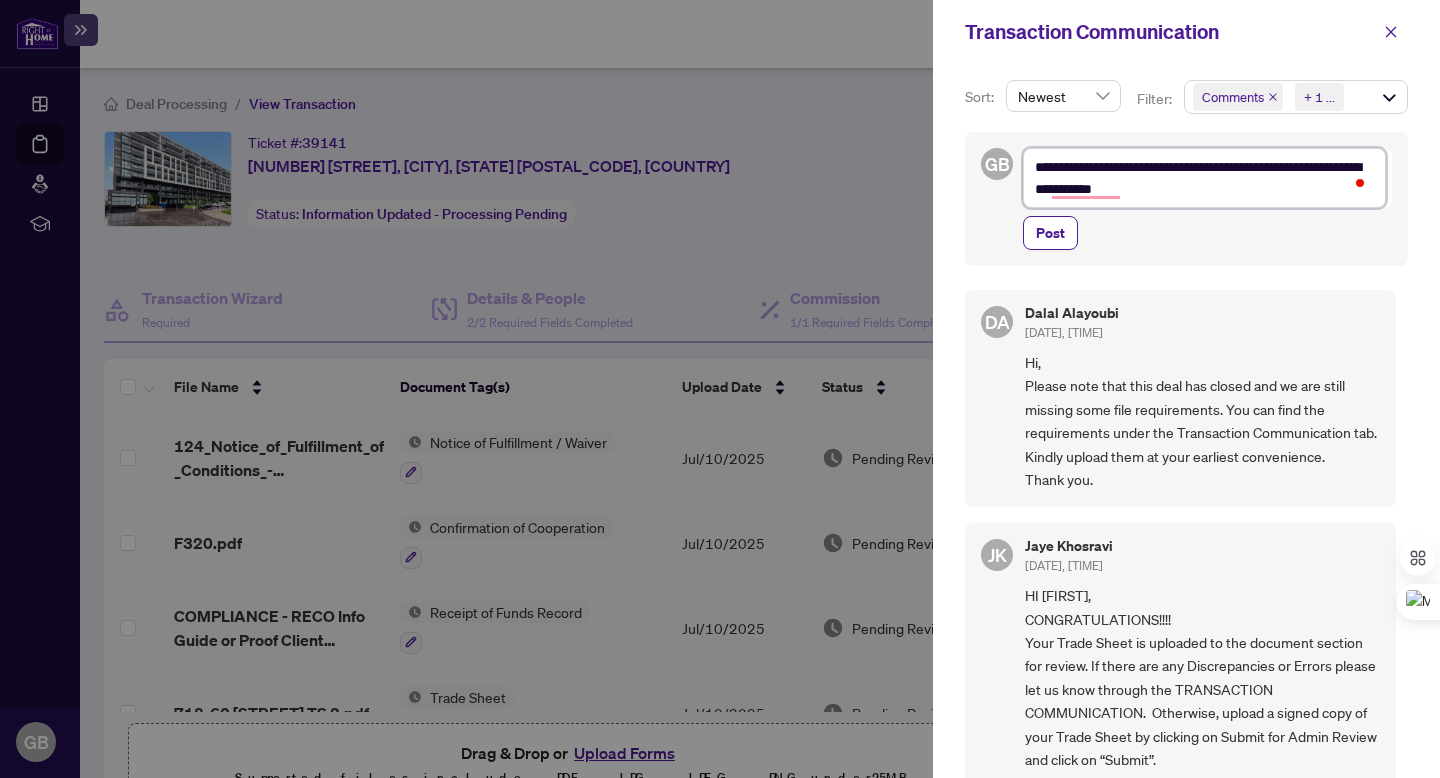 type on "**********" 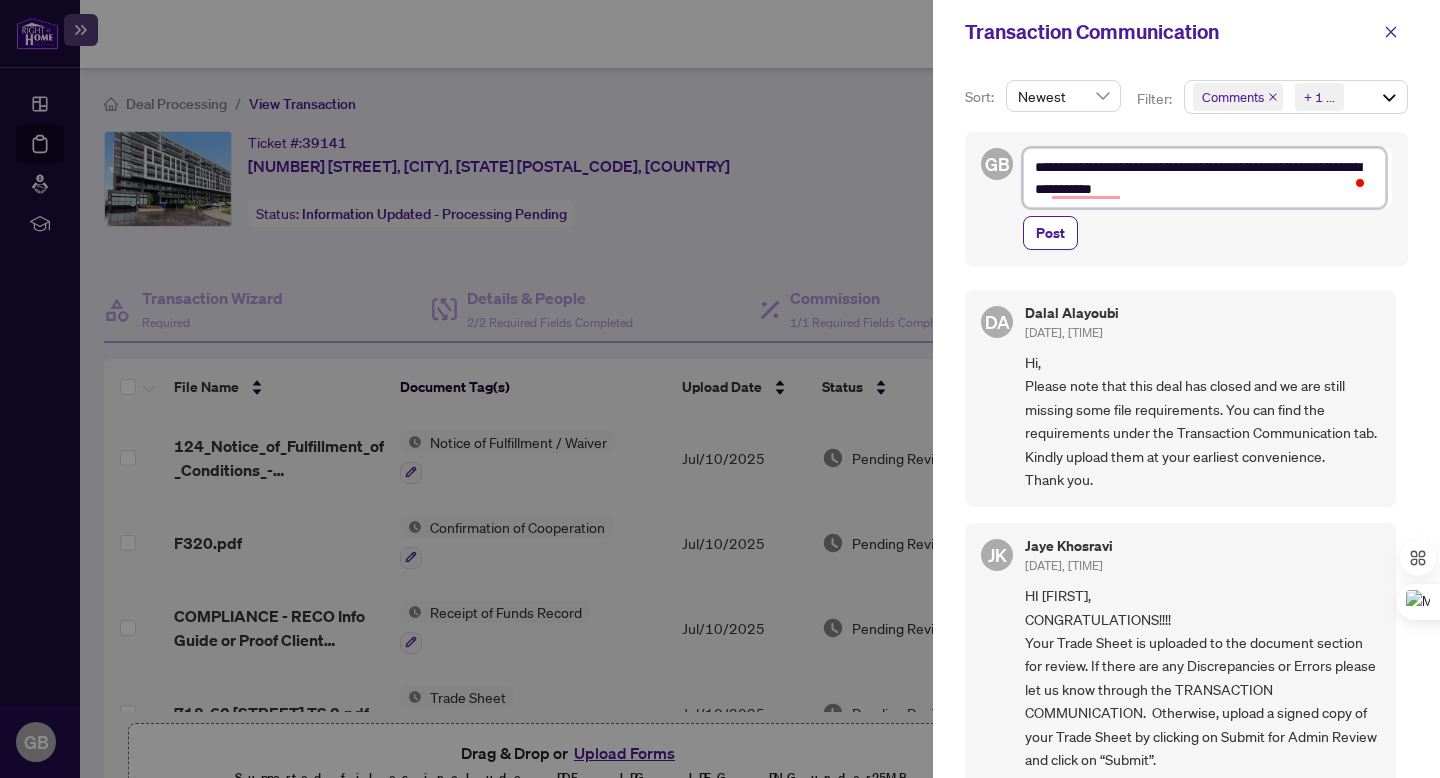 type on "**********" 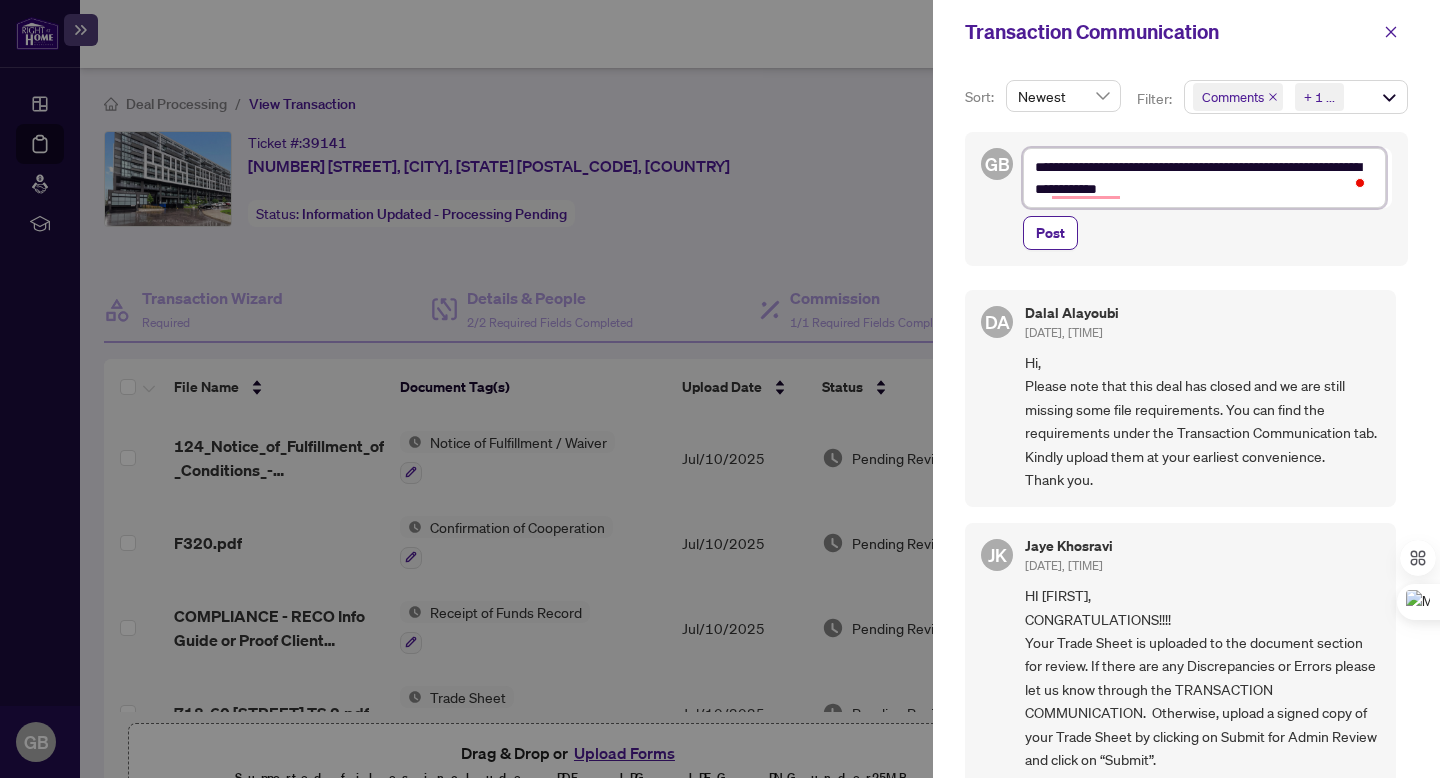 type on "**********" 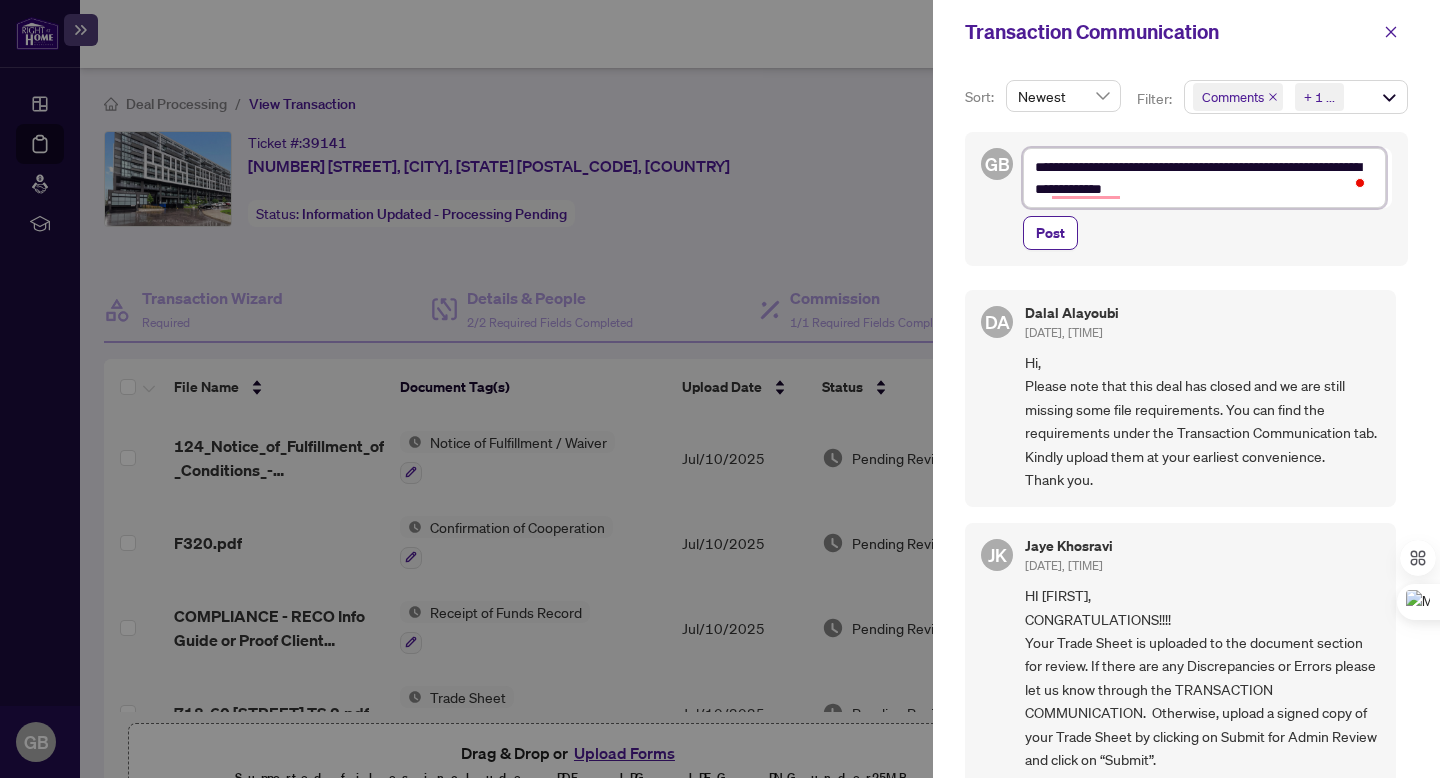 type on "**********" 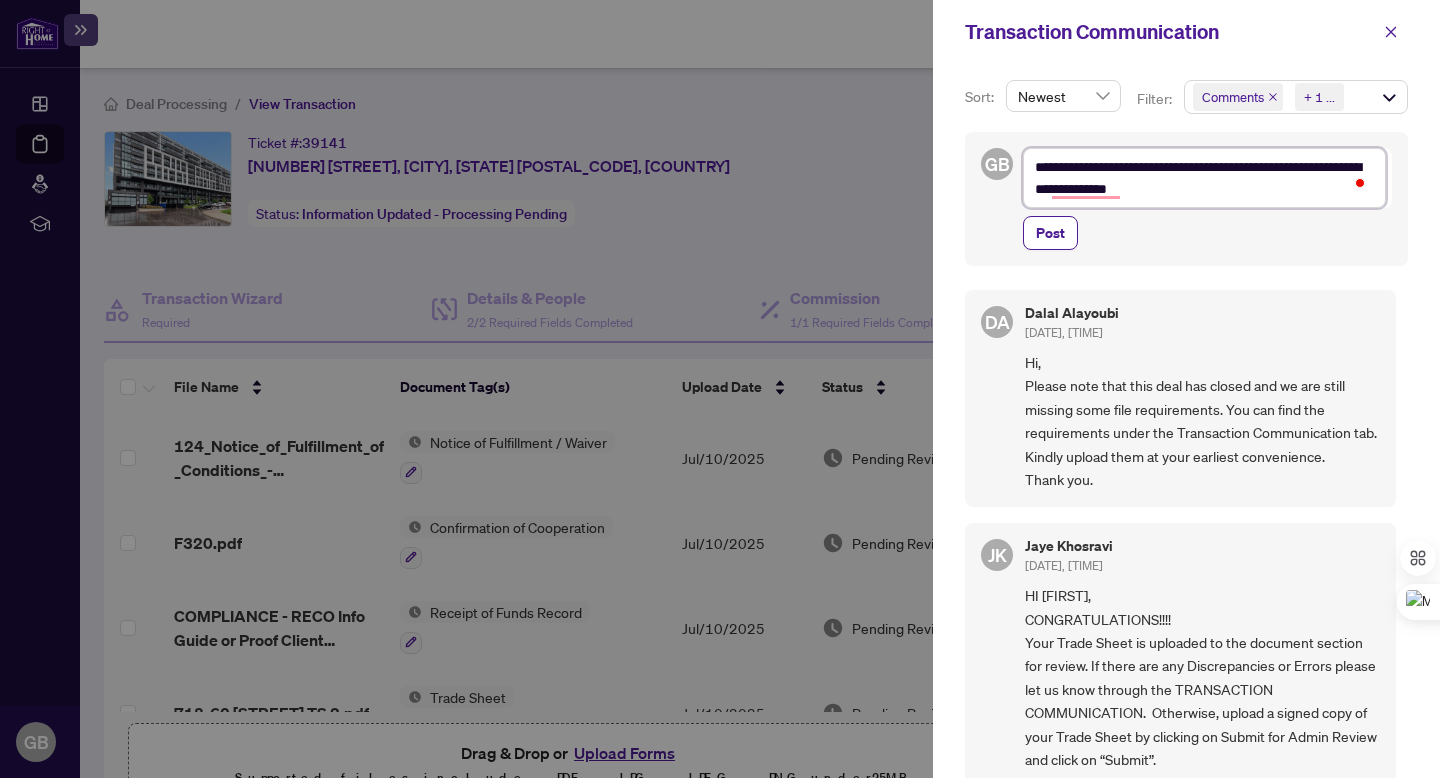 type on "**********" 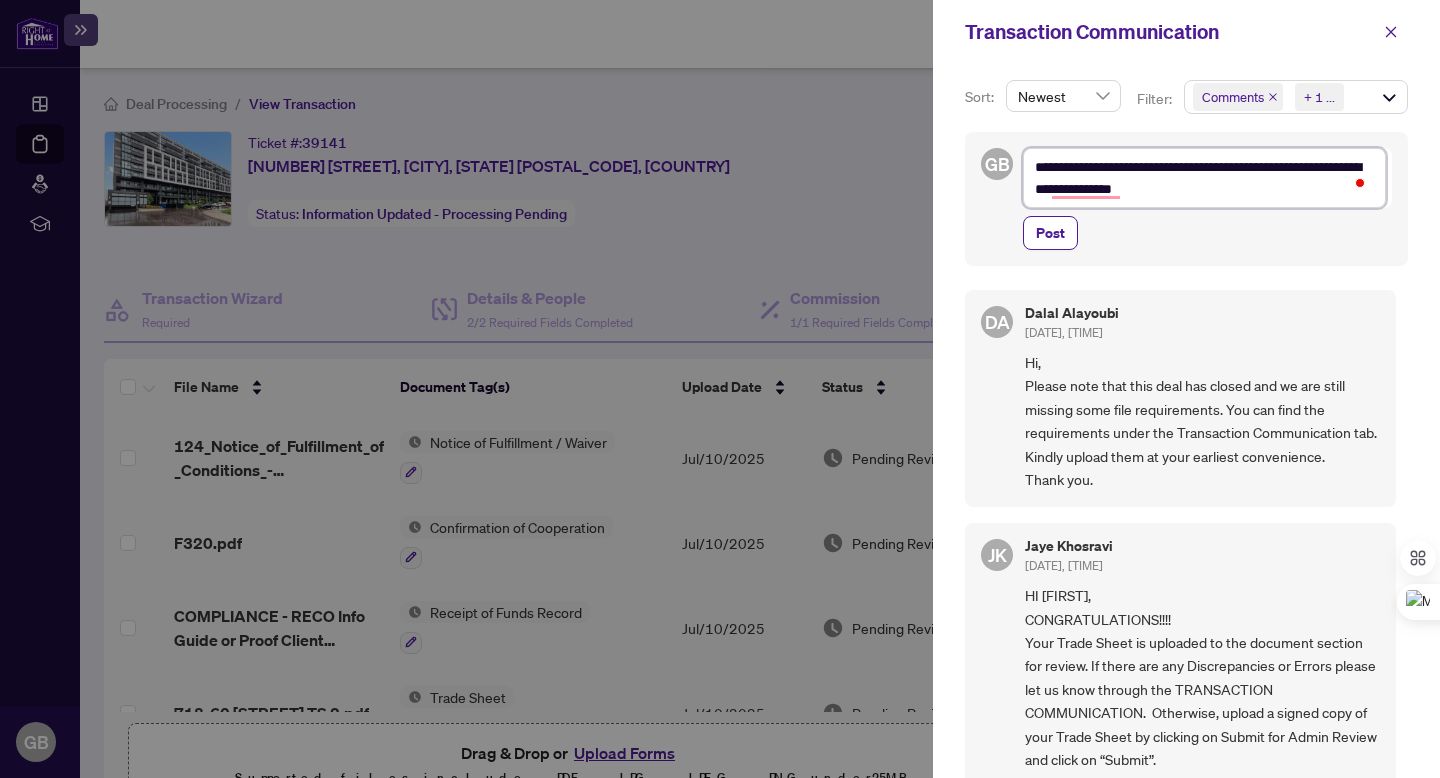 type on "**********" 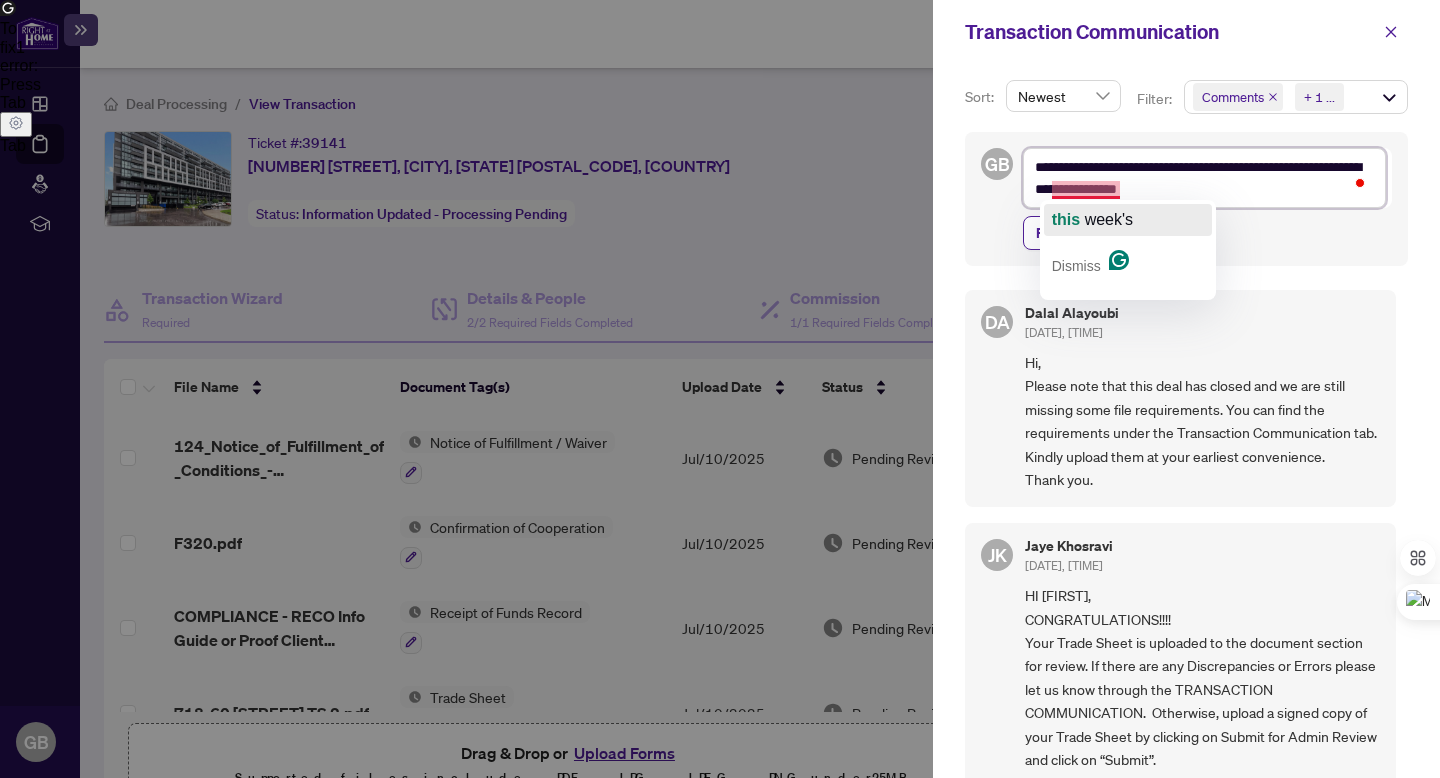 click on "week's" 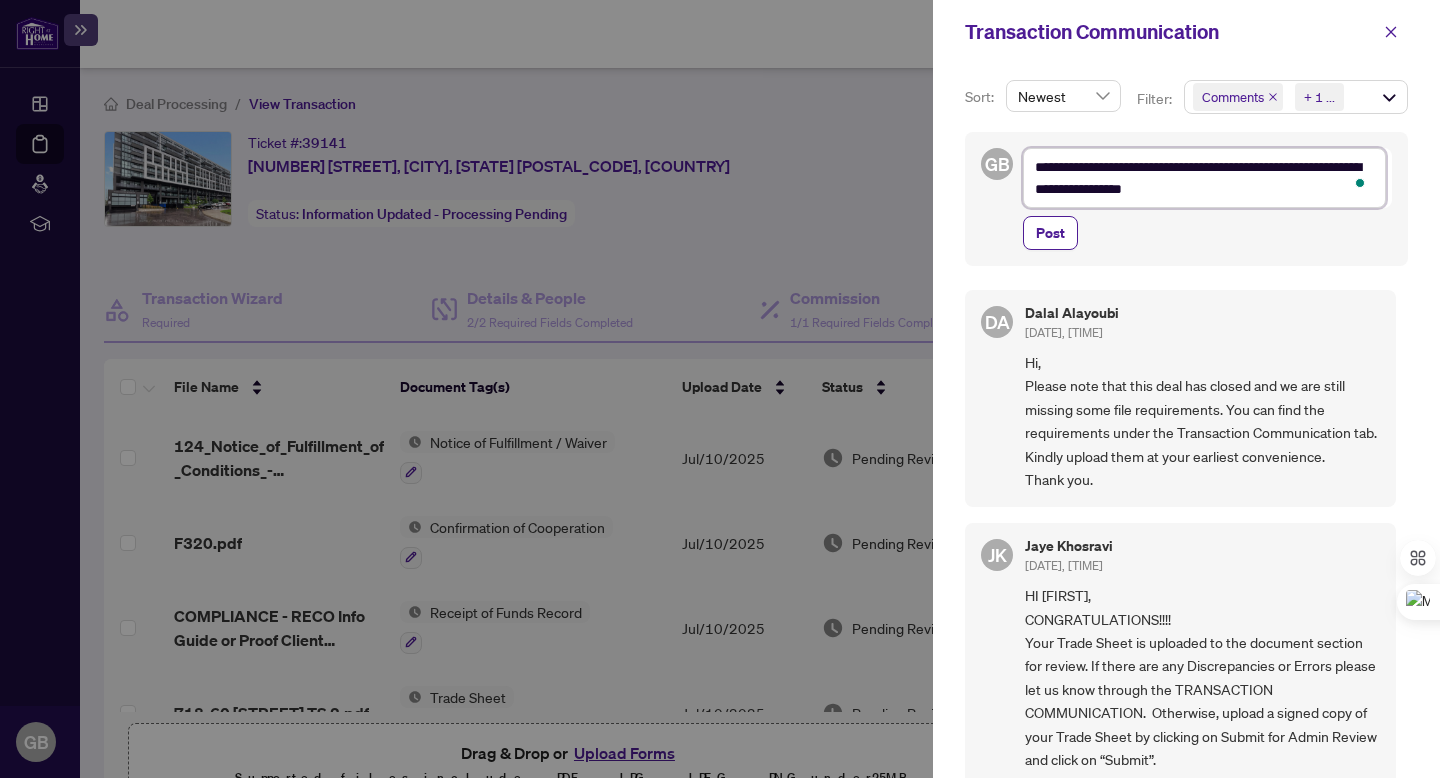 click on "**********" at bounding box center [1204, 178] 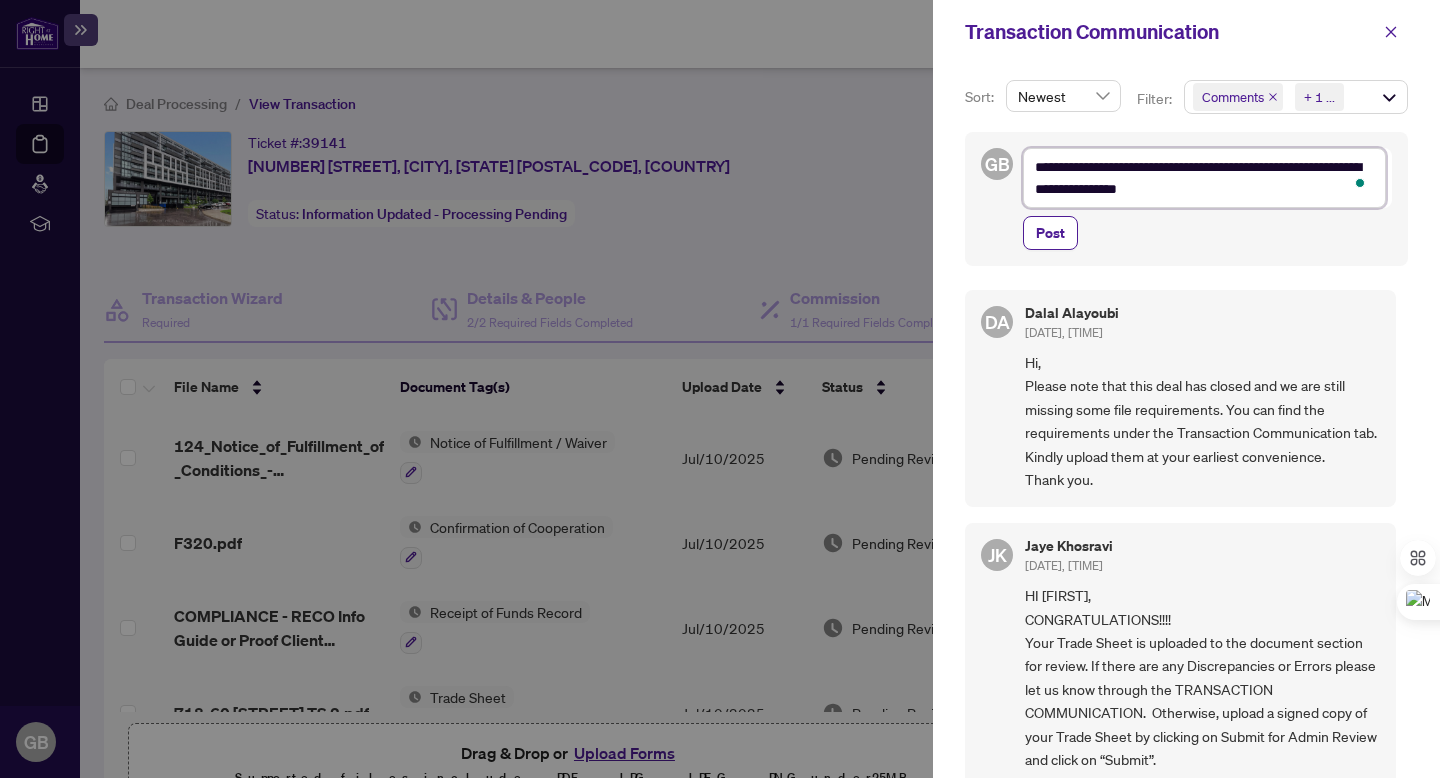 type on "**********" 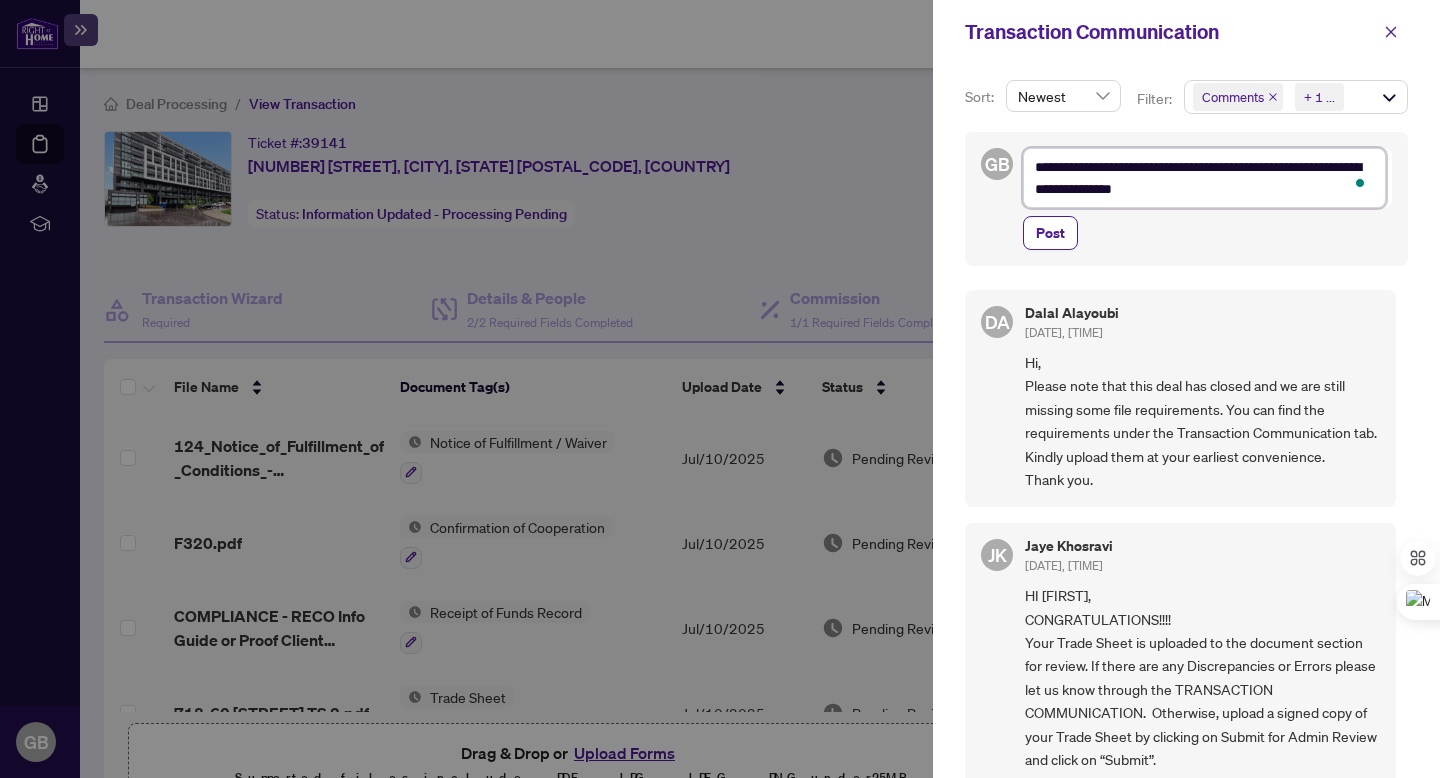 type on "**********" 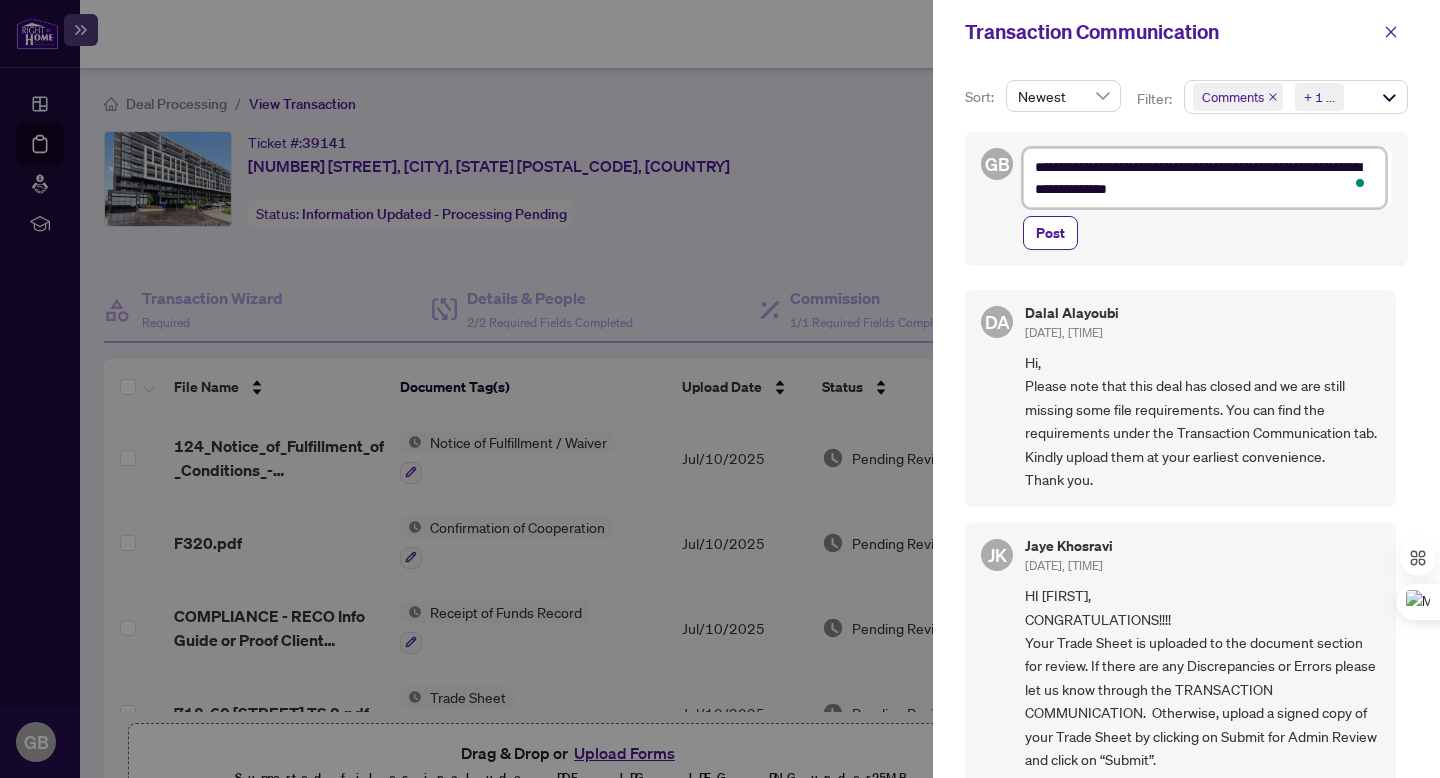 type on "**********" 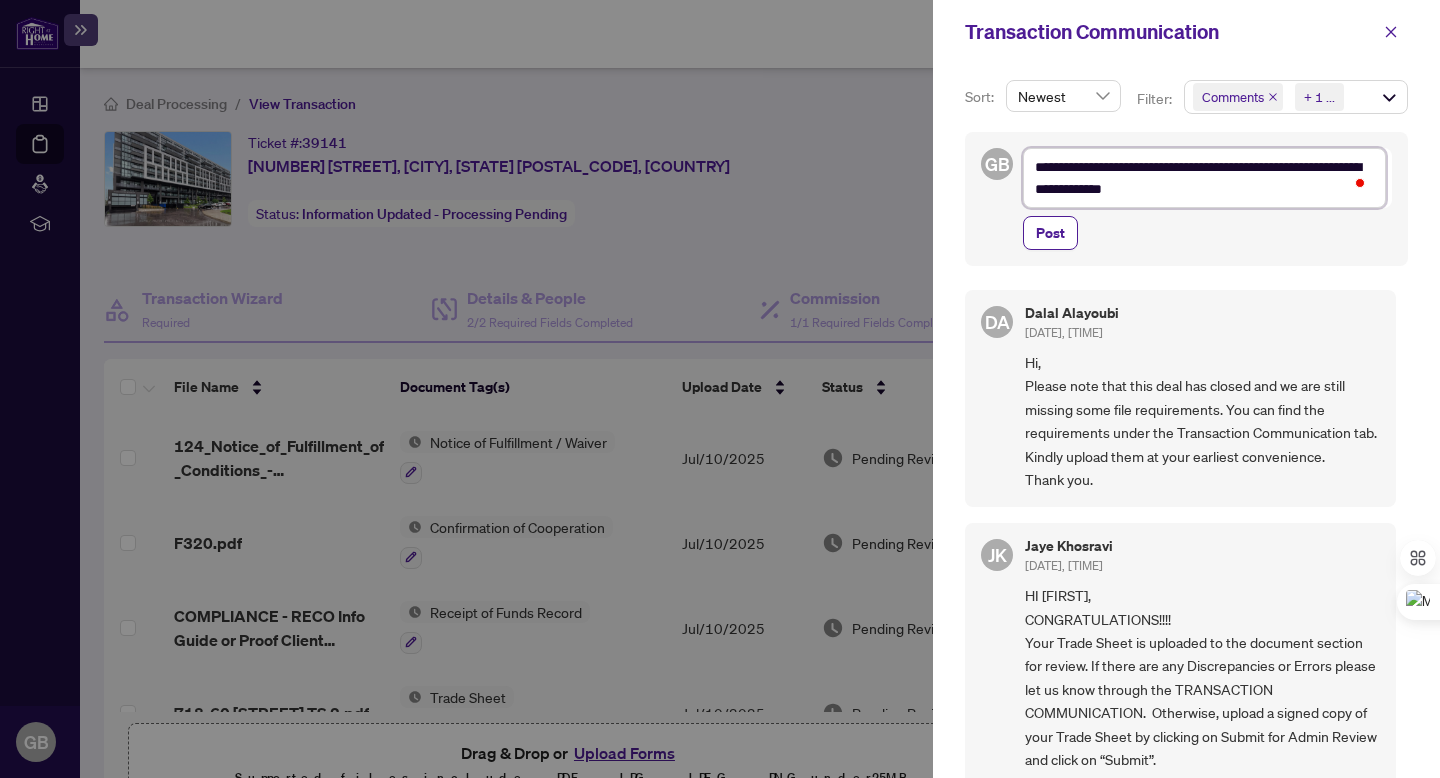 type on "**********" 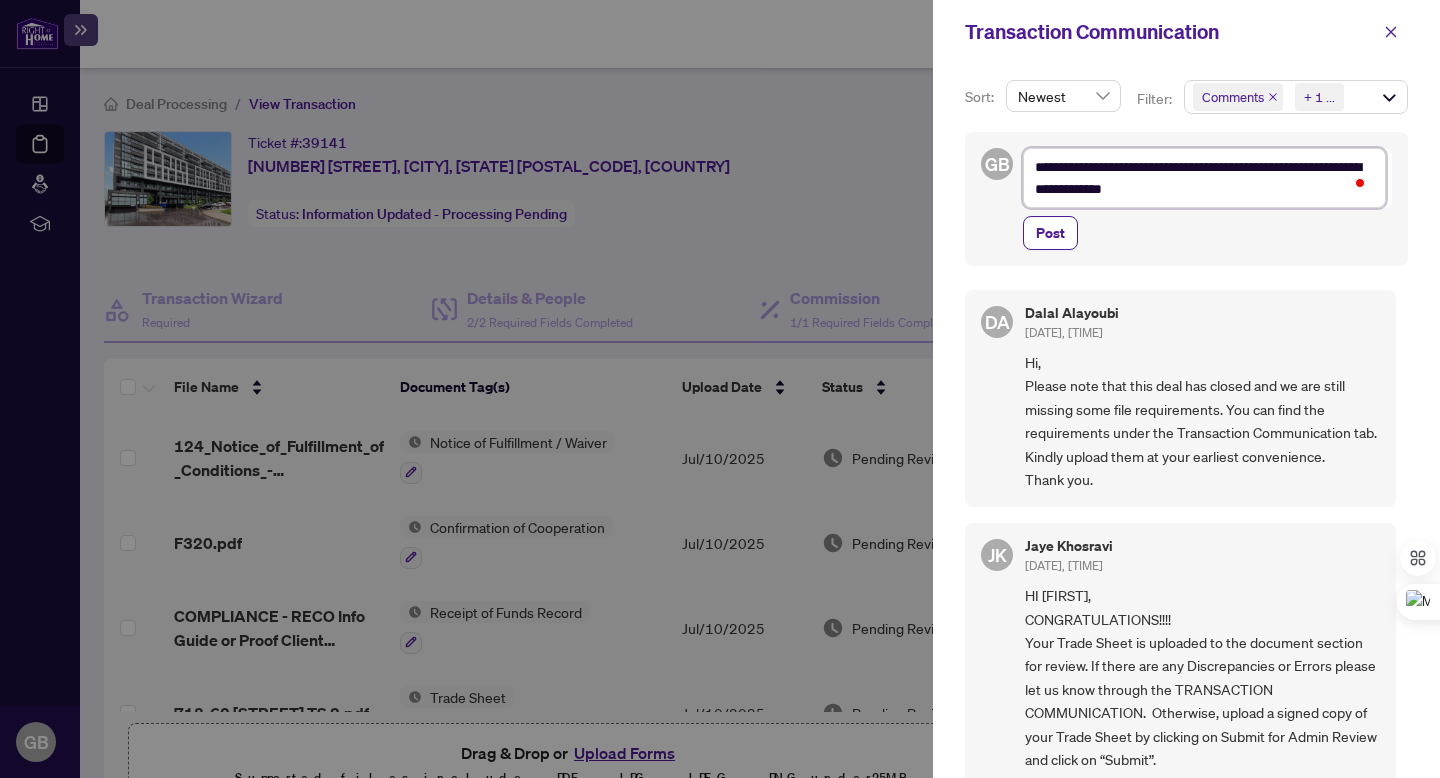 type on "**********" 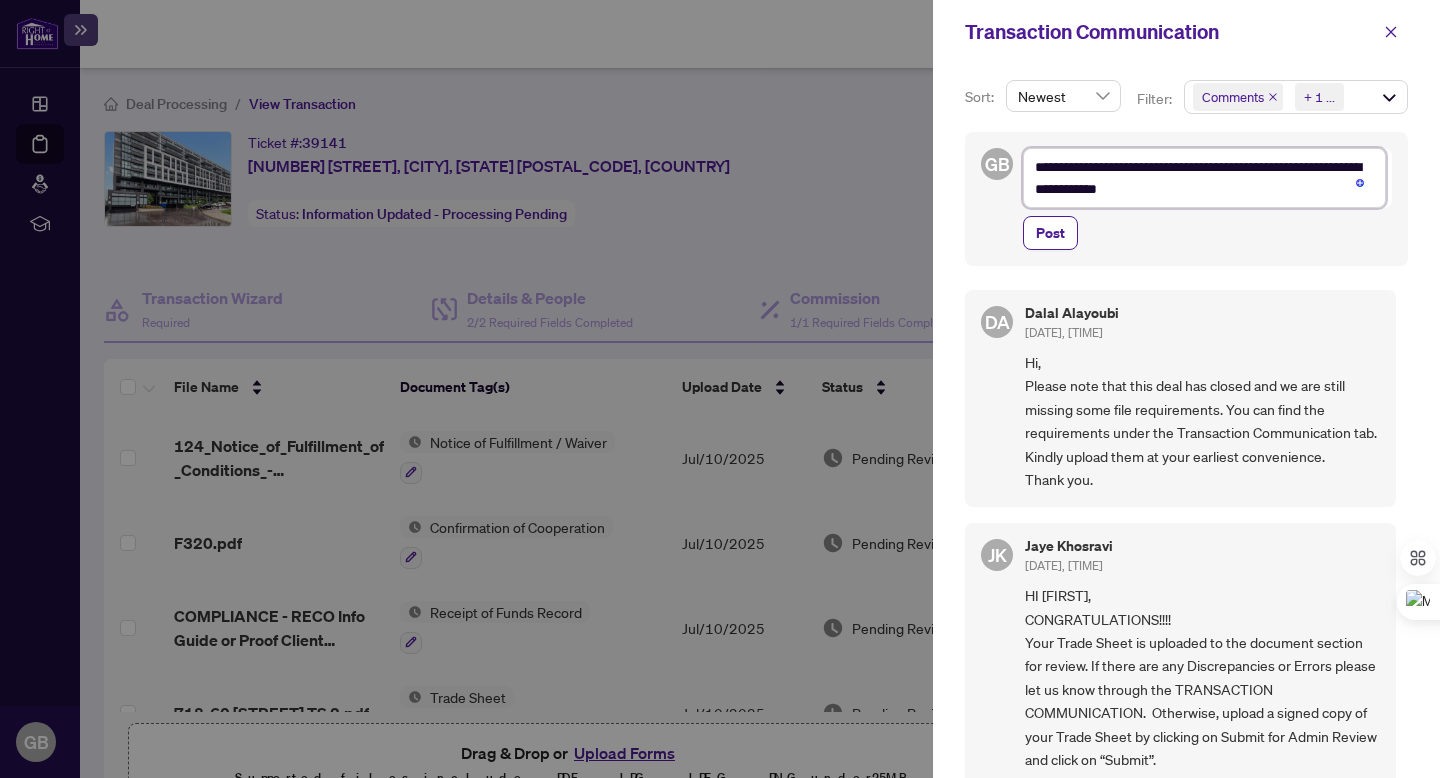 type on "**********" 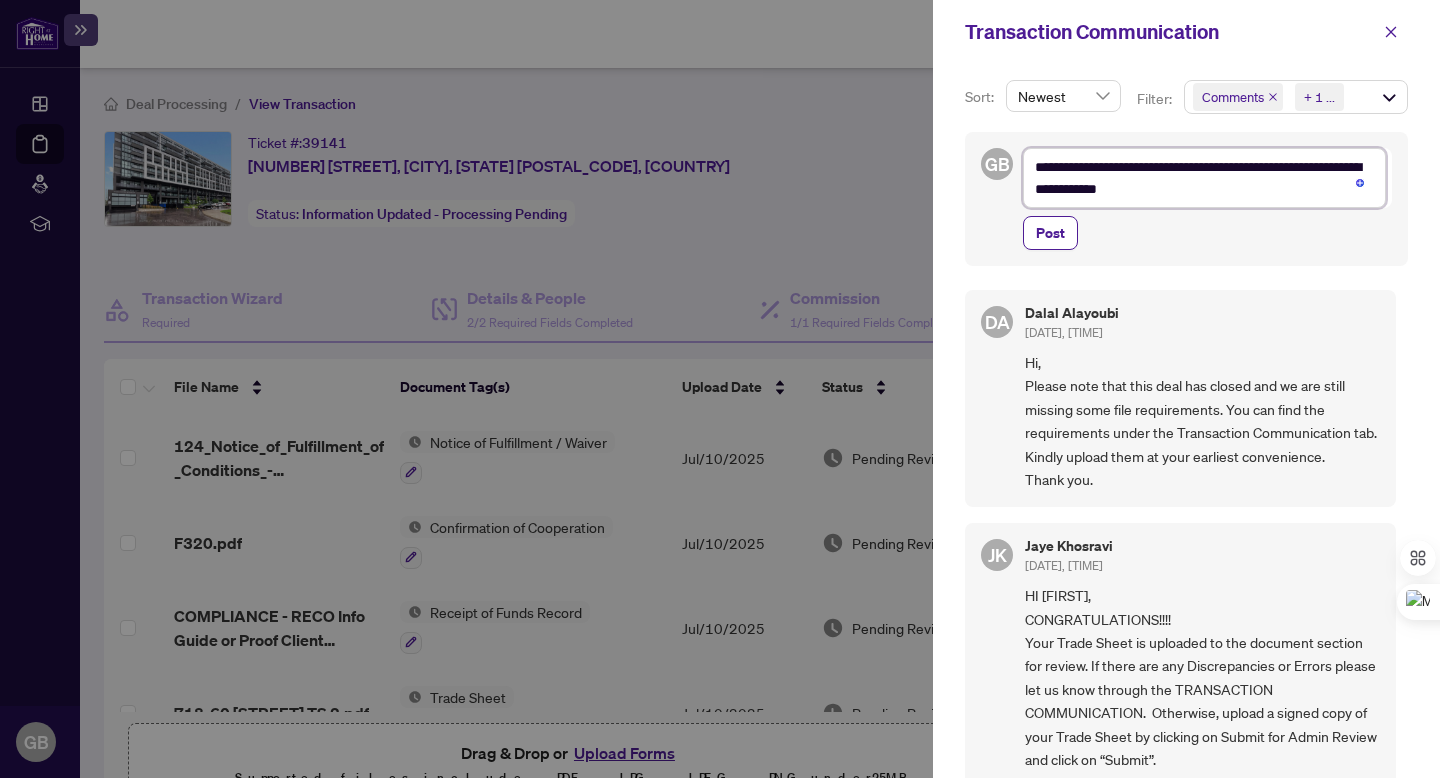 type on "**********" 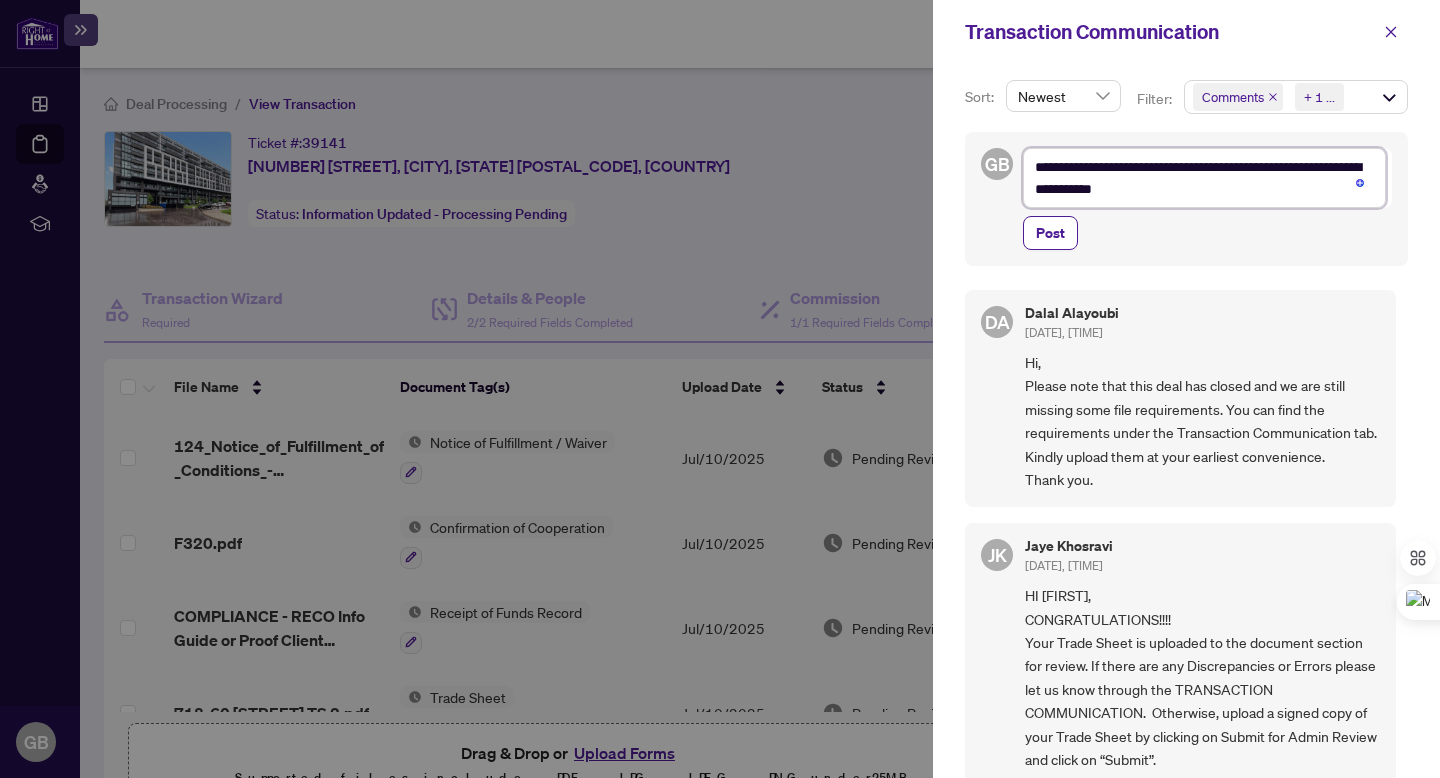 type on "**********" 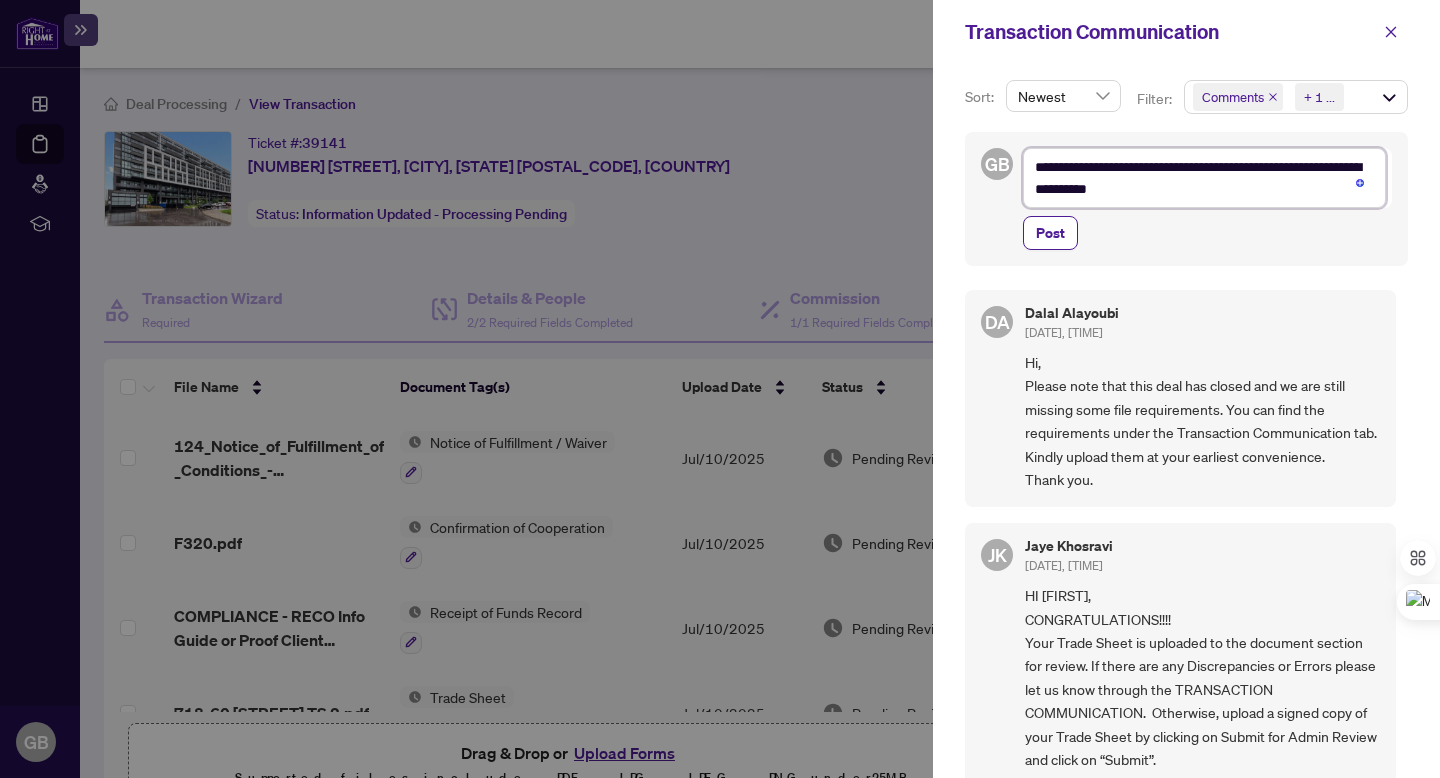 type on "**********" 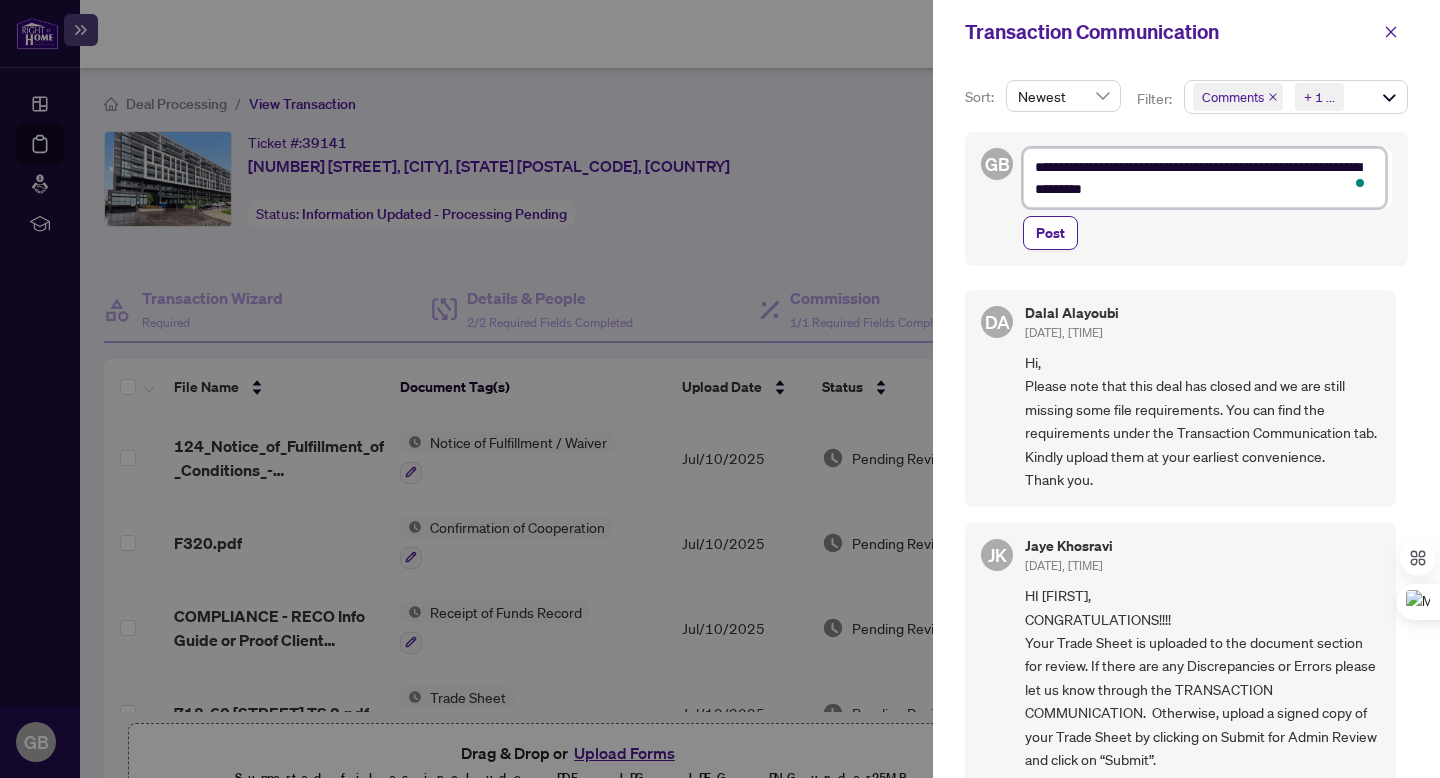 type on "**********" 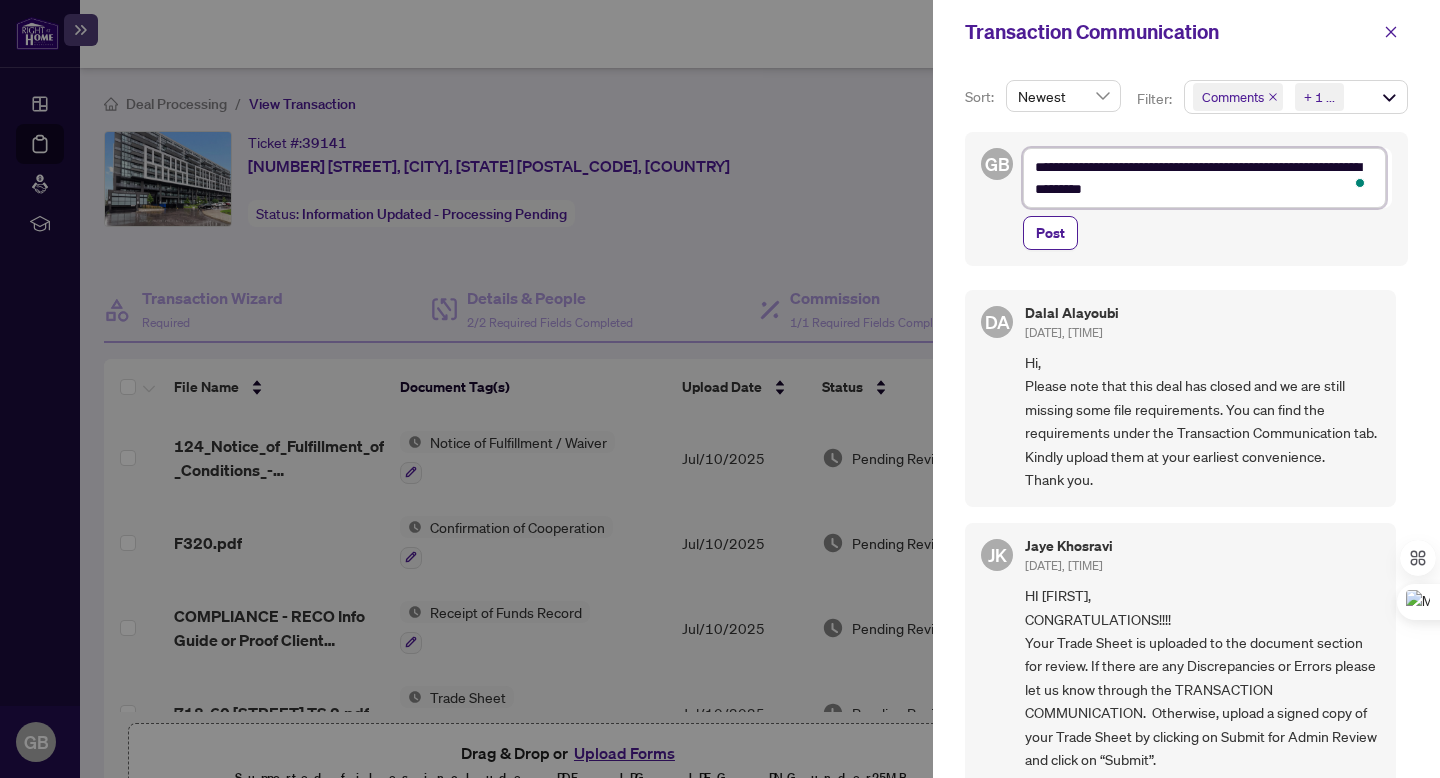 type on "**********" 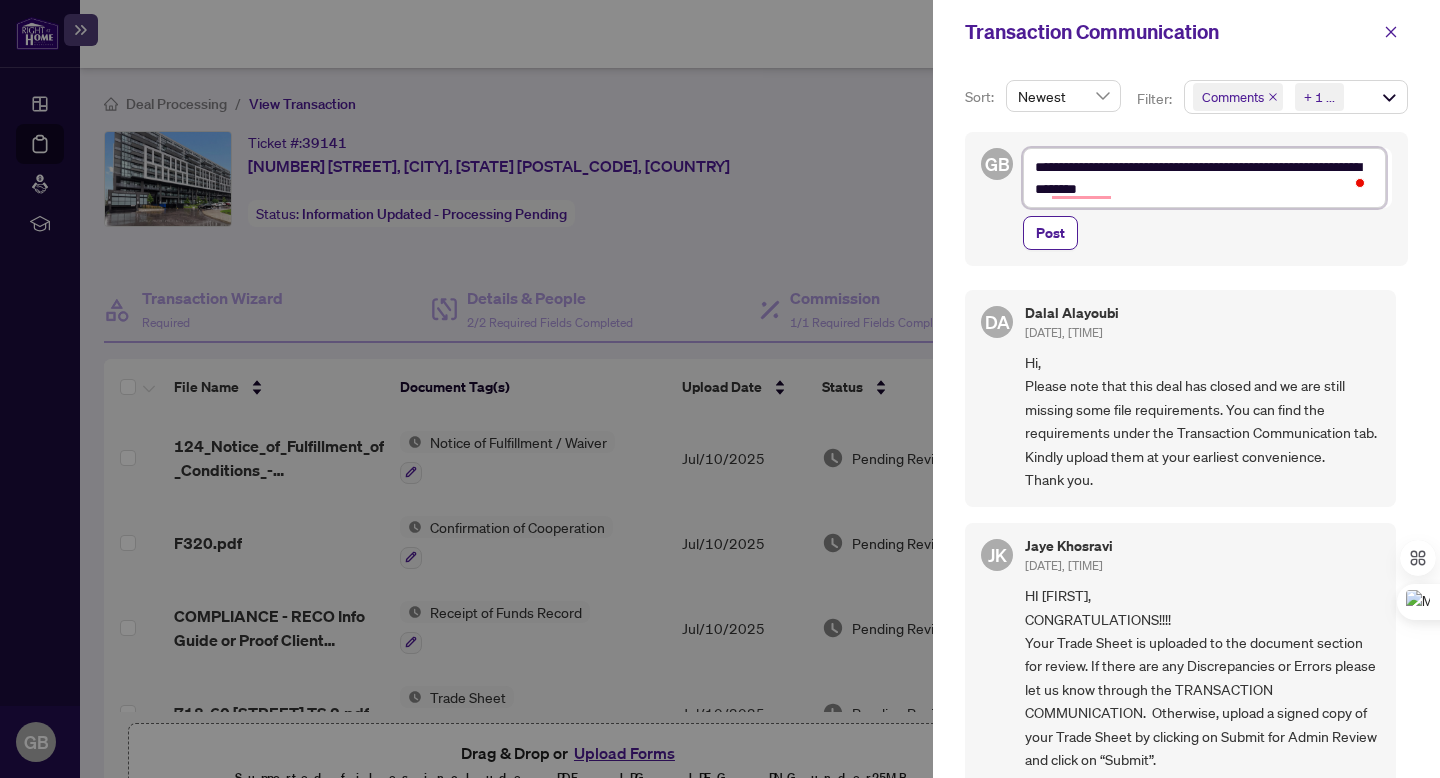 type on "**********" 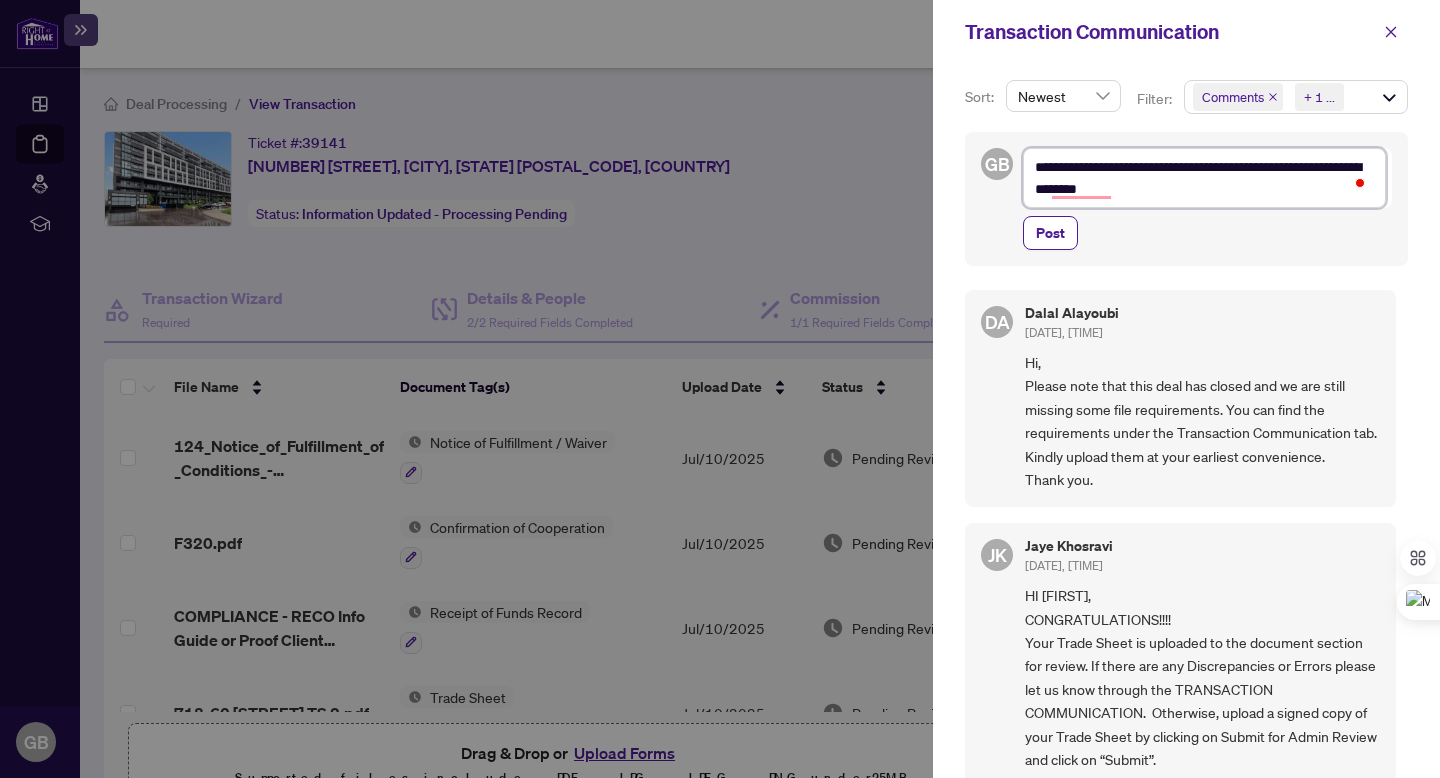 type on "**********" 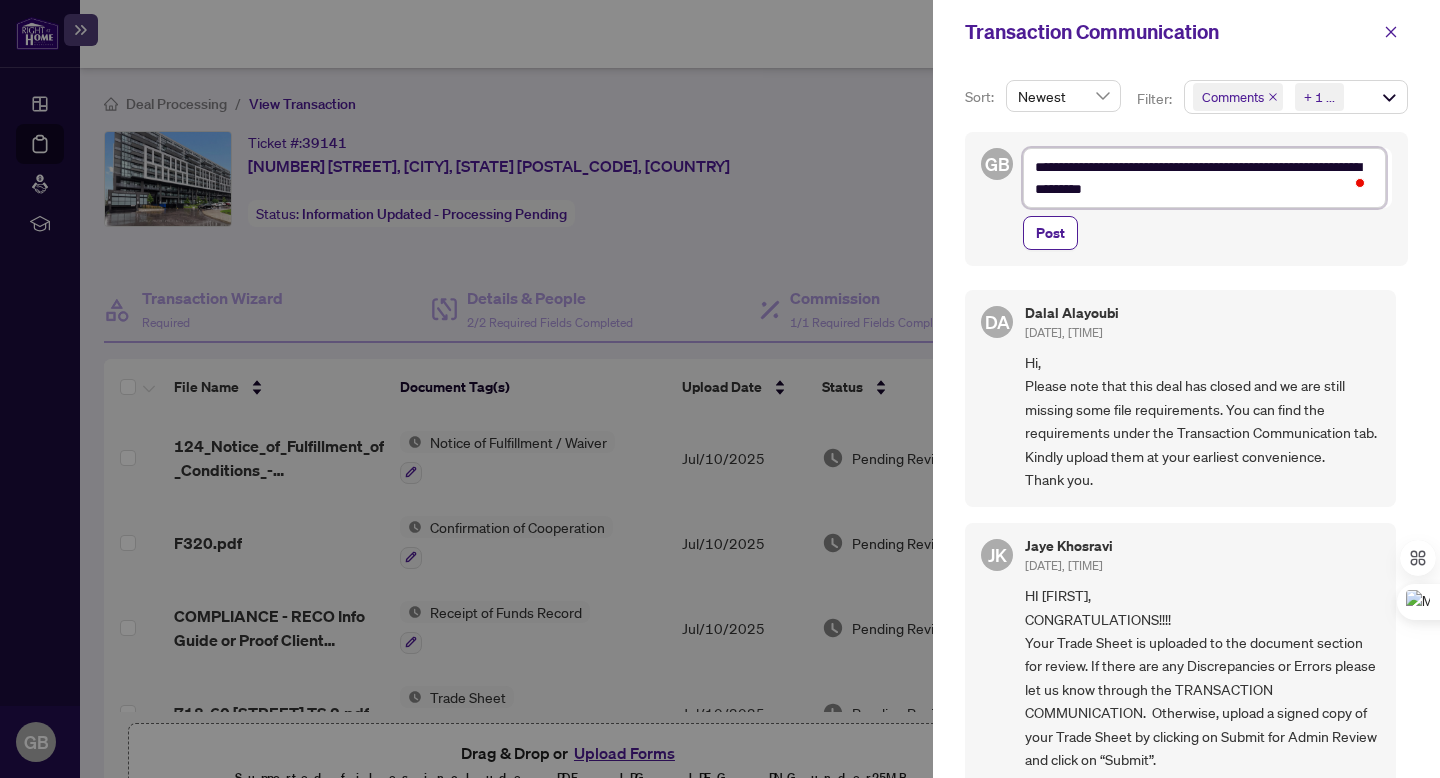 type 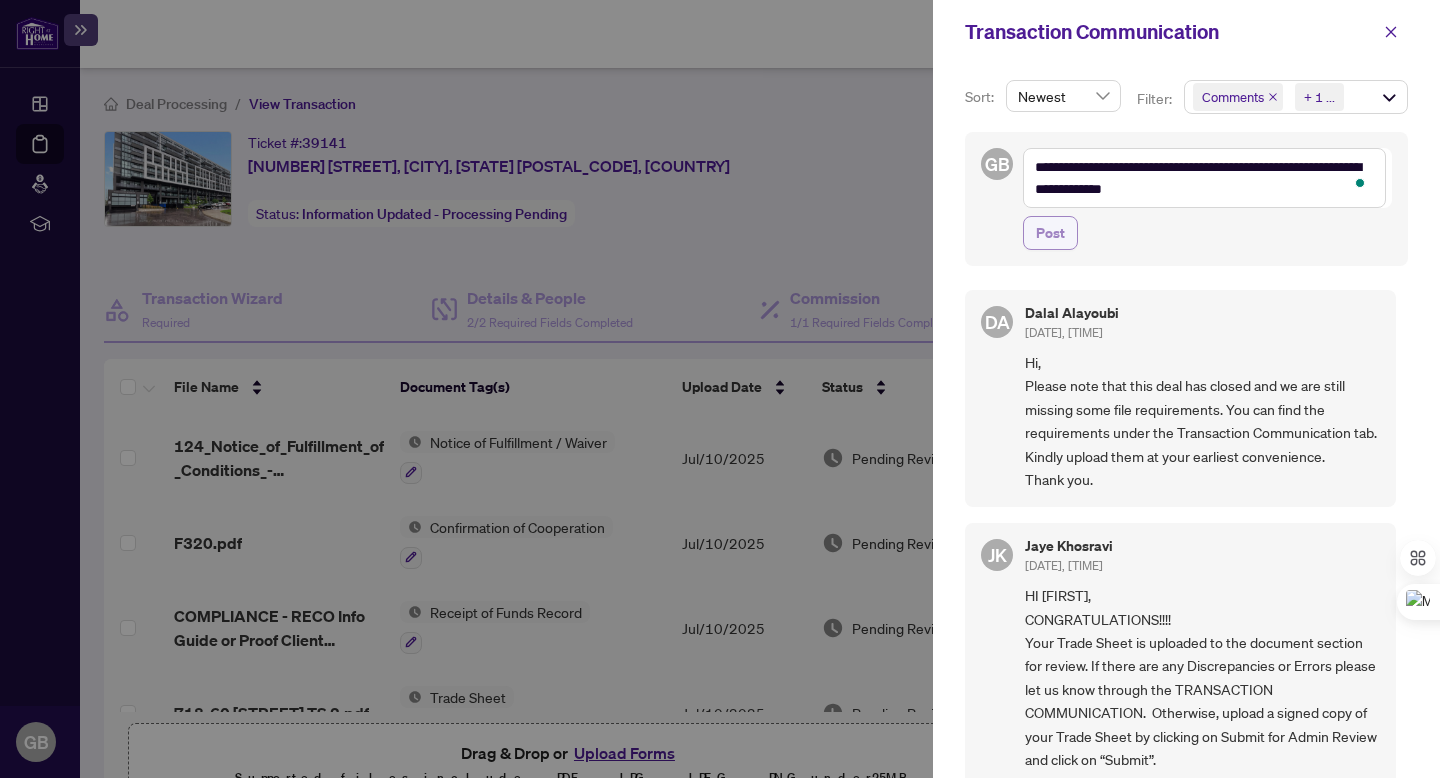 click on "Post" at bounding box center [1050, 233] 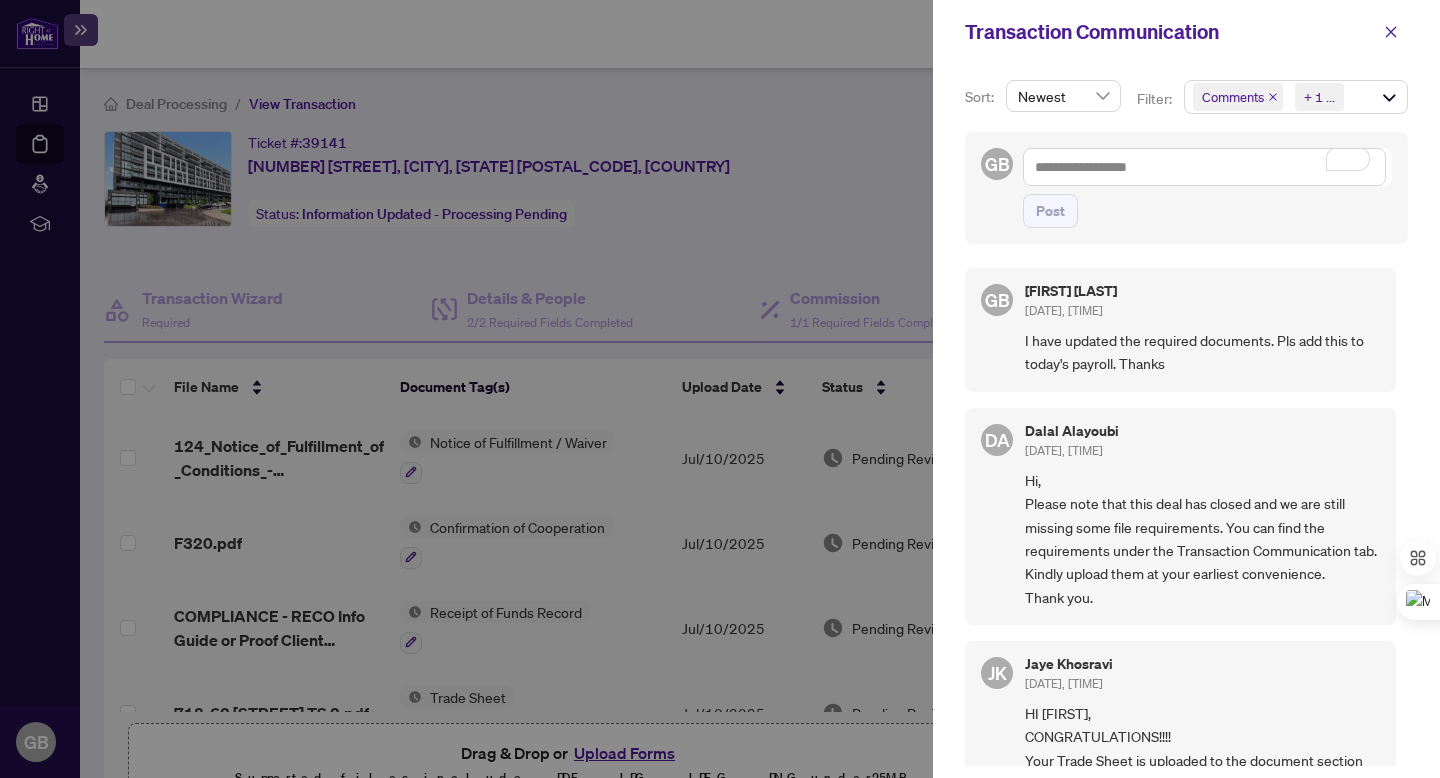 click on "Comments Requirements + 1 ..." at bounding box center [1296, 97] 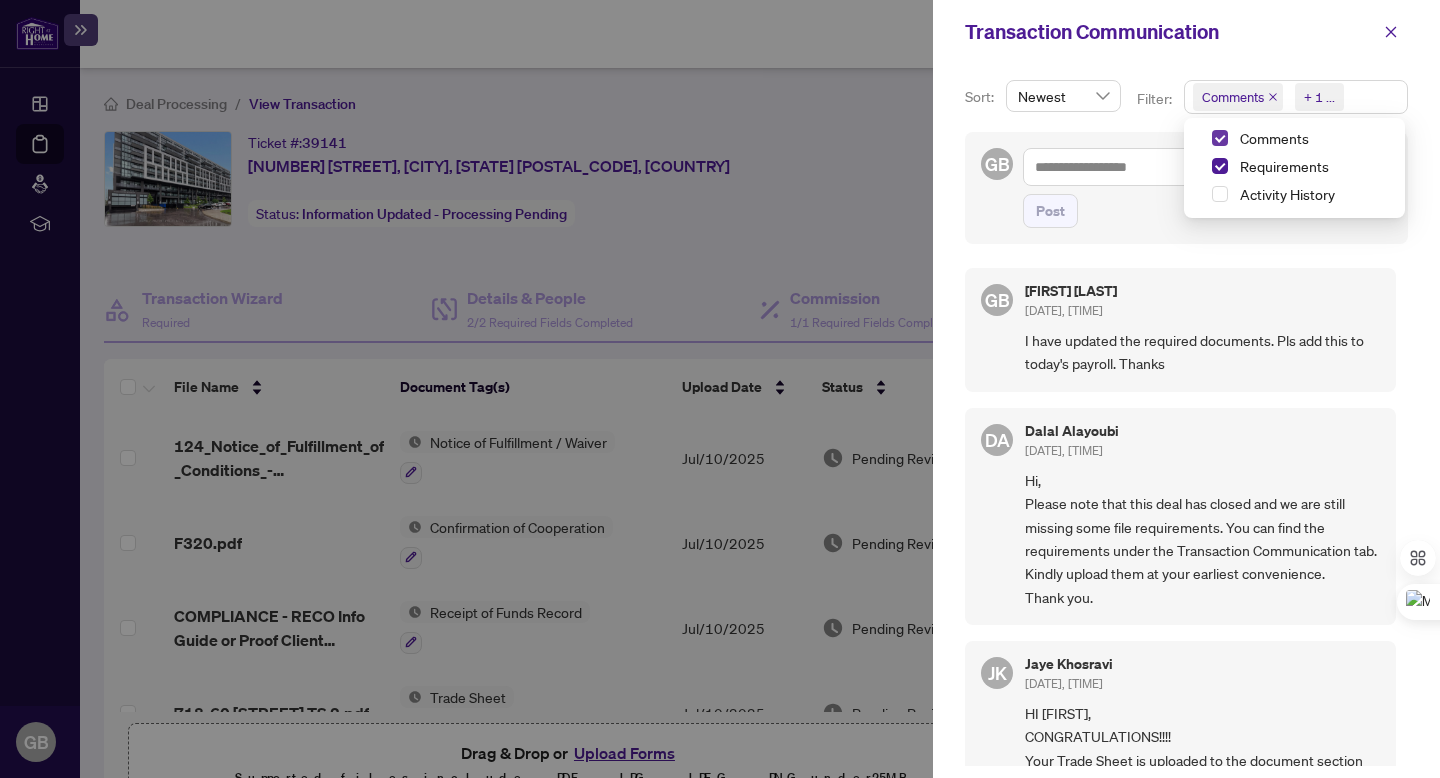 click at bounding box center (1220, 138) 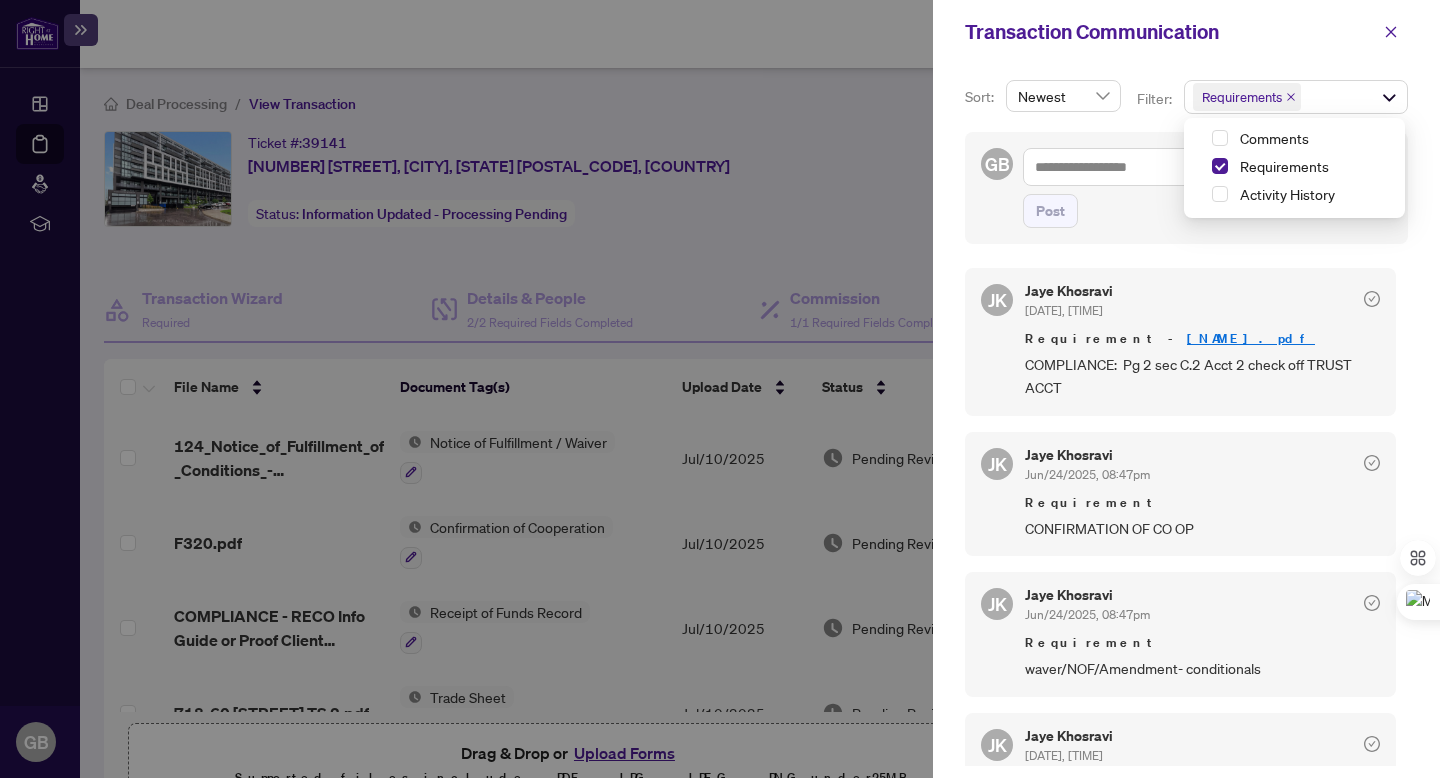 scroll, scrollTop: 67, scrollLeft: 0, axis: vertical 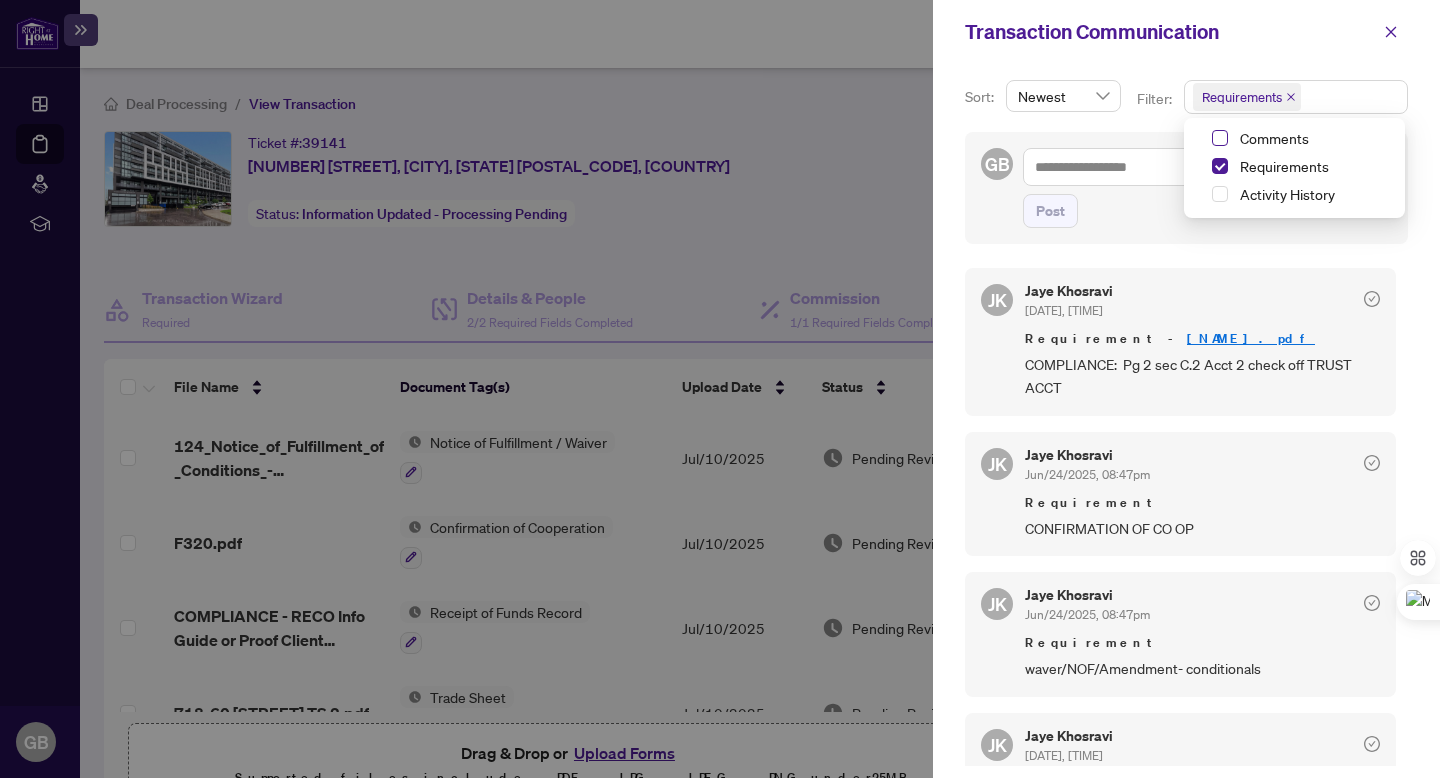 click at bounding box center (1220, 138) 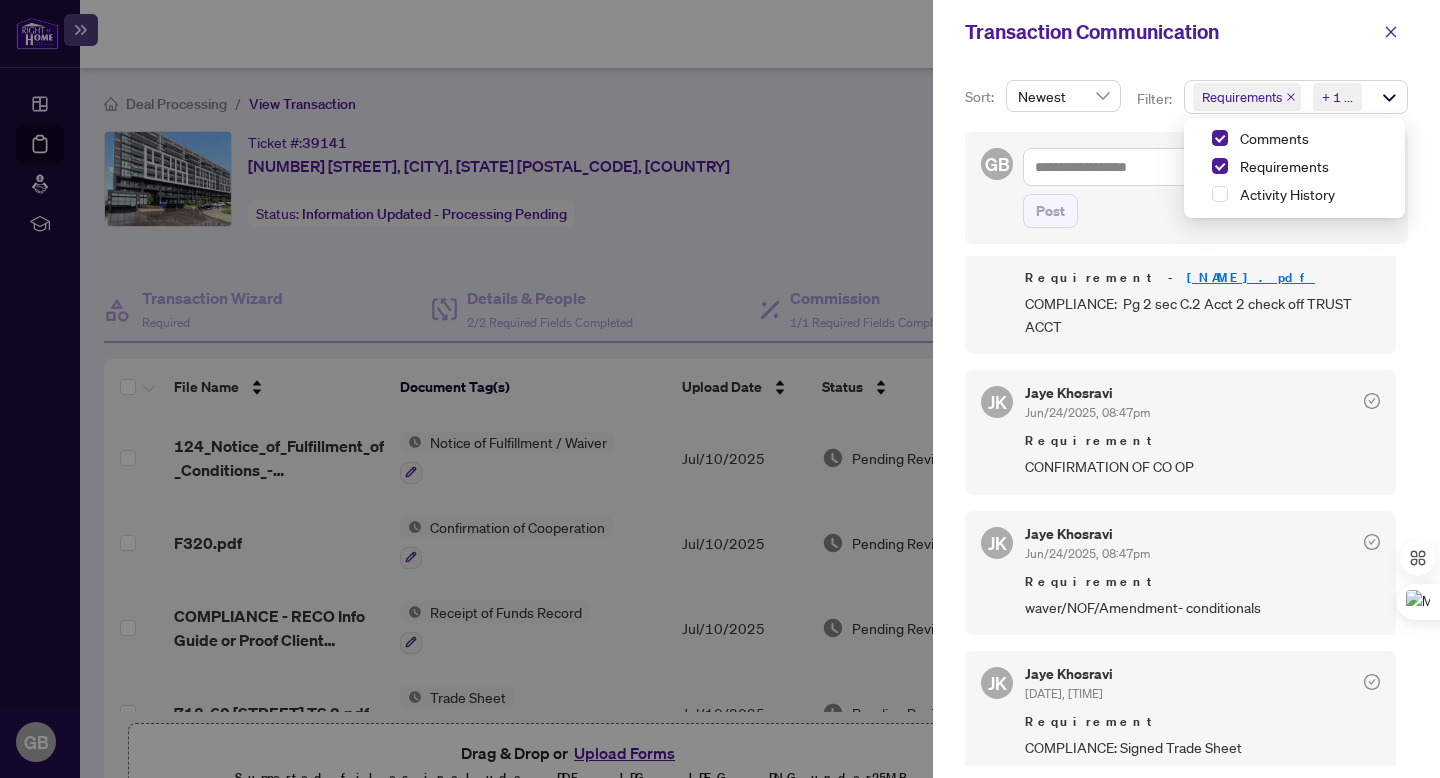 scroll, scrollTop: 740, scrollLeft: 0, axis: vertical 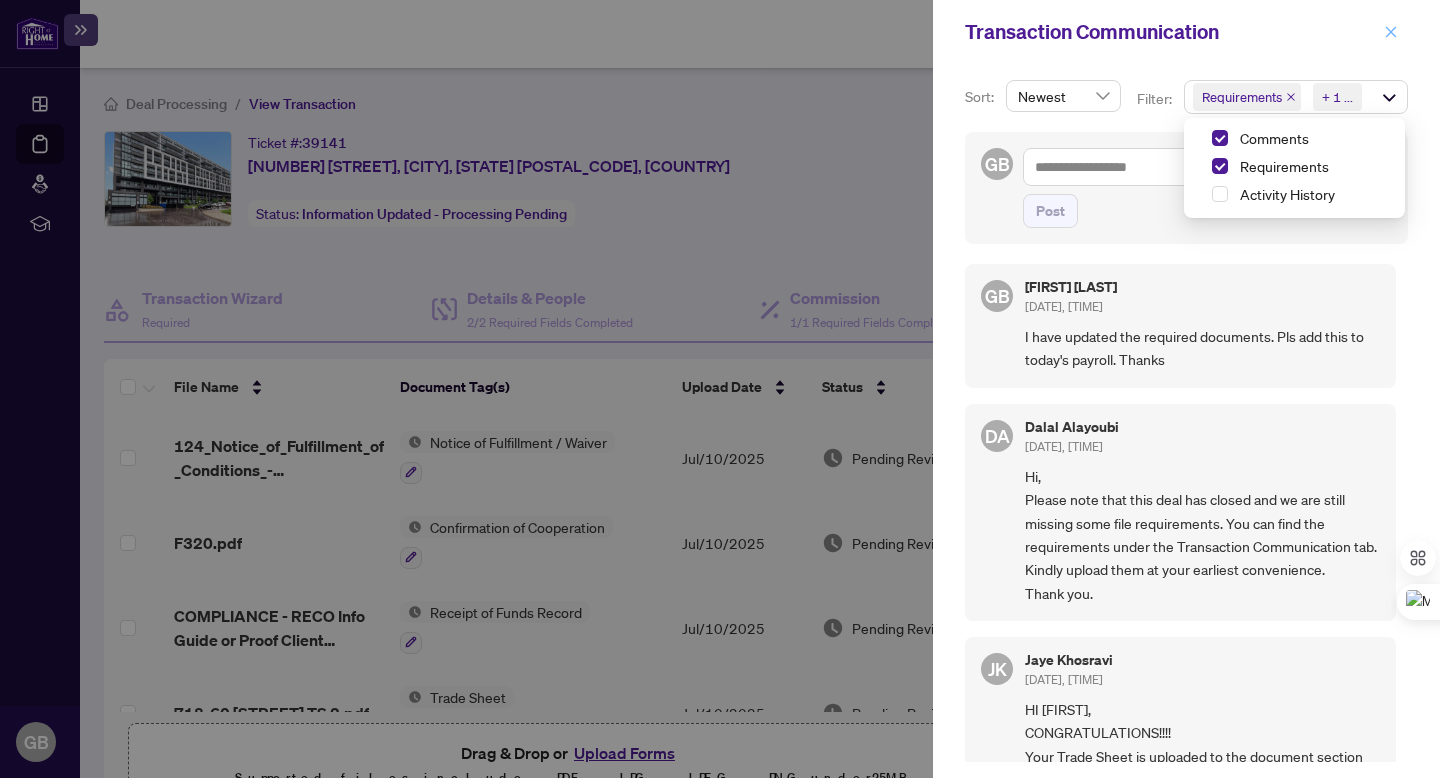 click 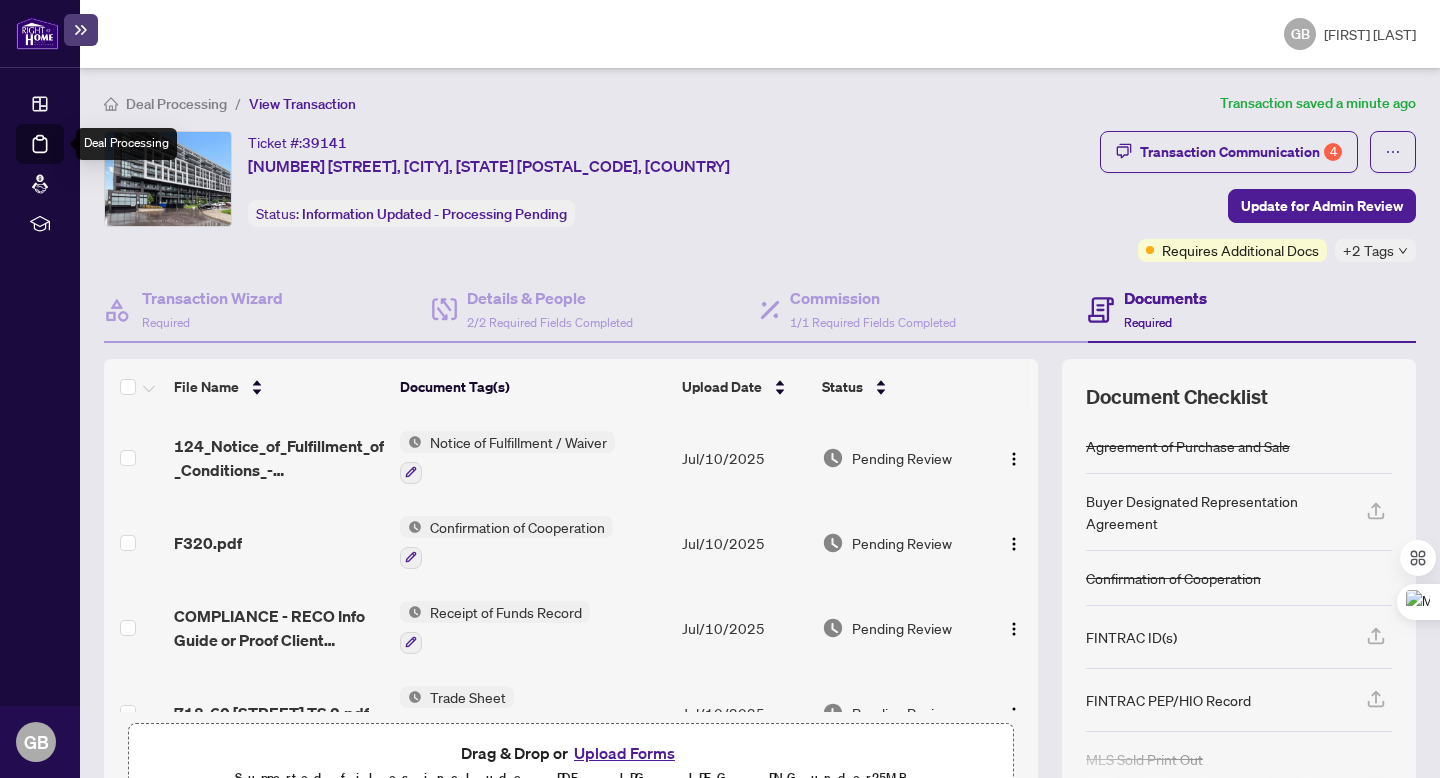 click on "Deal Processing" at bounding box center (63, 158) 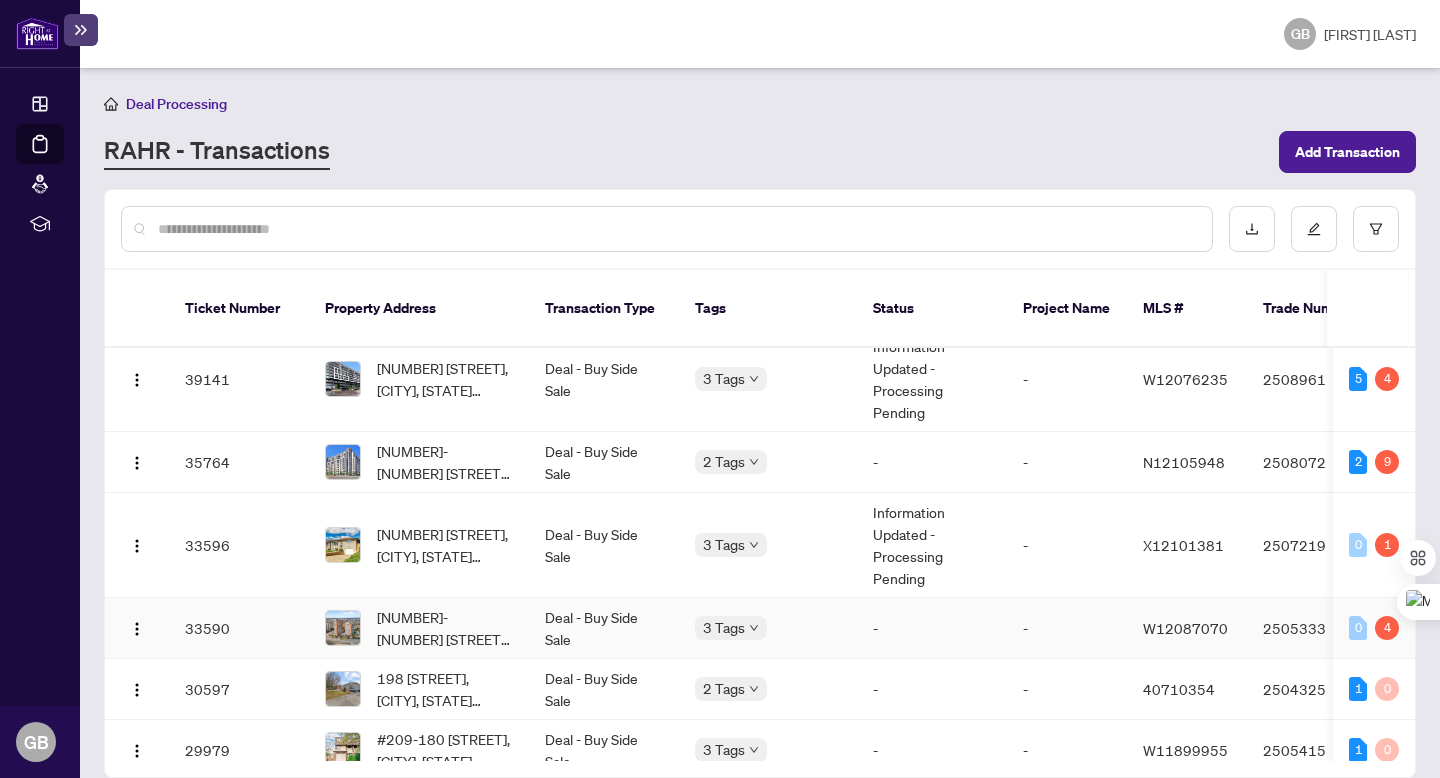 scroll, scrollTop: 27, scrollLeft: 0, axis: vertical 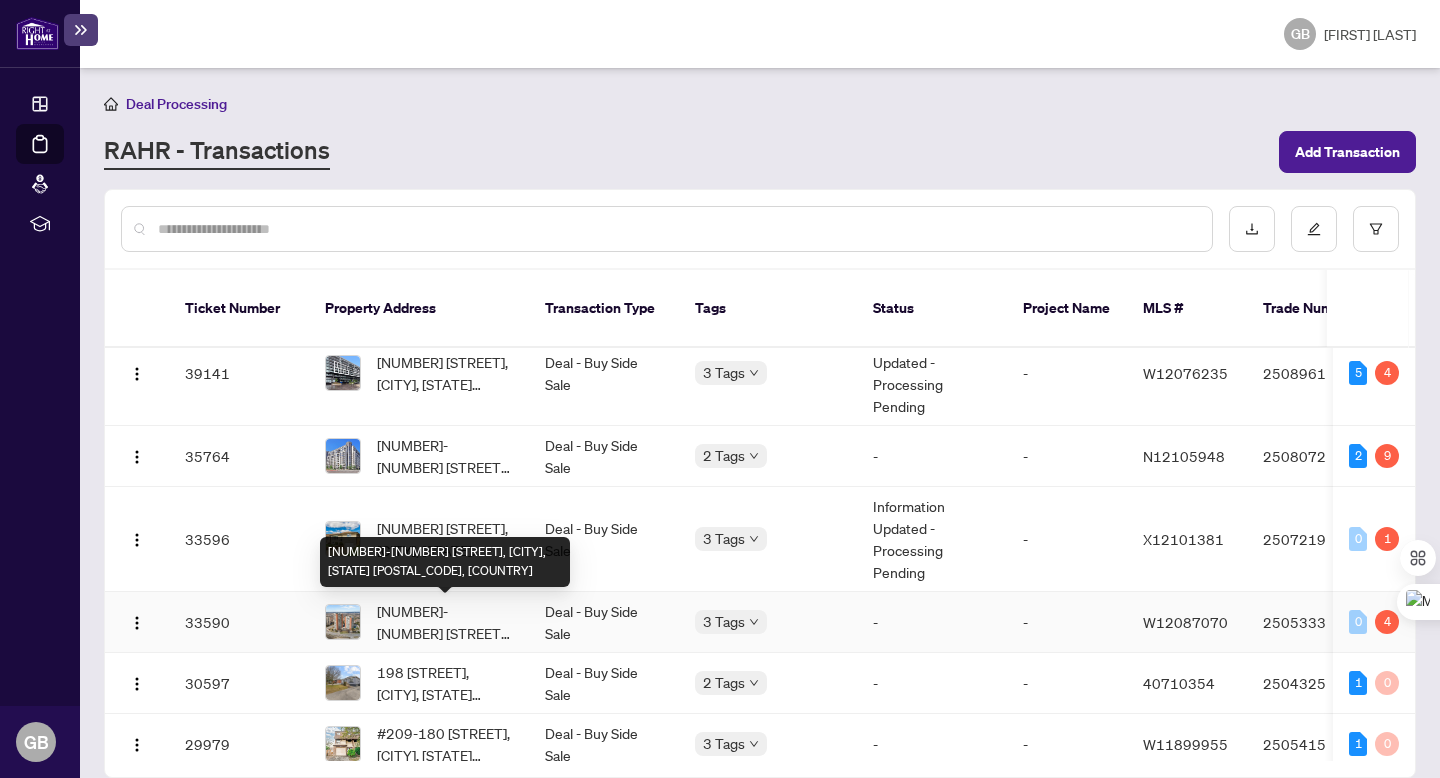 click on "[NUMBER]-[NUMBER] [STREET], [CITY], [STATE] [POSTAL_CODE], [COUNTRY]" at bounding box center [445, 622] 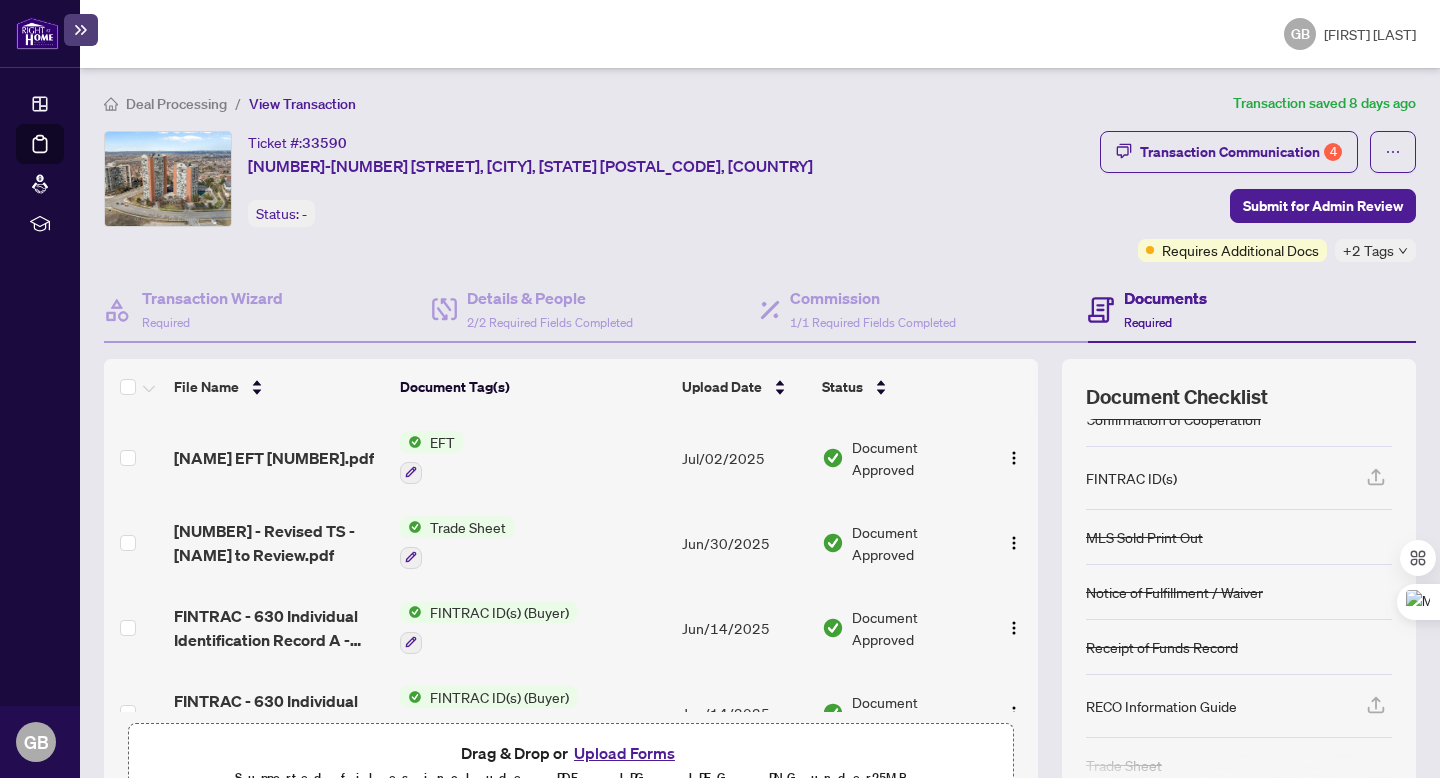 scroll, scrollTop: 153, scrollLeft: 0, axis: vertical 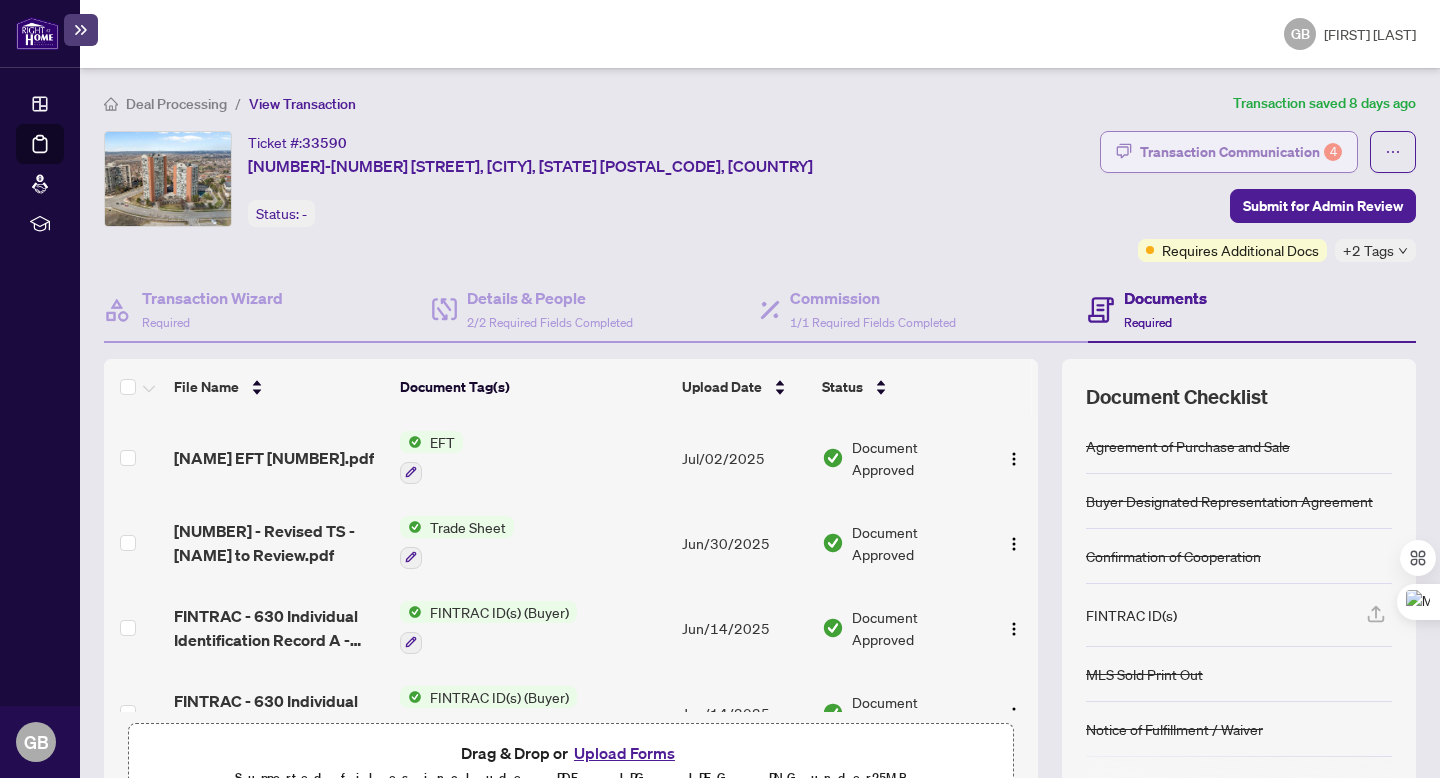 click on "Transaction Communication 4" at bounding box center (1241, 152) 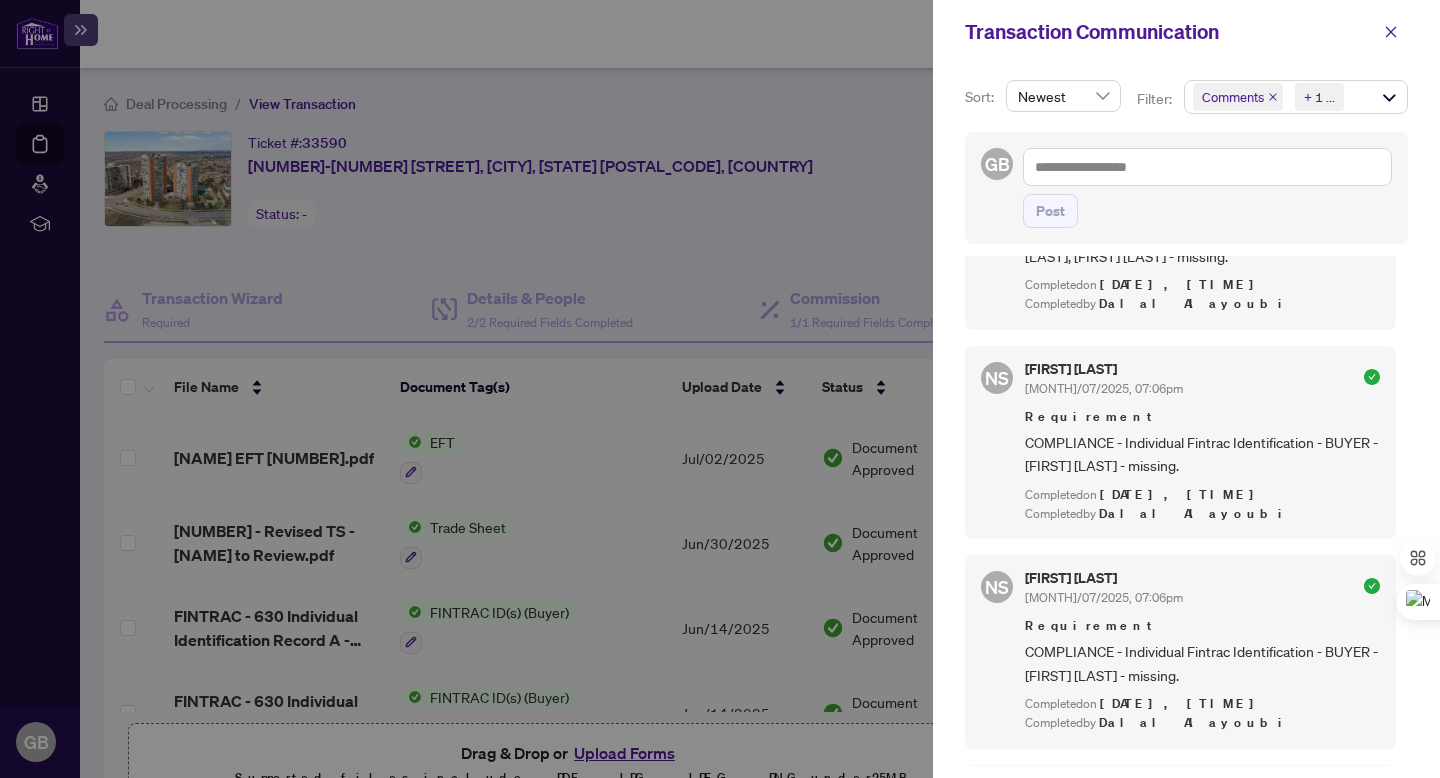 scroll, scrollTop: 2610, scrollLeft: 0, axis: vertical 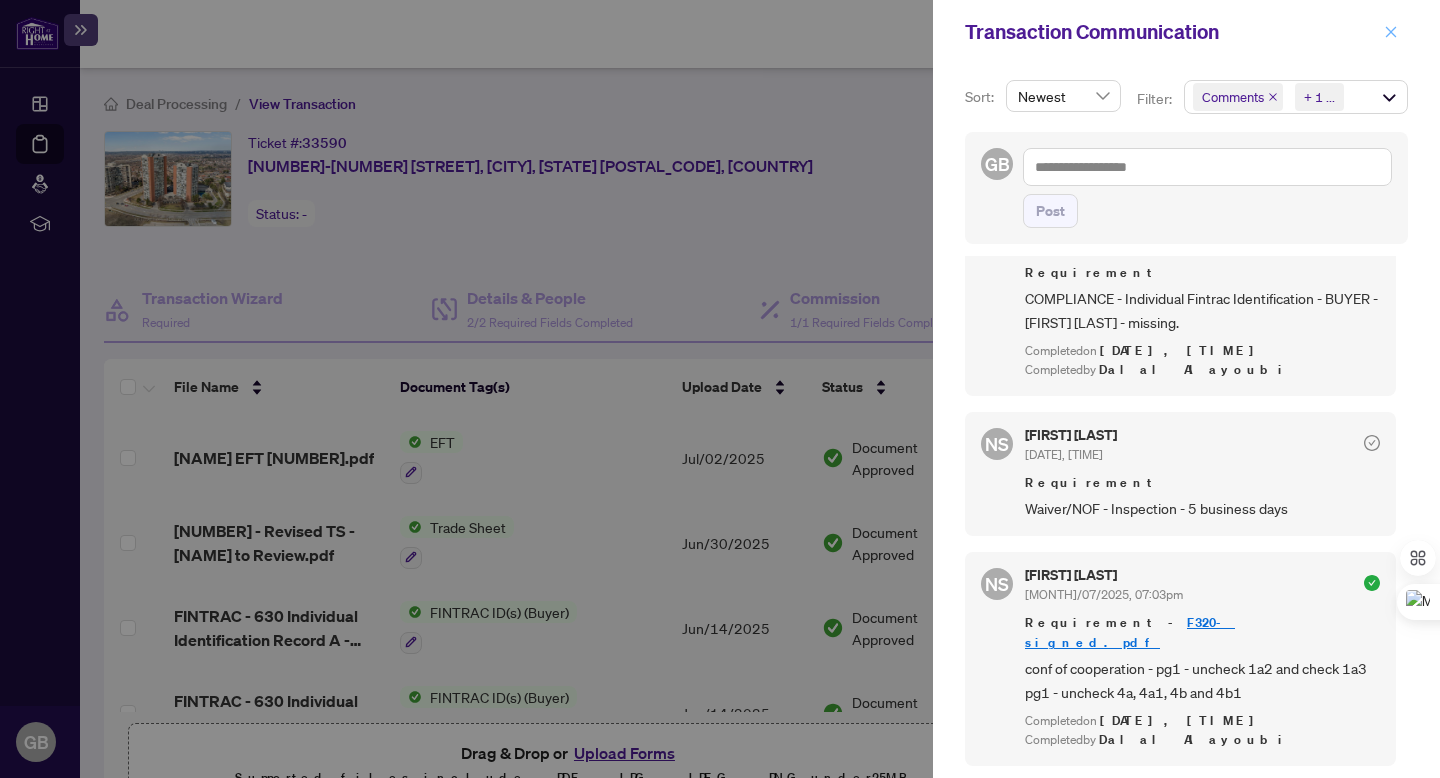 click 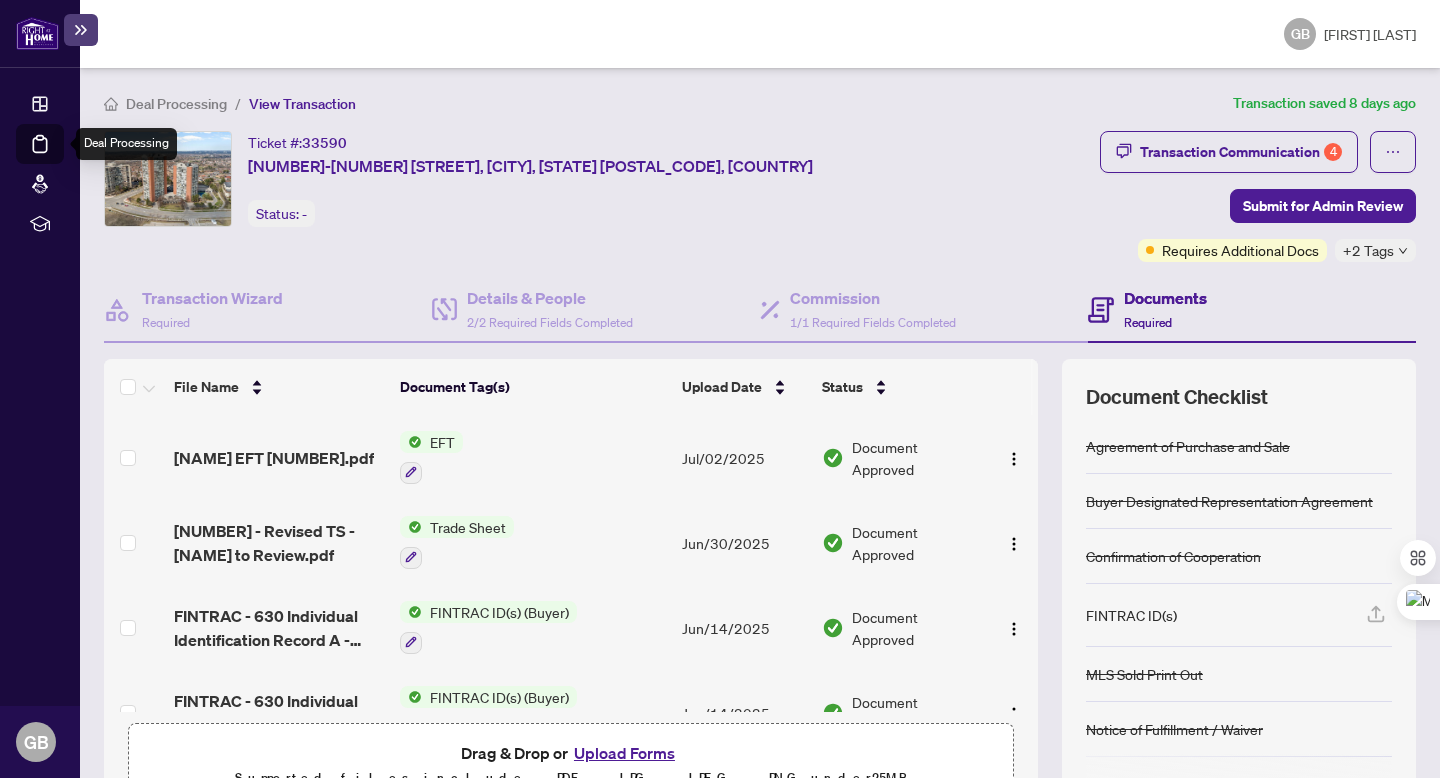 click on "Deal Processing" at bounding box center [63, 158] 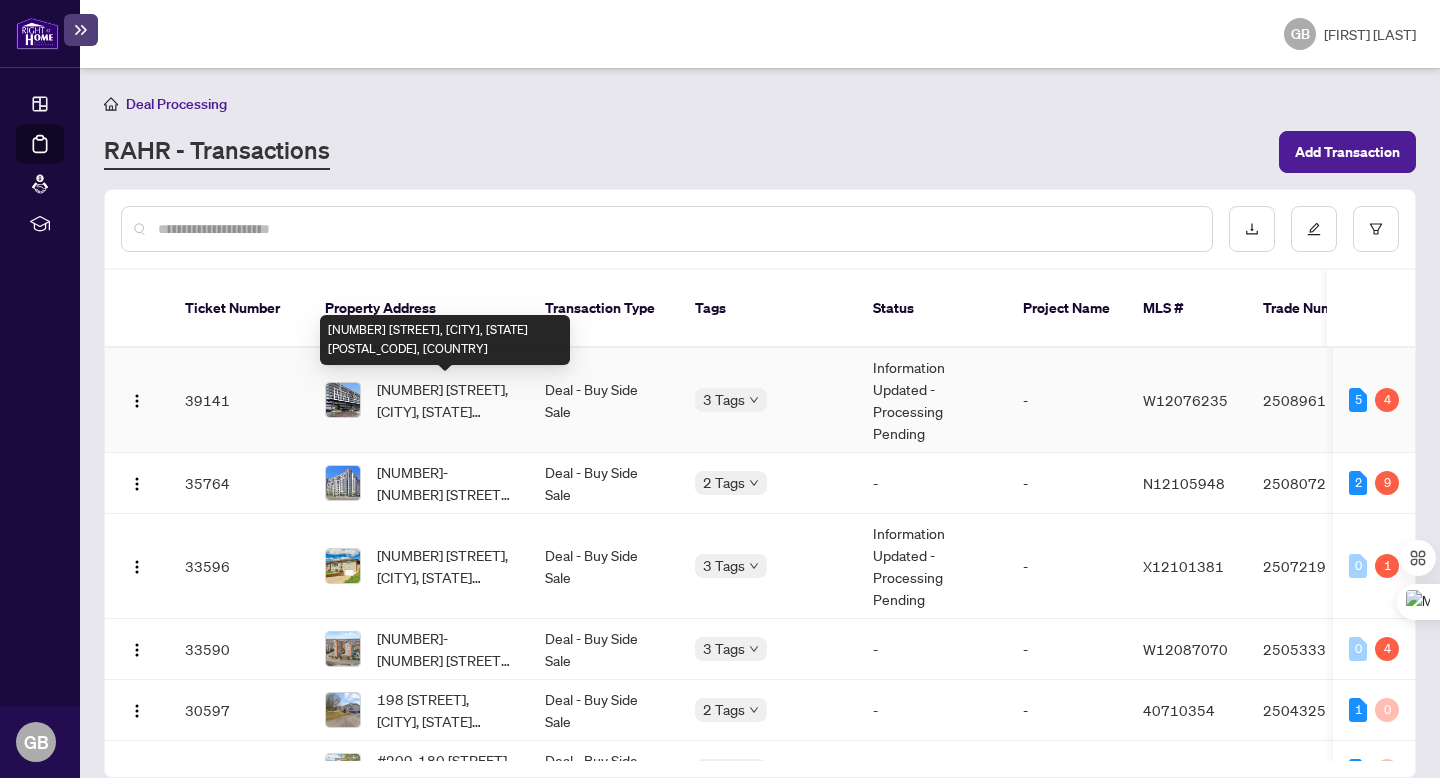 click on "[NUMBER] [STREET], [CITY], [STATE] [POSTAL_CODE], [COUNTRY]" at bounding box center (445, 400) 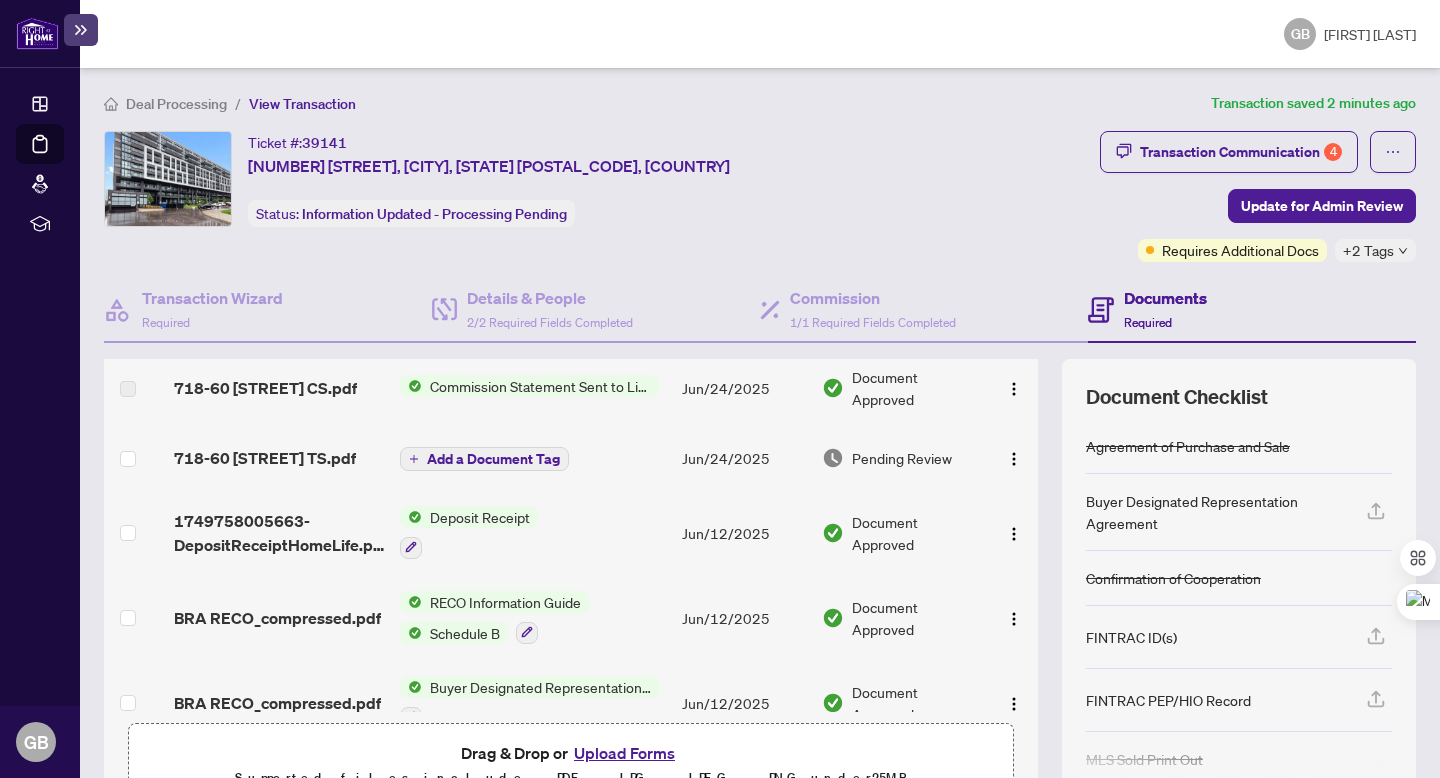 scroll, scrollTop: 0, scrollLeft: 0, axis: both 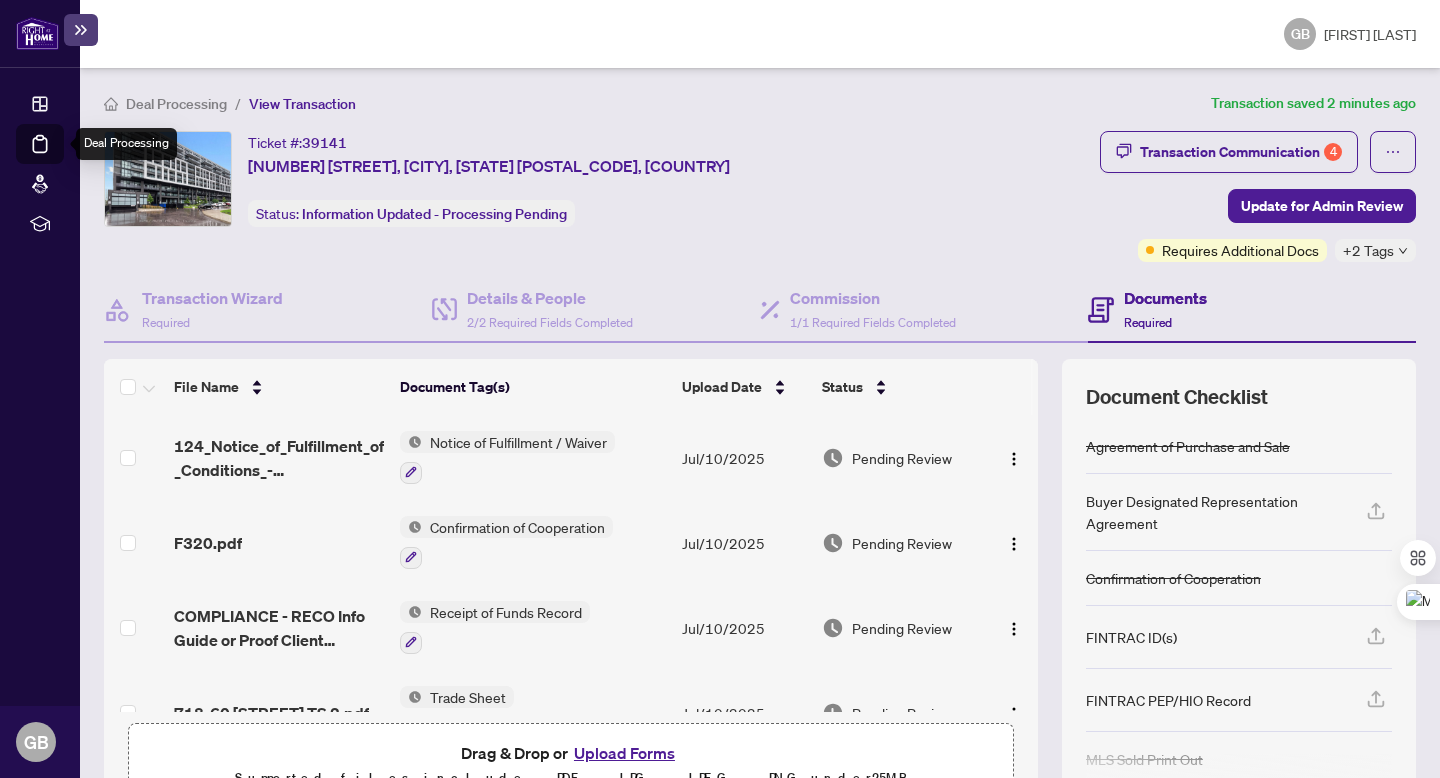 click on "Deal Processing" at bounding box center (63, 158) 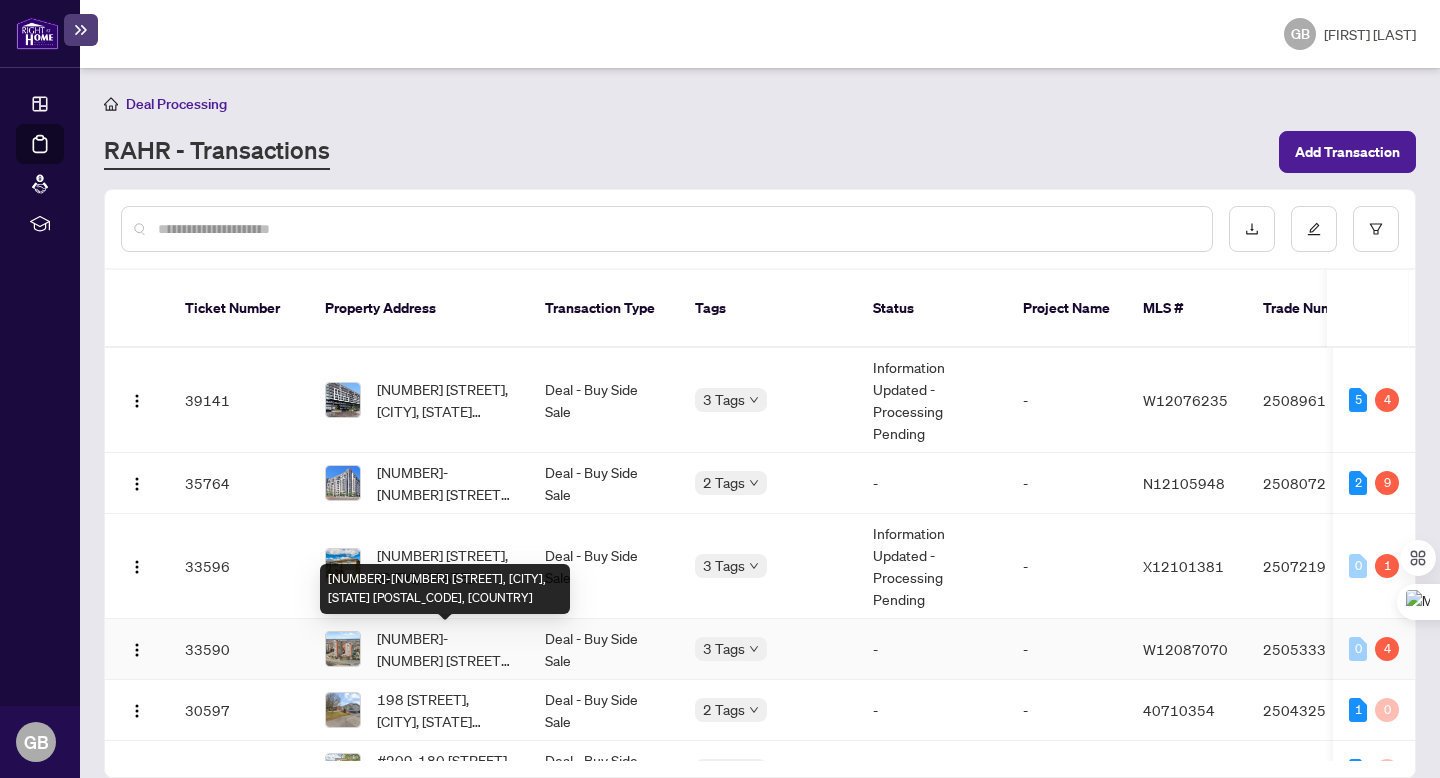 scroll, scrollTop: 20, scrollLeft: 0, axis: vertical 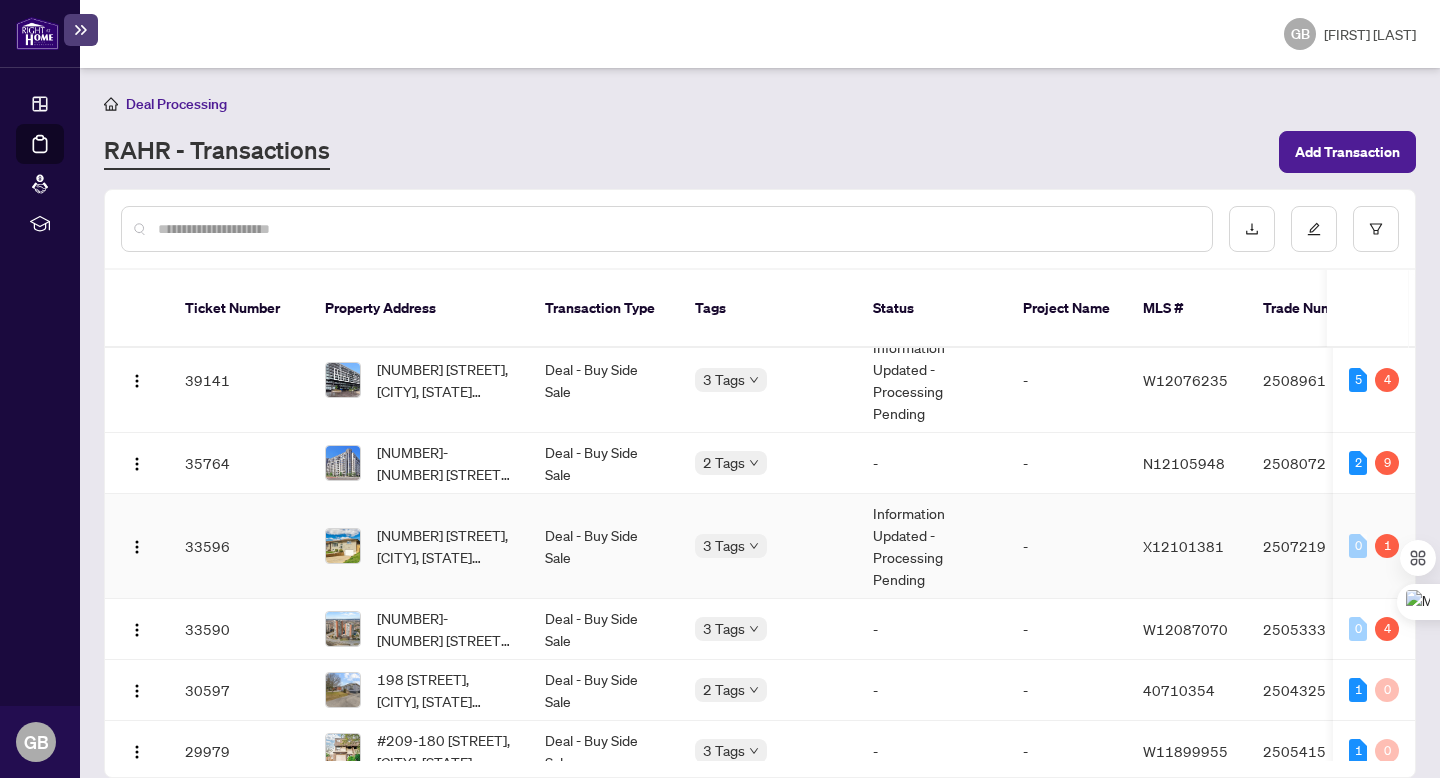 click on "[NUMBER] [STREET], [CITY], [STATE] [POSTAL_CODE], [COUNTRY]" at bounding box center [445, 546] 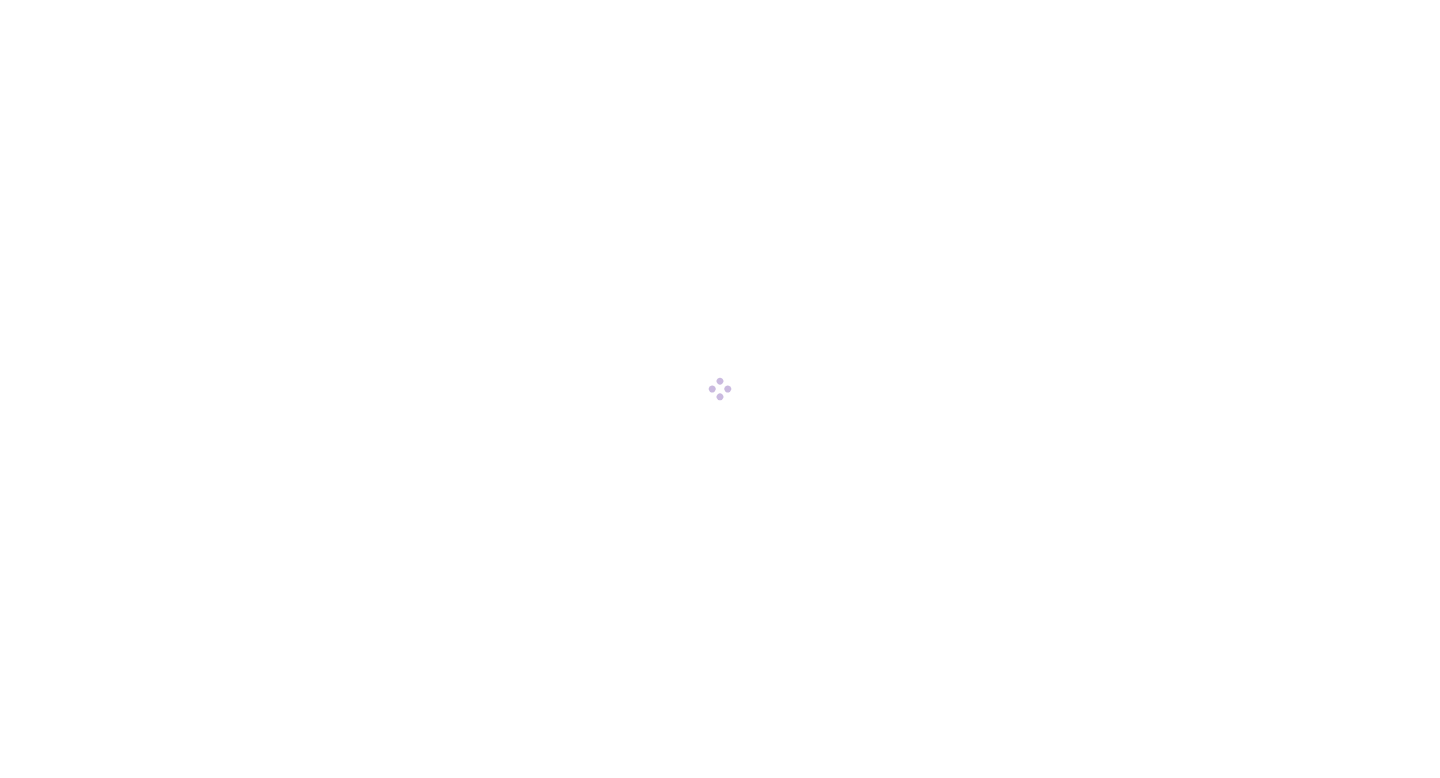 scroll, scrollTop: 0, scrollLeft: 0, axis: both 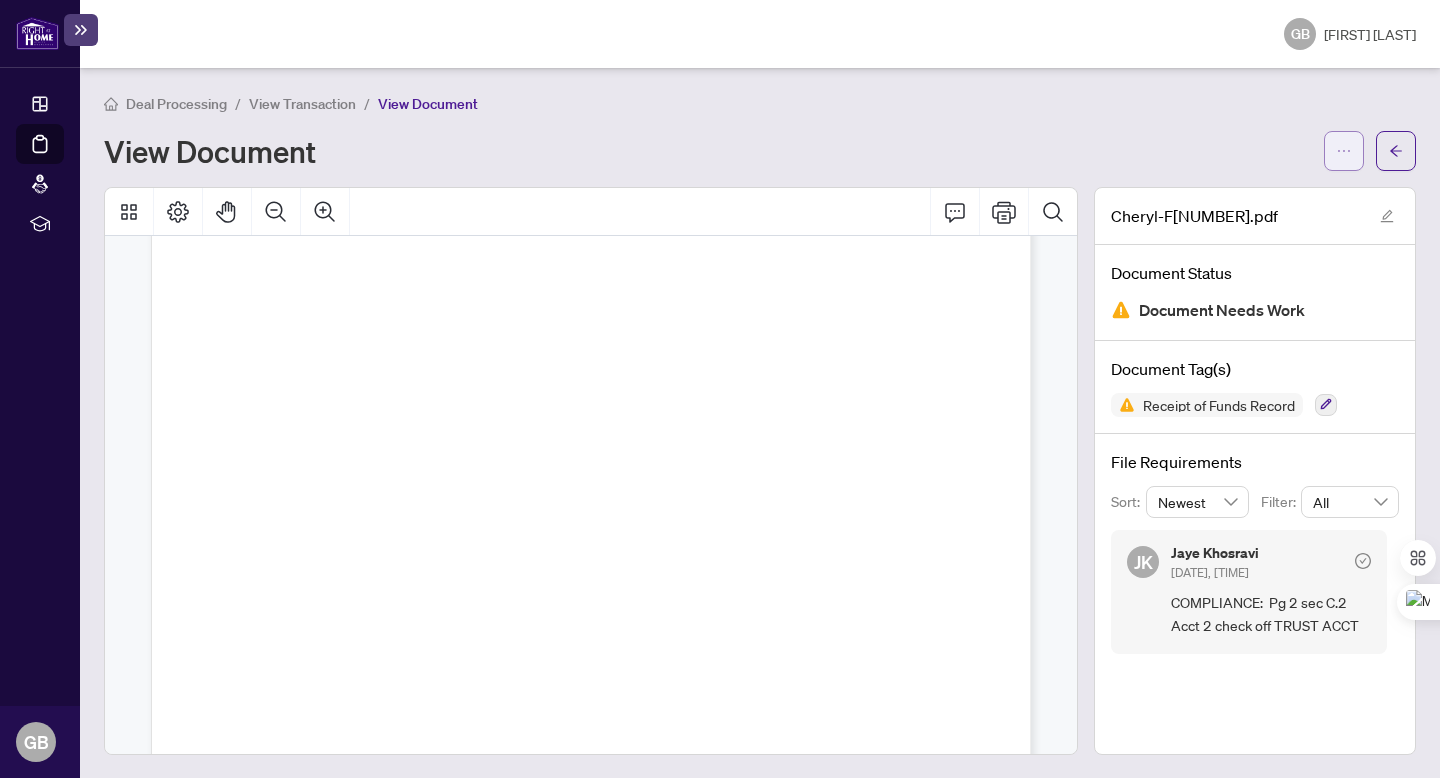 click 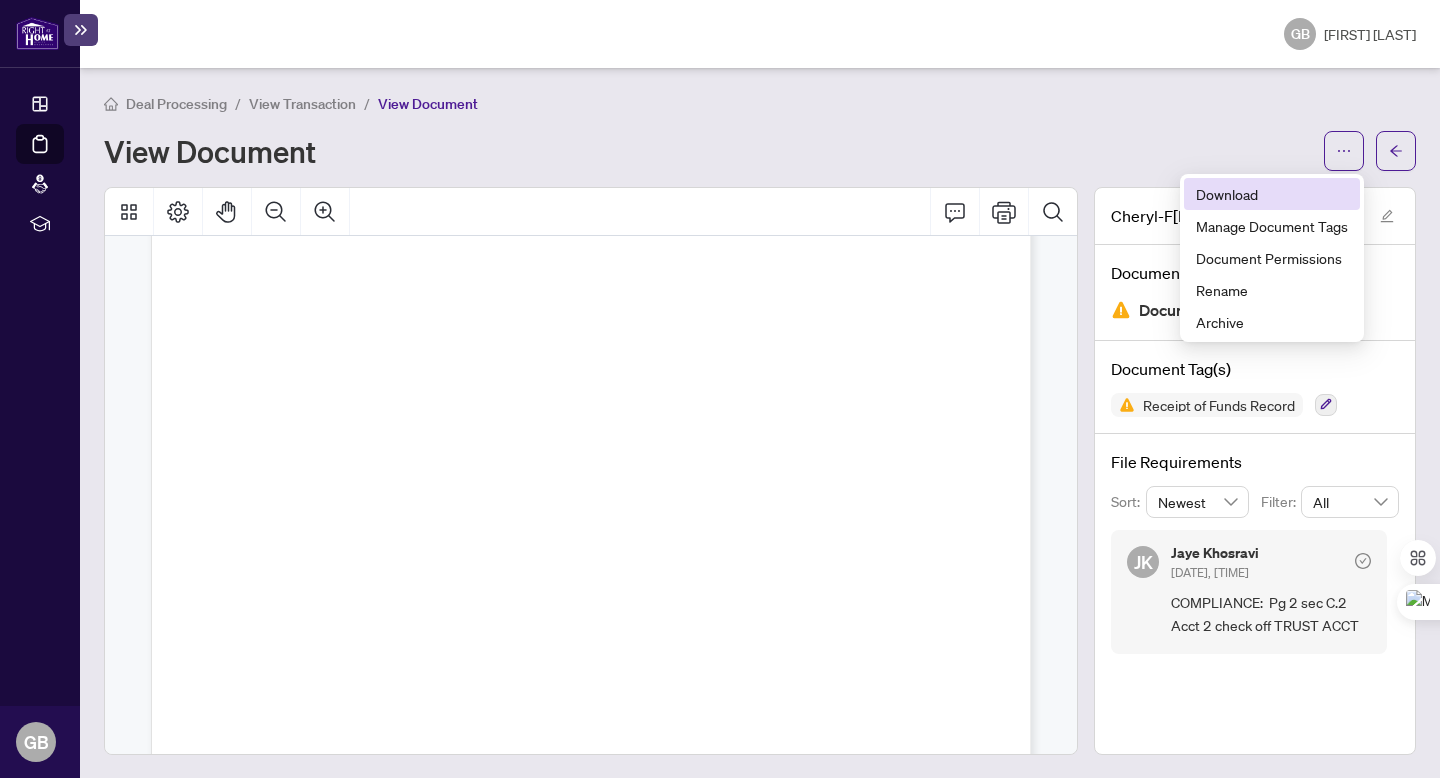 click on "Download" at bounding box center (1272, 194) 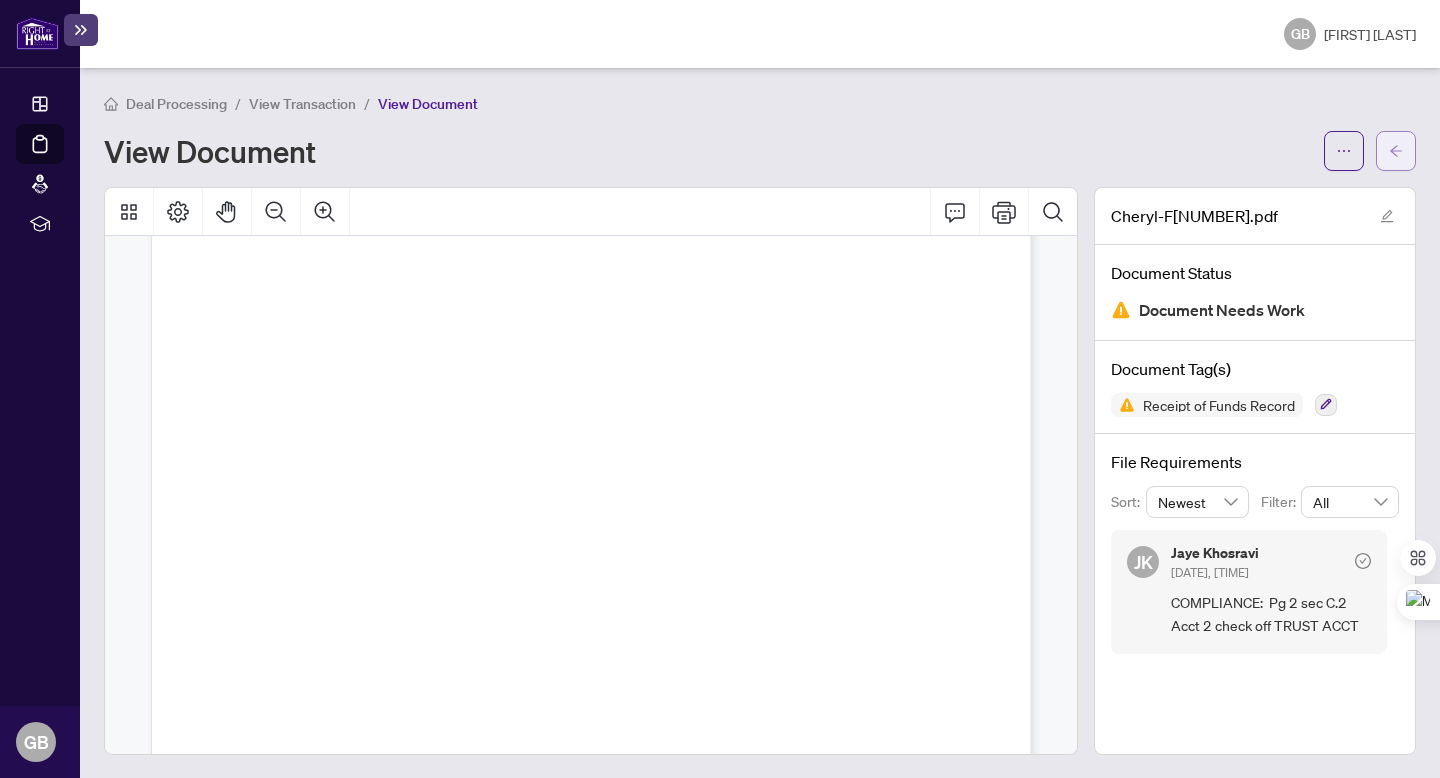 click at bounding box center (1396, 151) 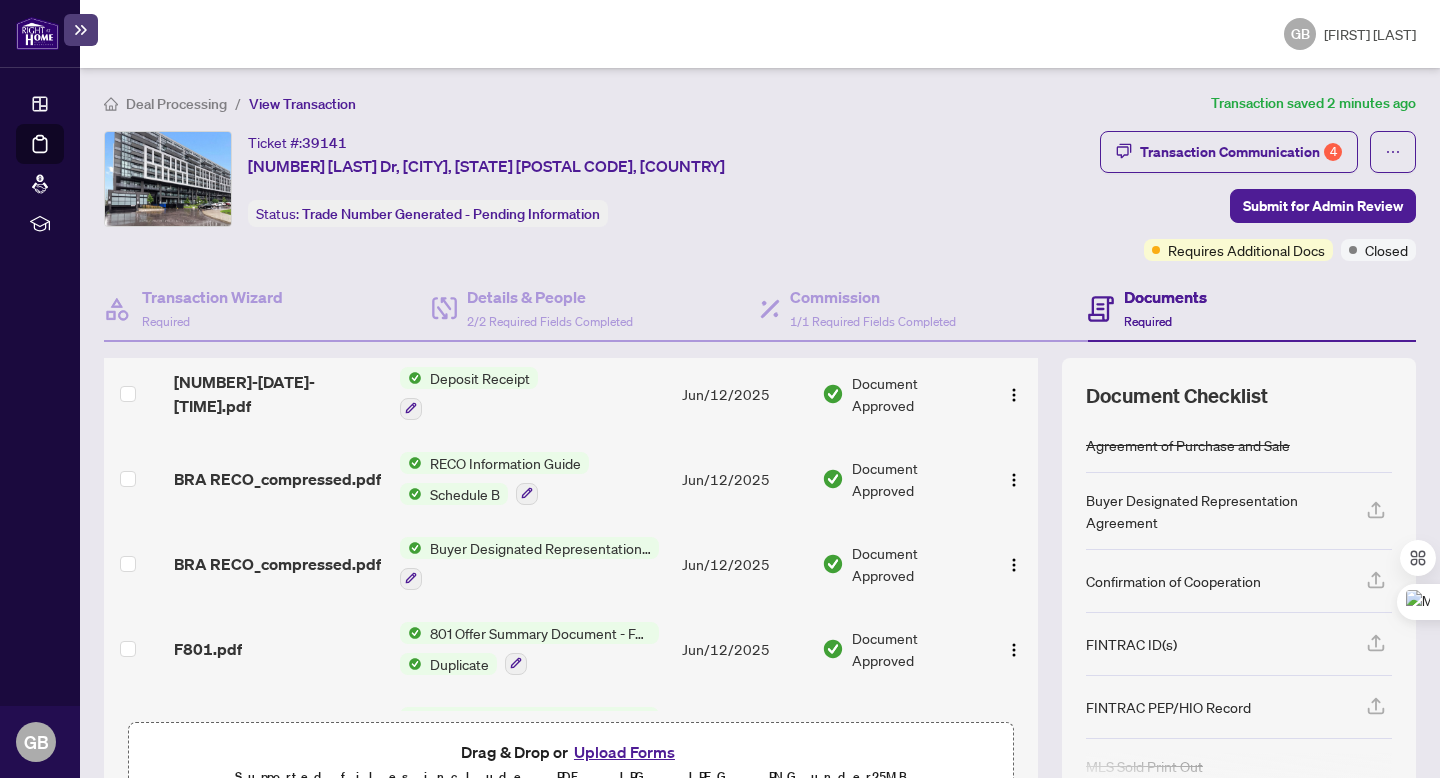scroll, scrollTop: 320, scrollLeft: 0, axis: vertical 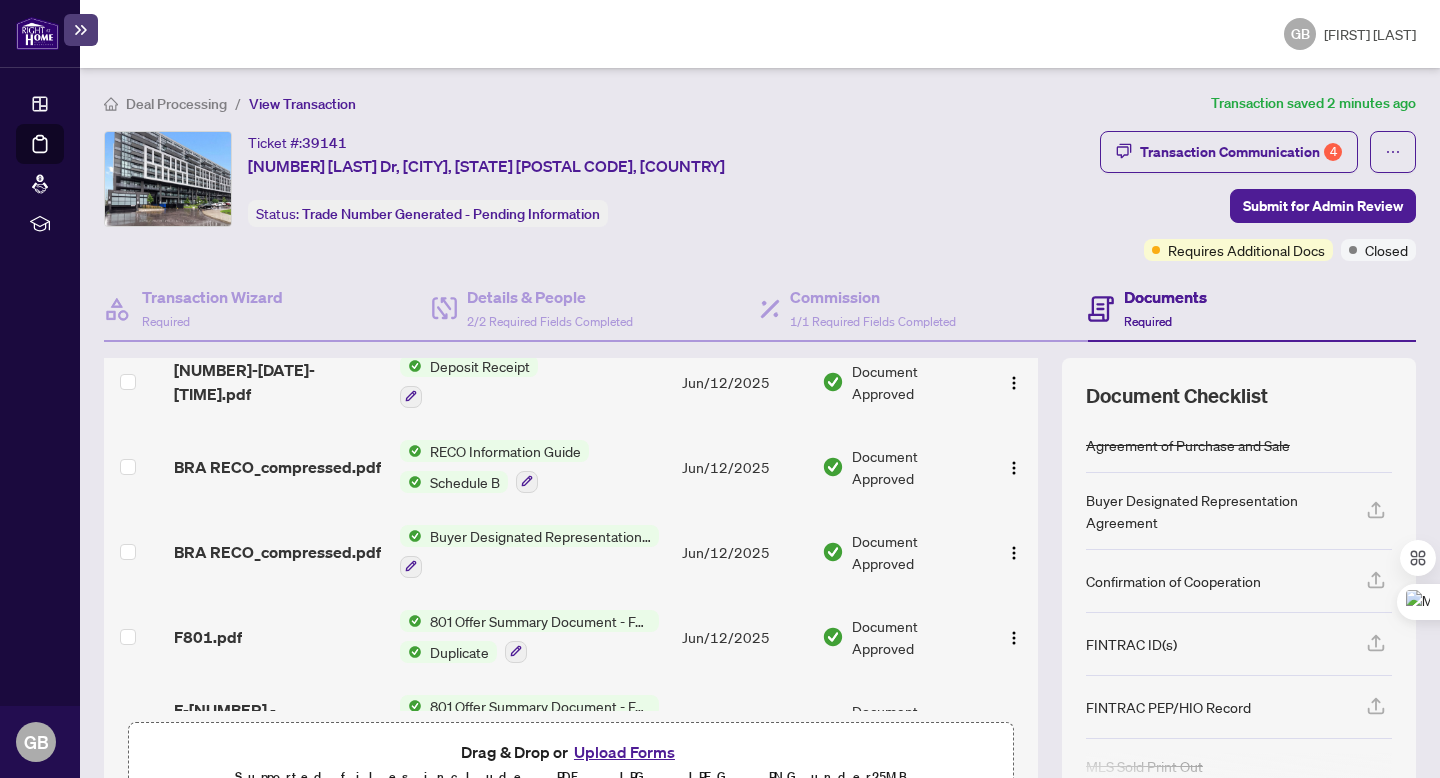 click on "Upload Forms" at bounding box center (624, 752) 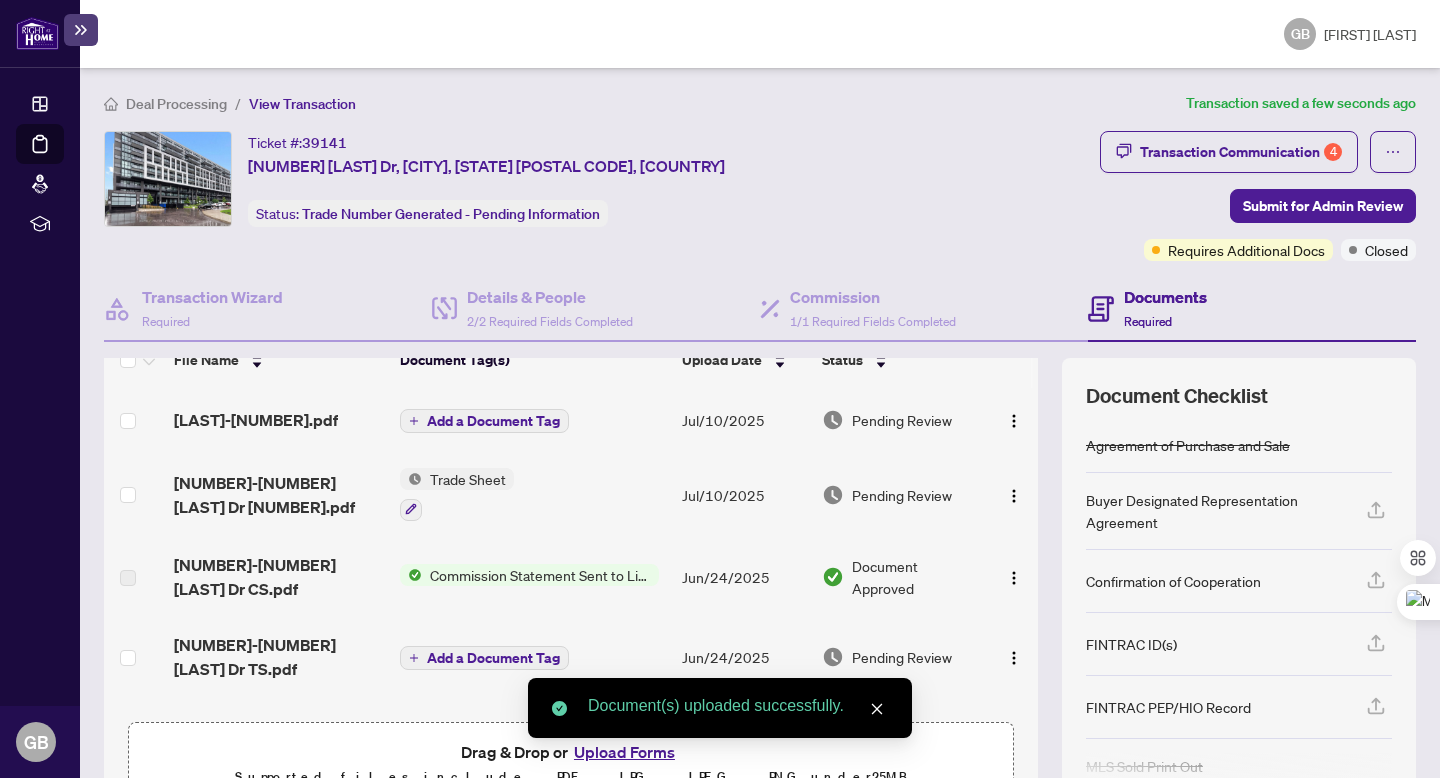 scroll, scrollTop: 0, scrollLeft: 0, axis: both 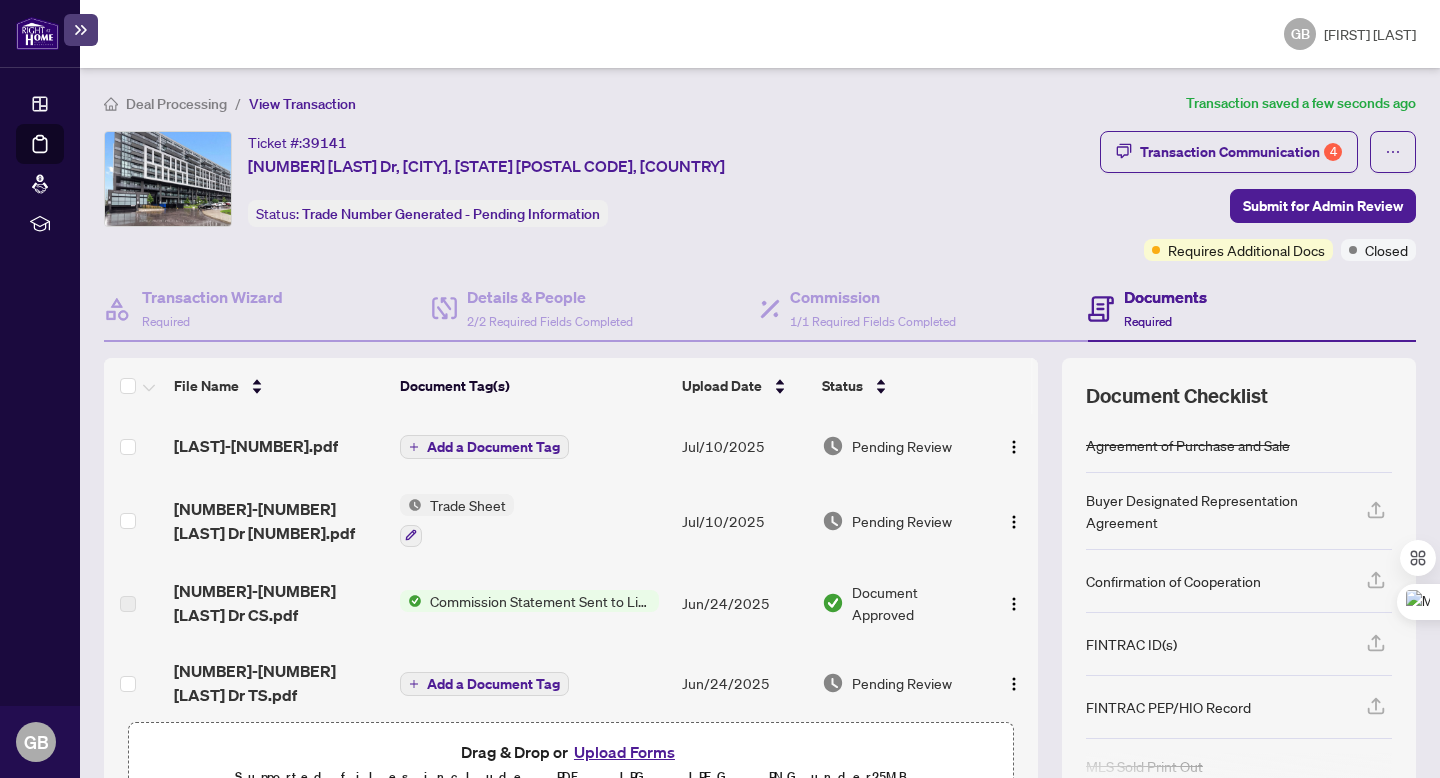 click on "Add a Document Tag" at bounding box center (493, 447) 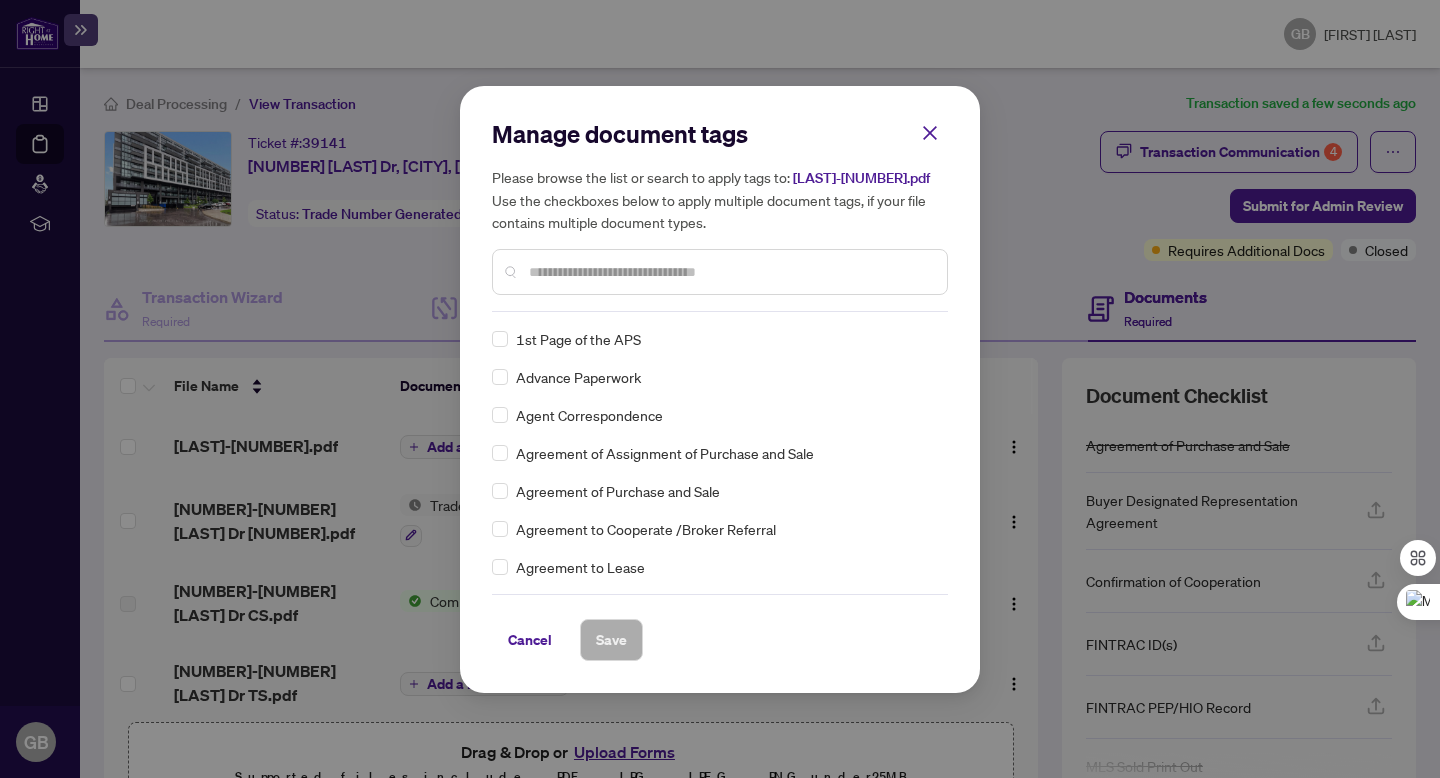 click at bounding box center (730, 272) 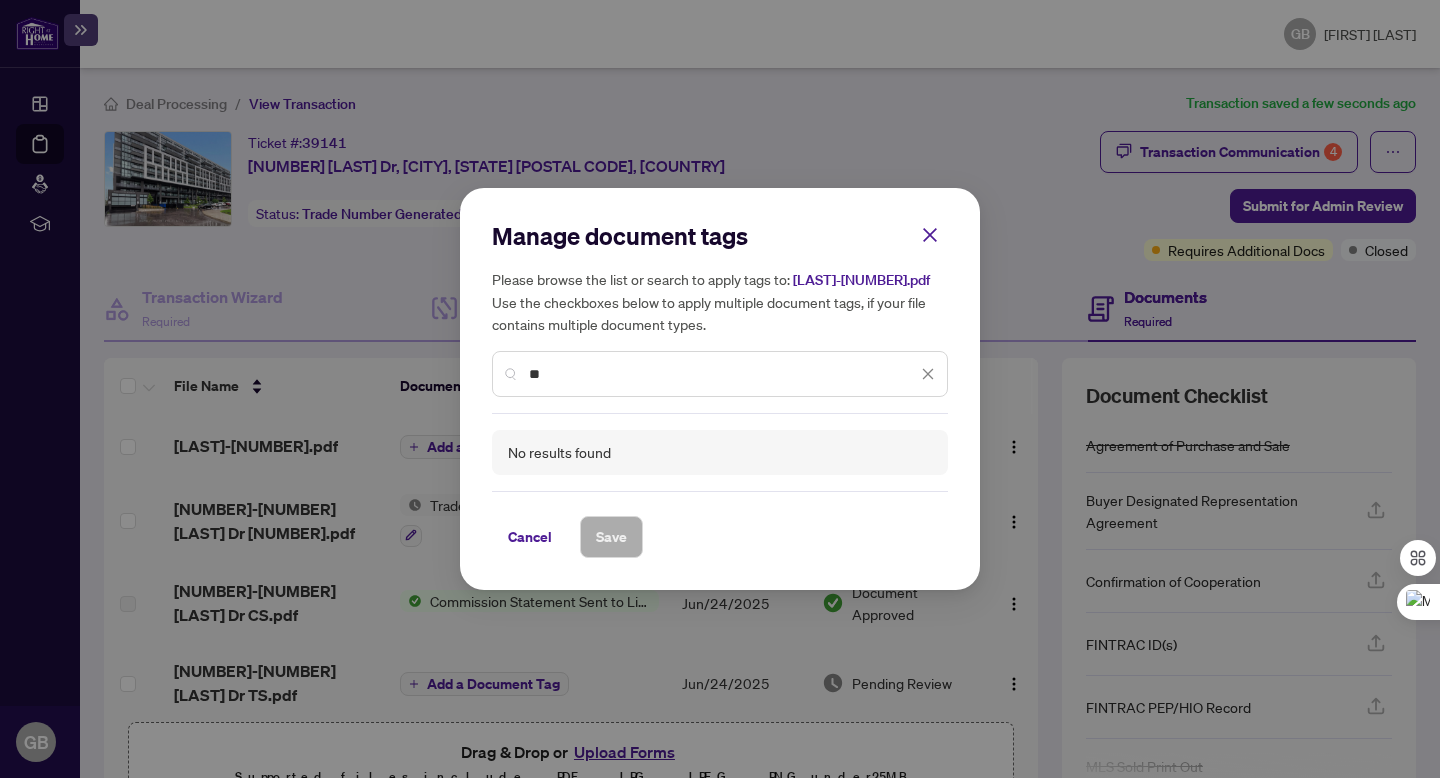 type on "*" 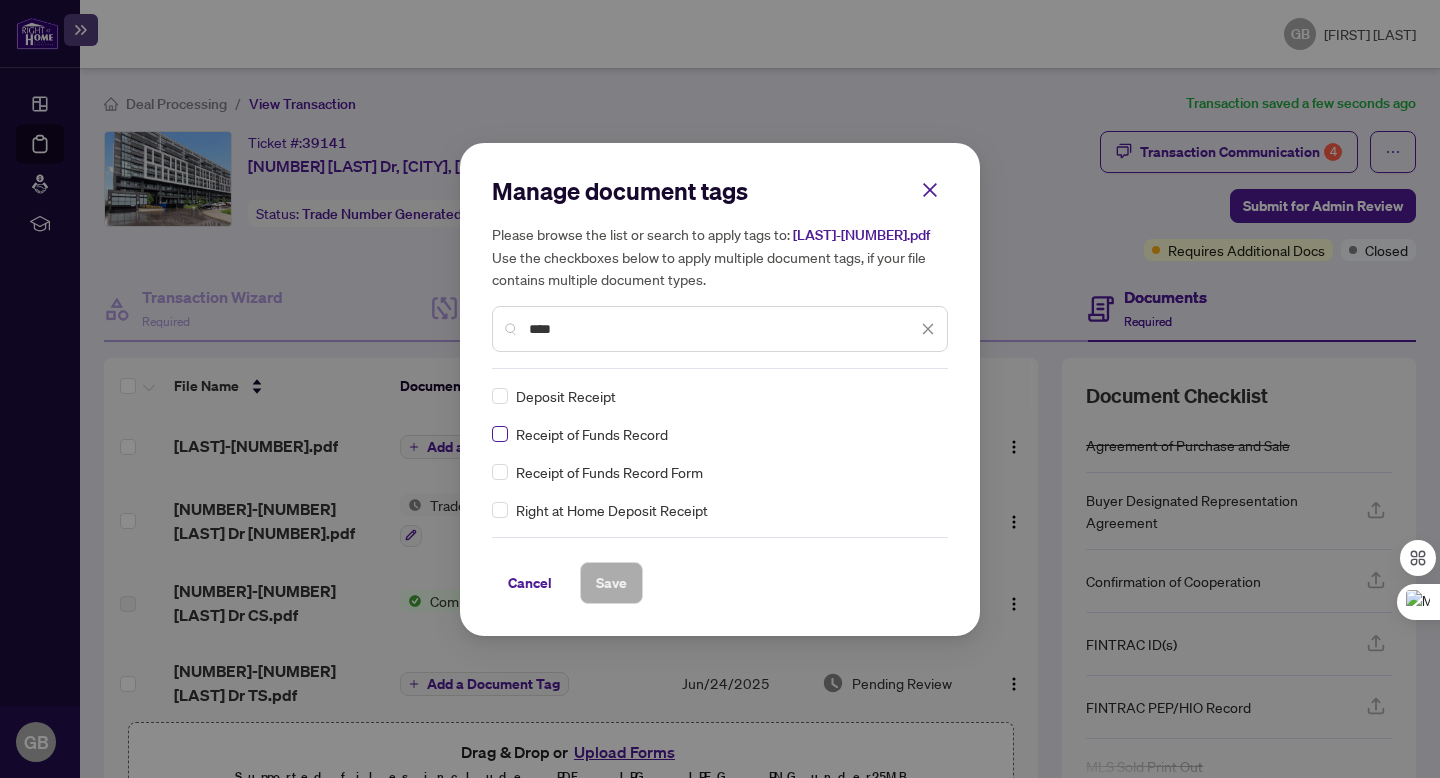 type on "****" 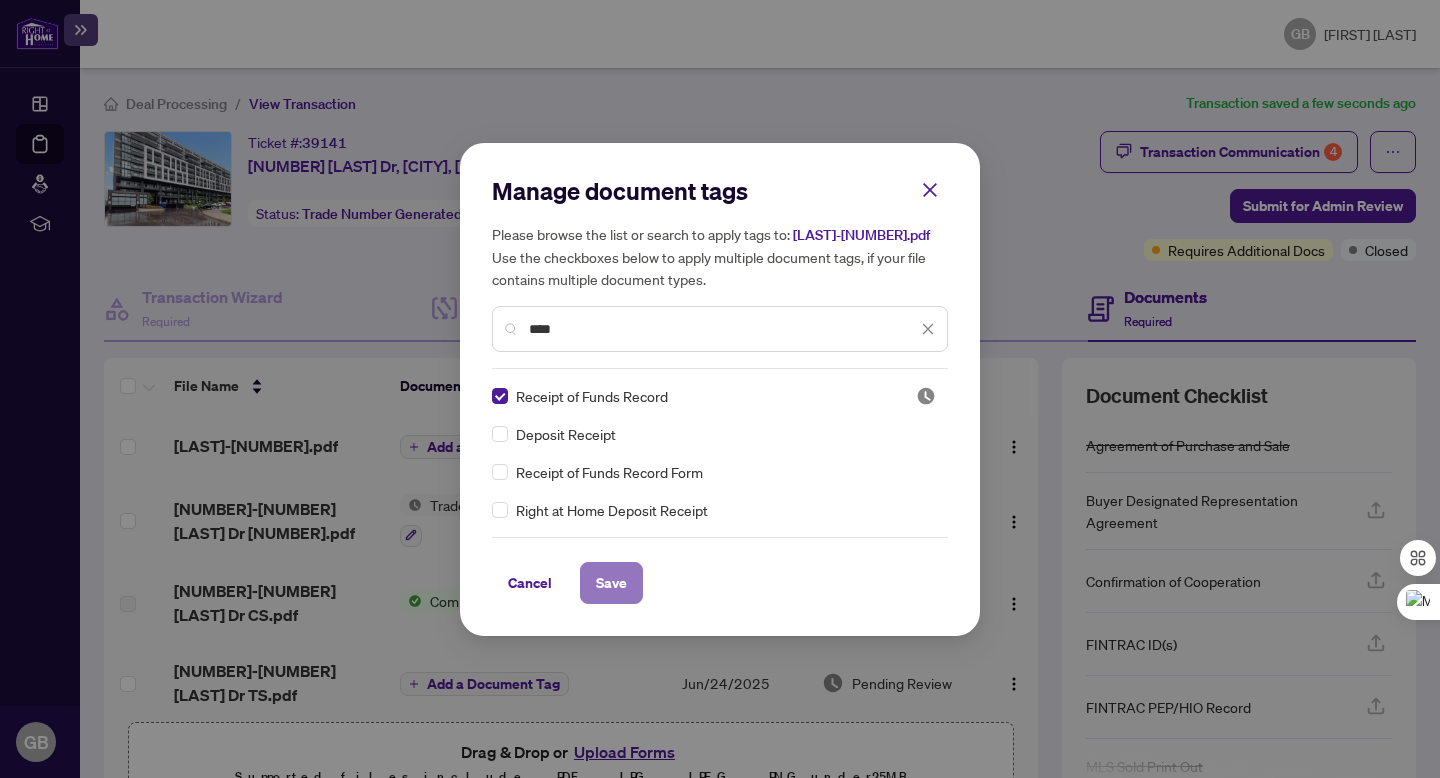 click on "Save" at bounding box center [611, 583] 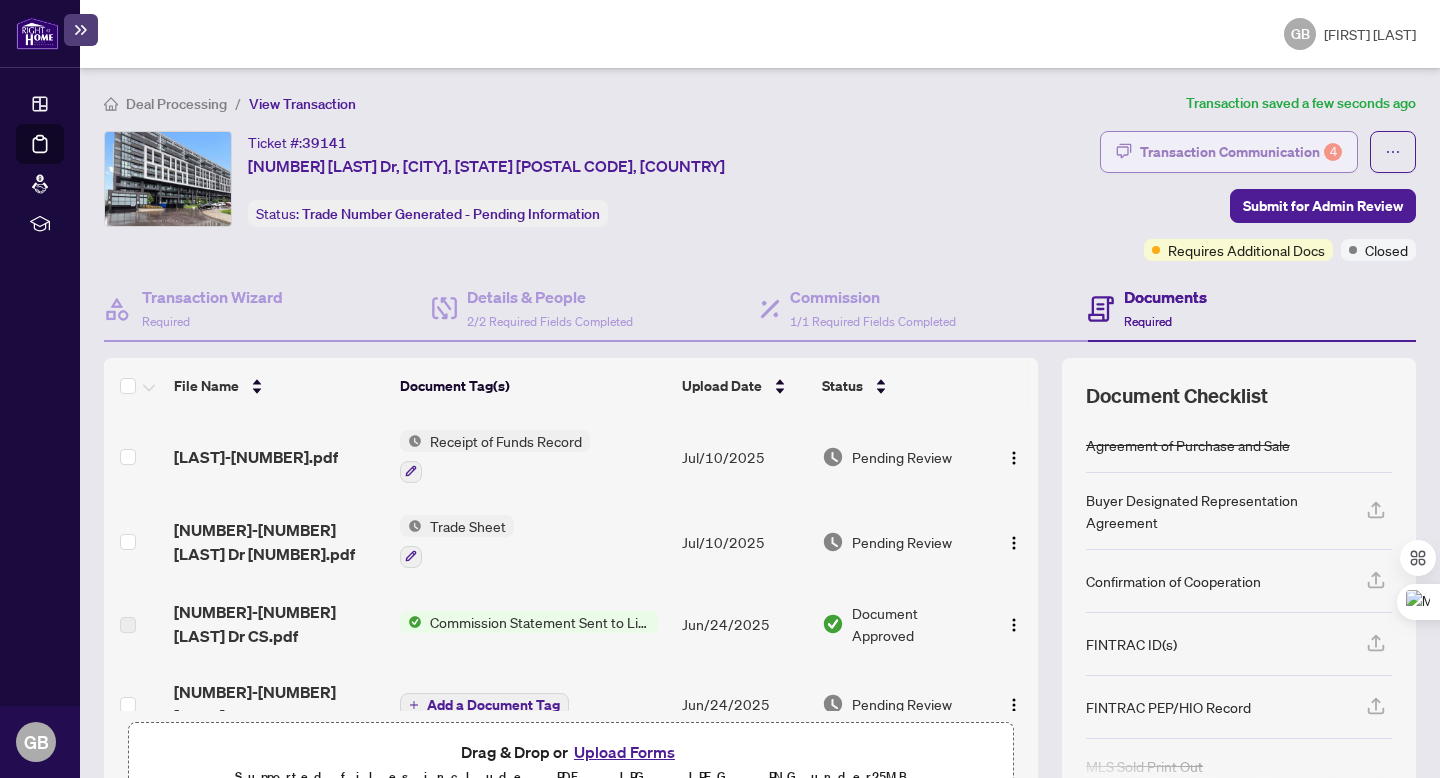 click on "Transaction Communication 4" at bounding box center [1241, 152] 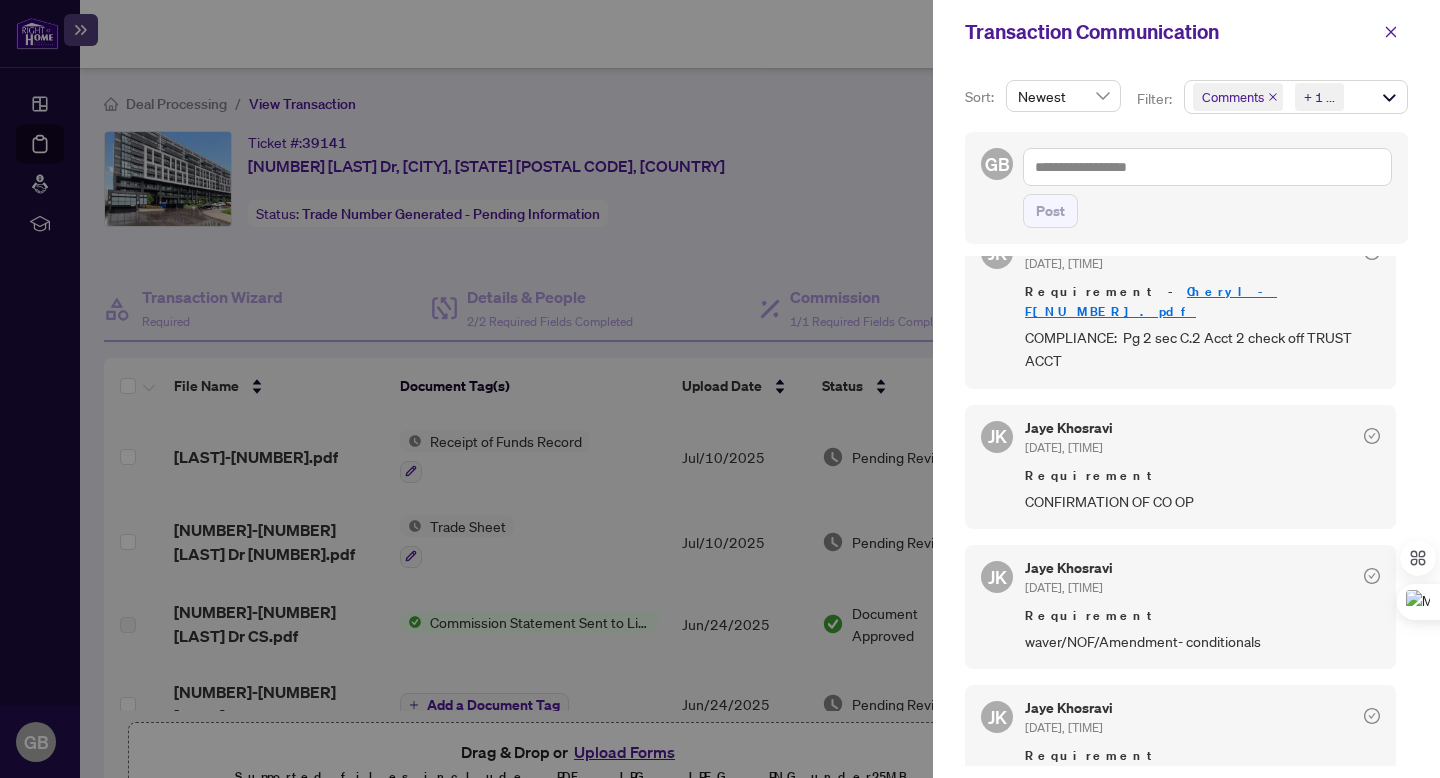 scroll, scrollTop: 601, scrollLeft: 0, axis: vertical 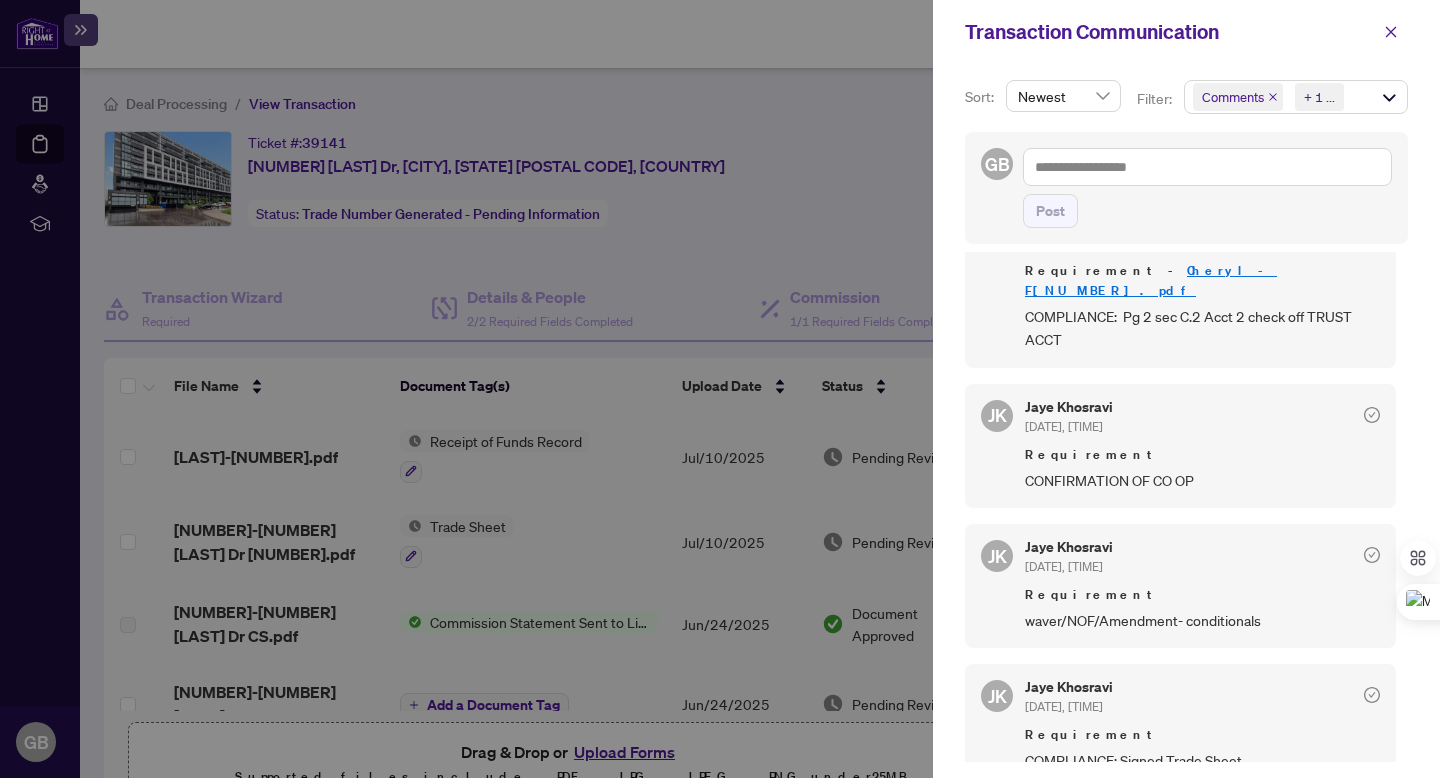 click at bounding box center [720, 389] 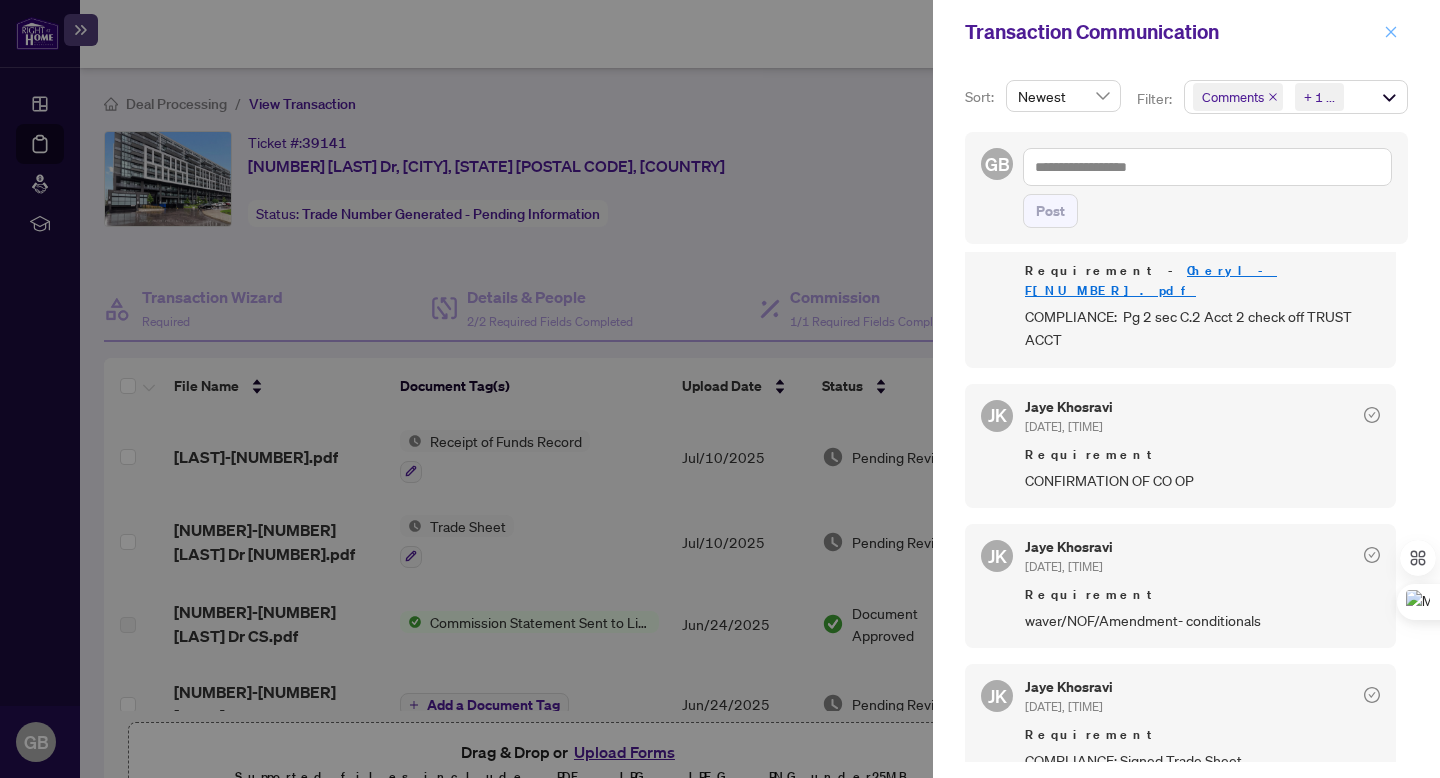 click at bounding box center [1391, 32] 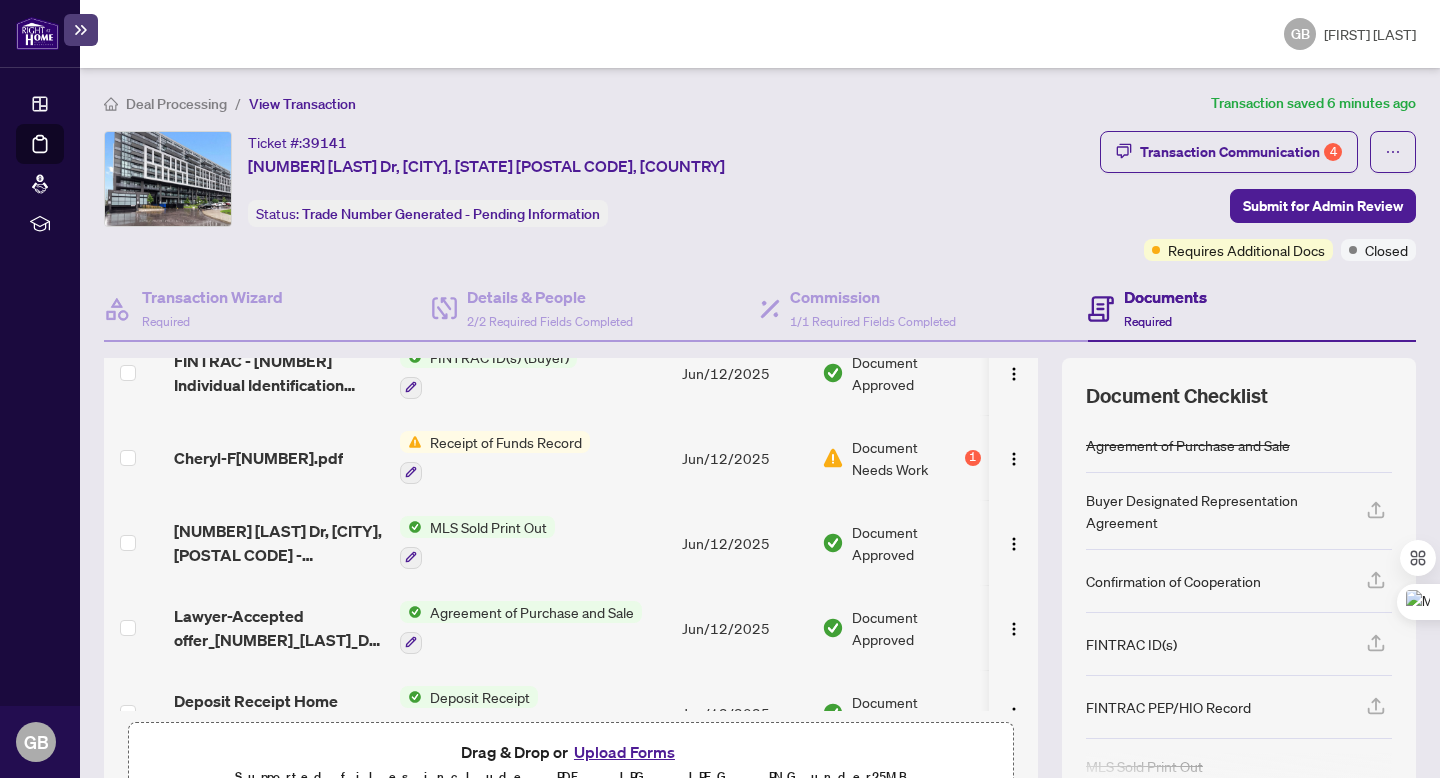 scroll, scrollTop: 880, scrollLeft: 0, axis: vertical 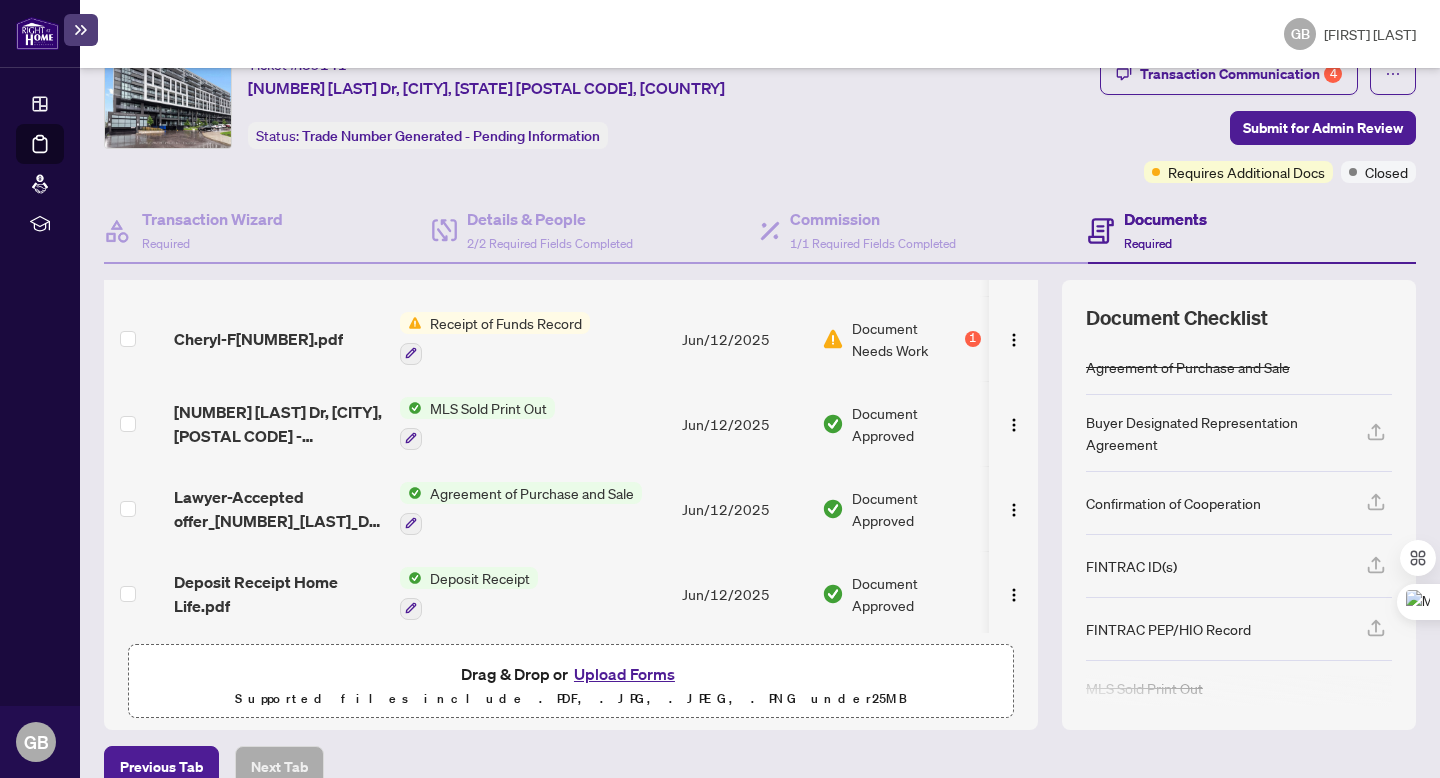 click on "Upload Forms" at bounding box center [624, 674] 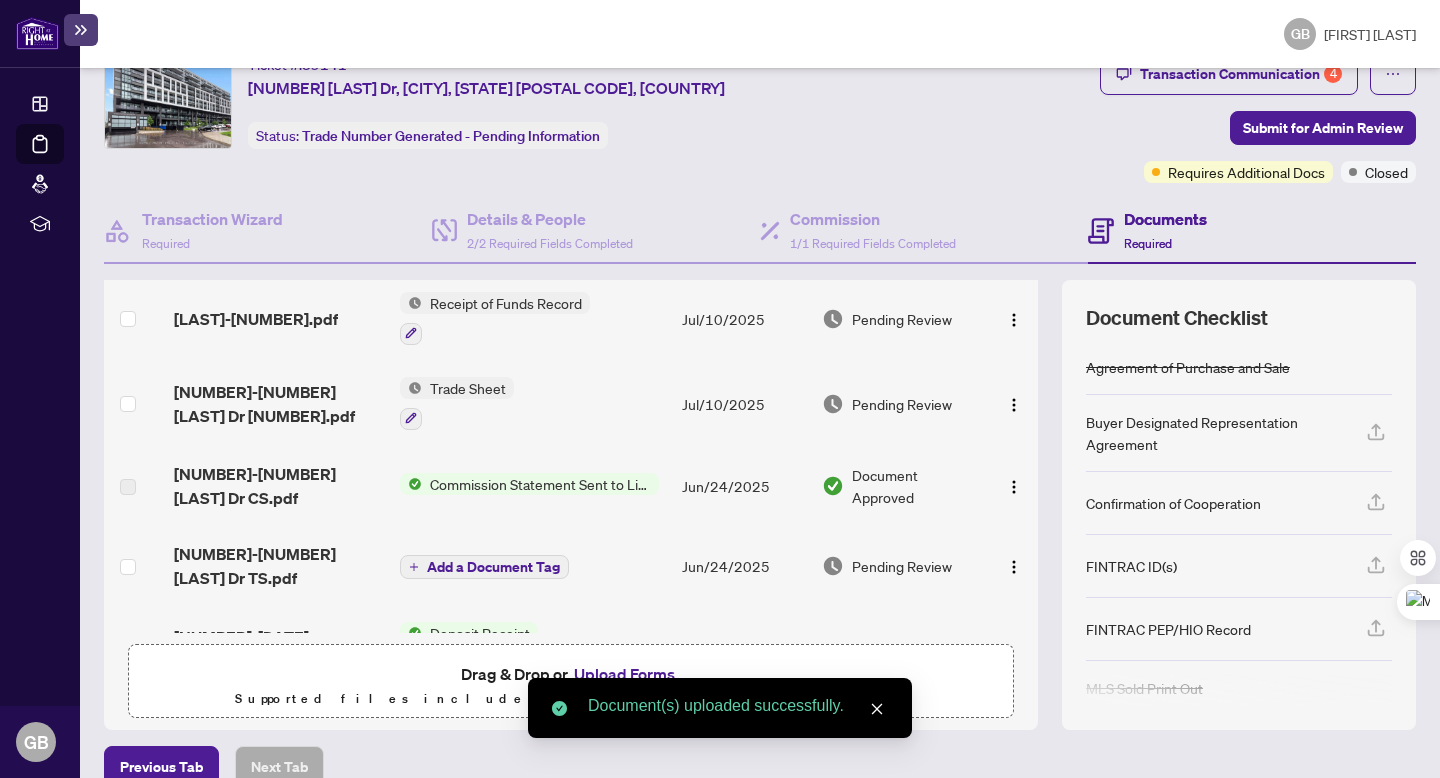 scroll, scrollTop: 0, scrollLeft: 0, axis: both 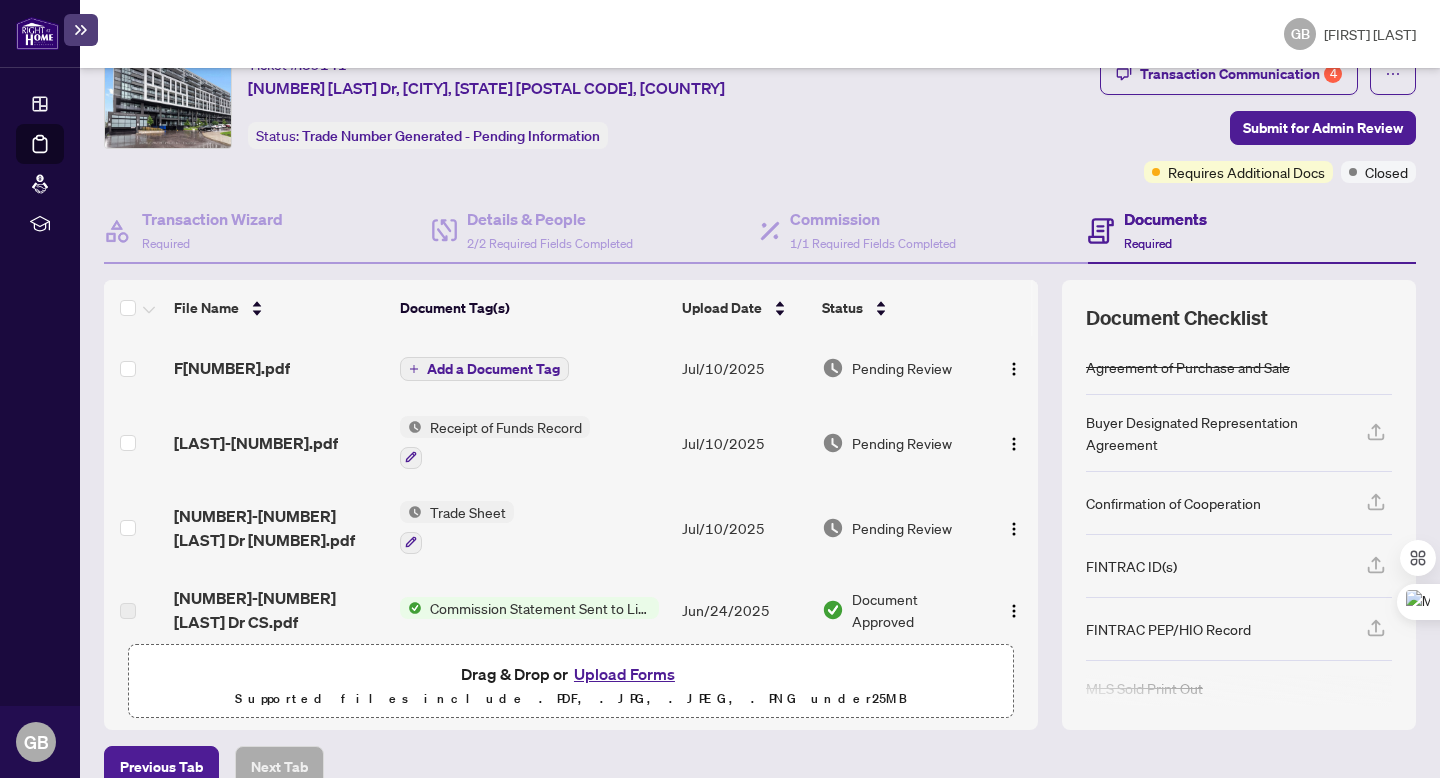 click on "Add a Document Tag" at bounding box center (493, 369) 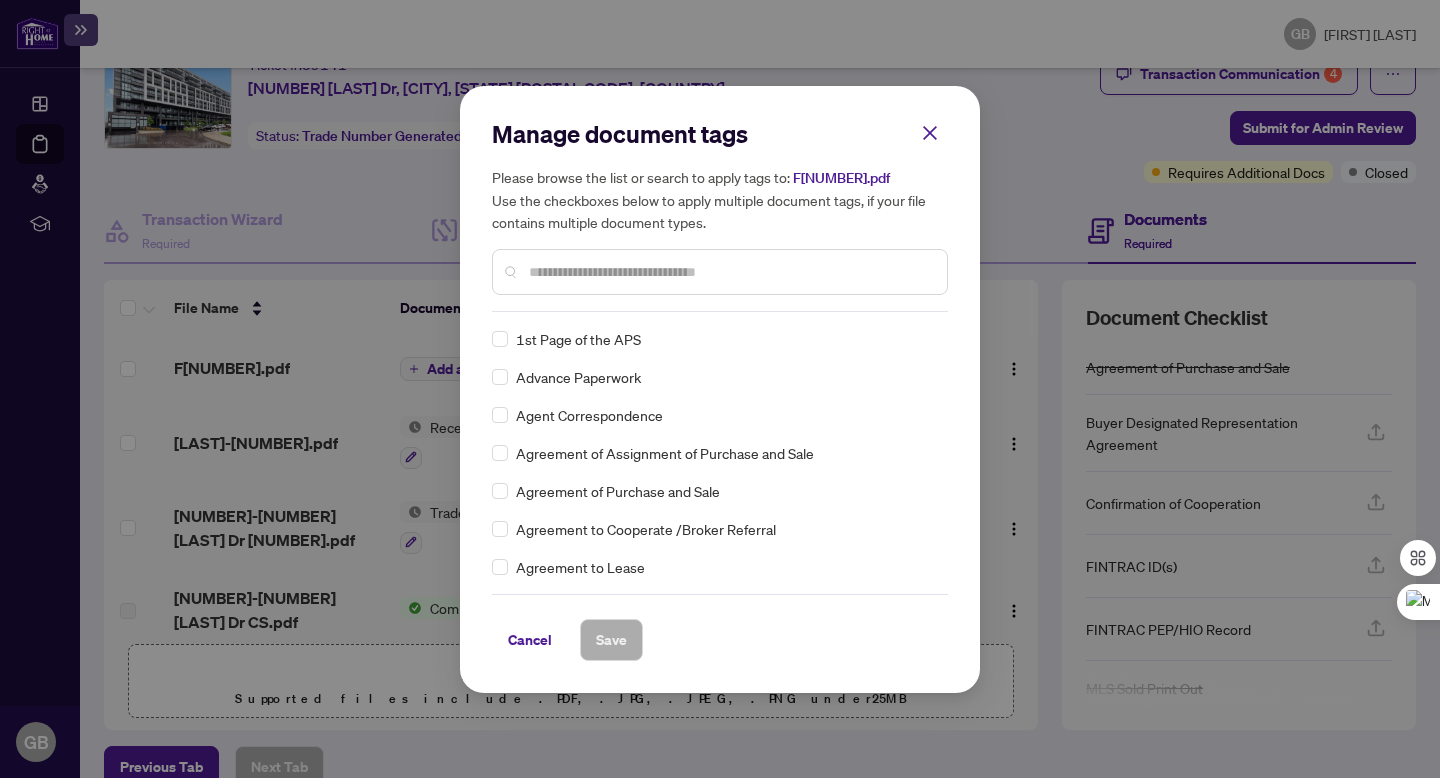 click at bounding box center [730, 272] 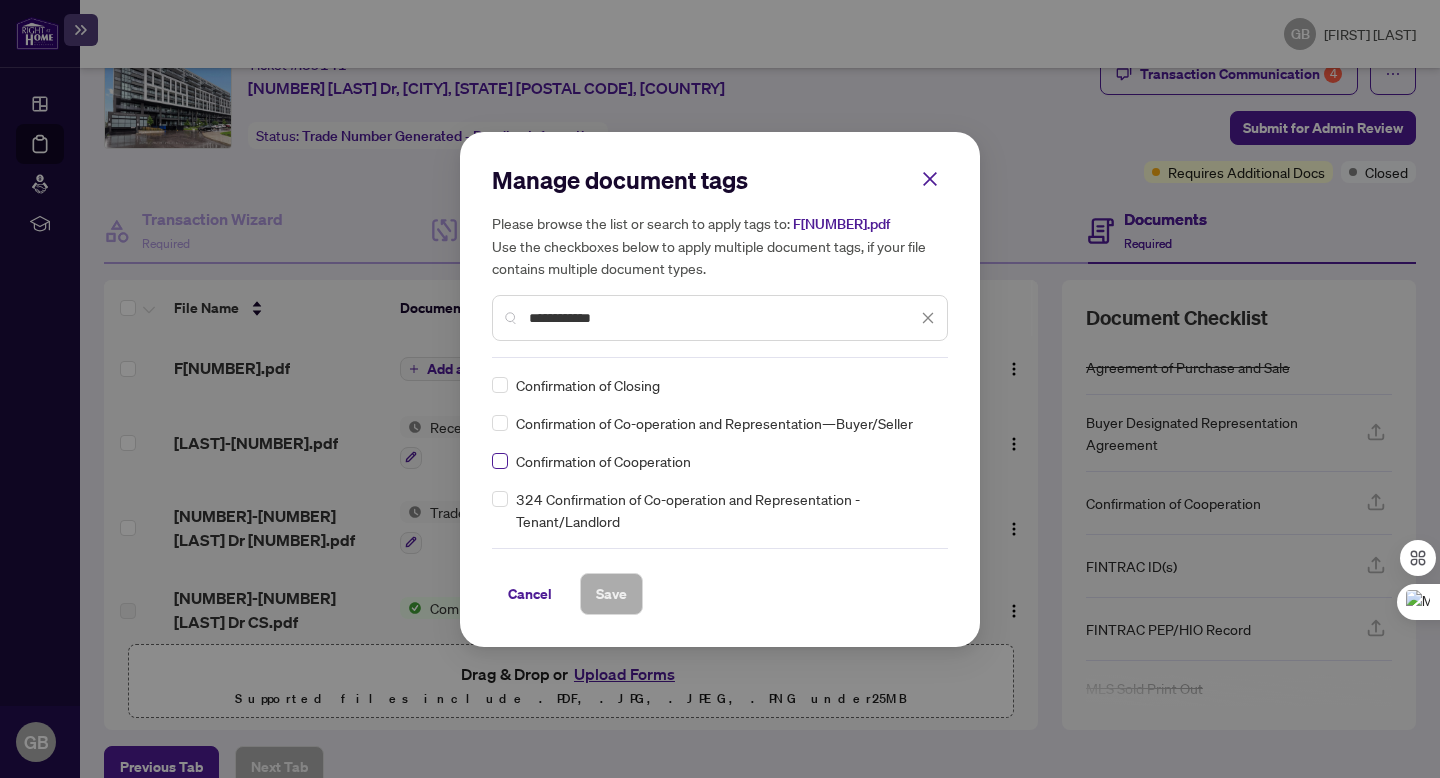 type on "**********" 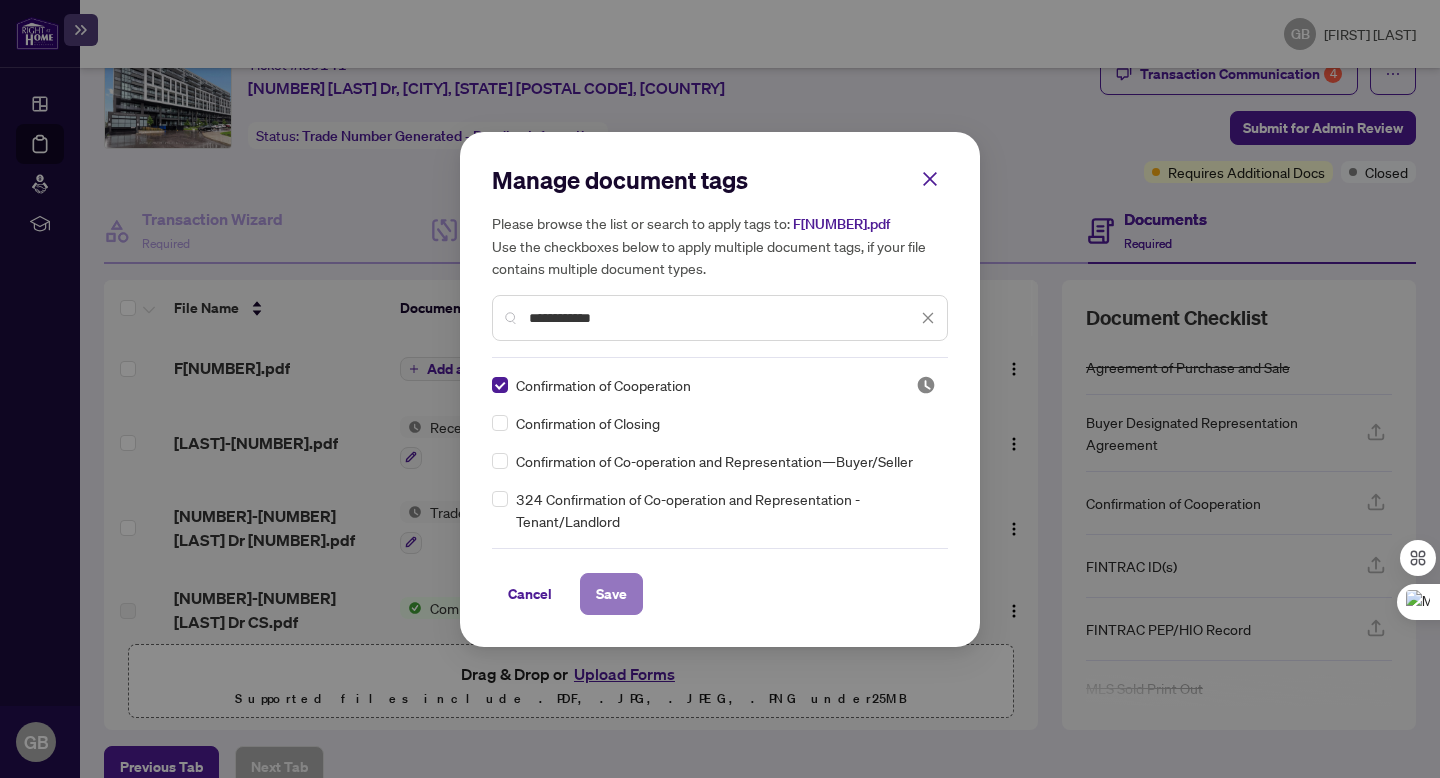 click on "Save" at bounding box center [611, 594] 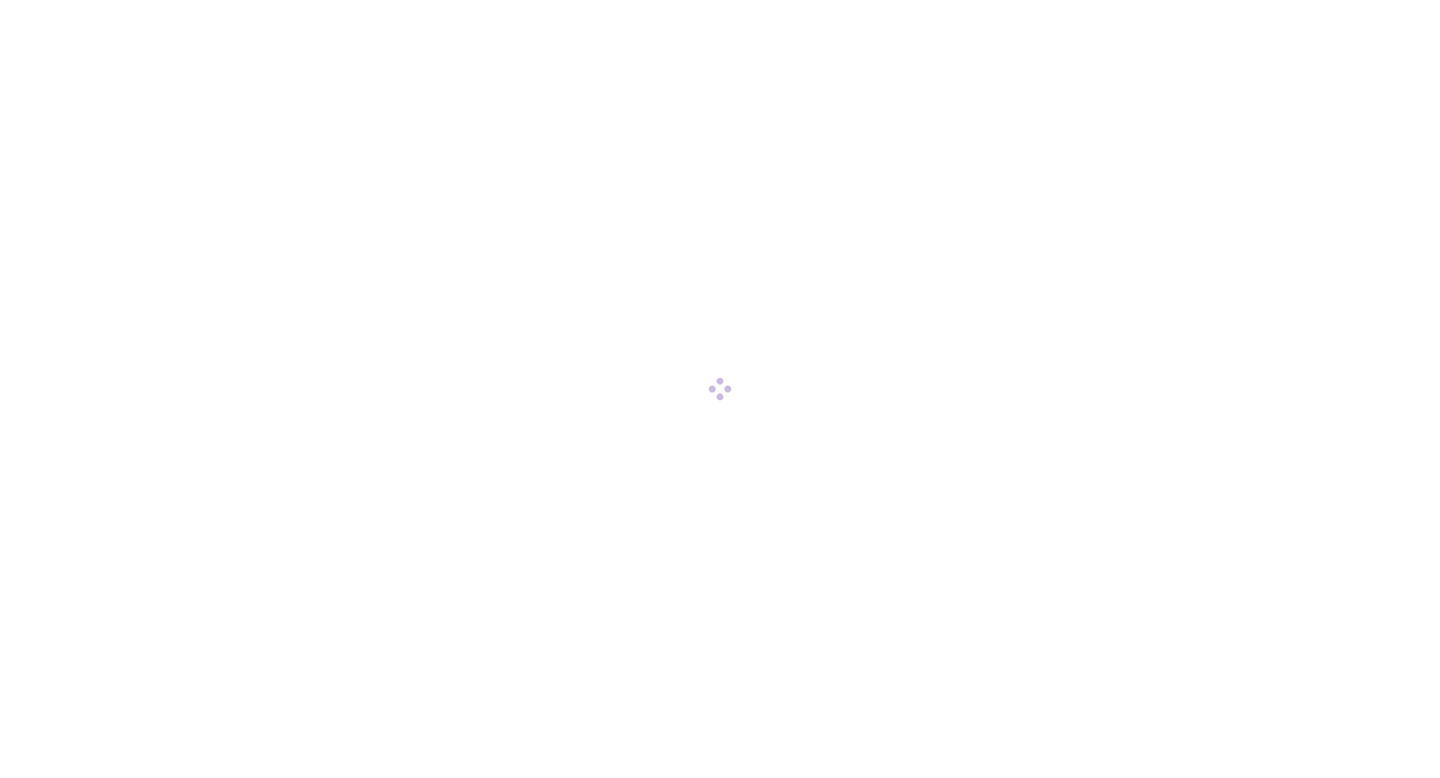 scroll, scrollTop: 0, scrollLeft: 0, axis: both 